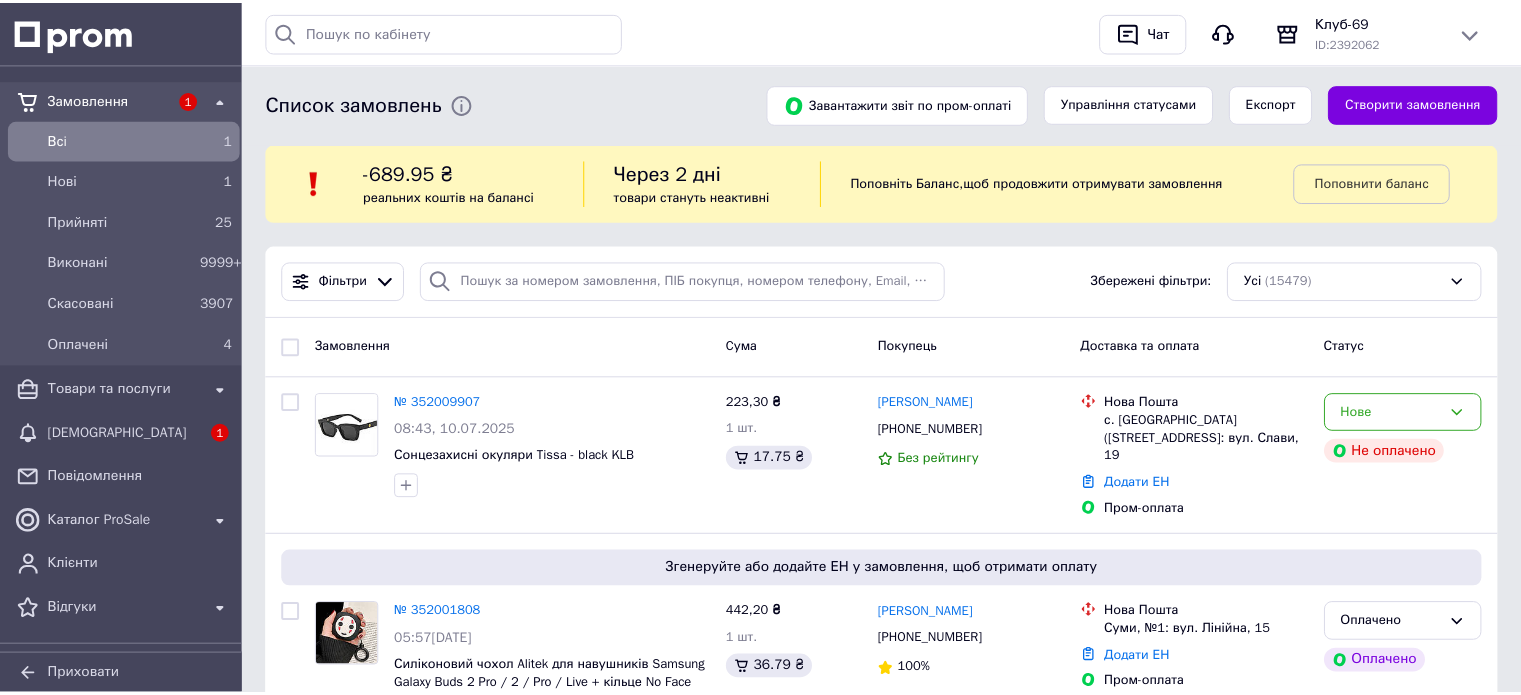 scroll, scrollTop: 0, scrollLeft: 0, axis: both 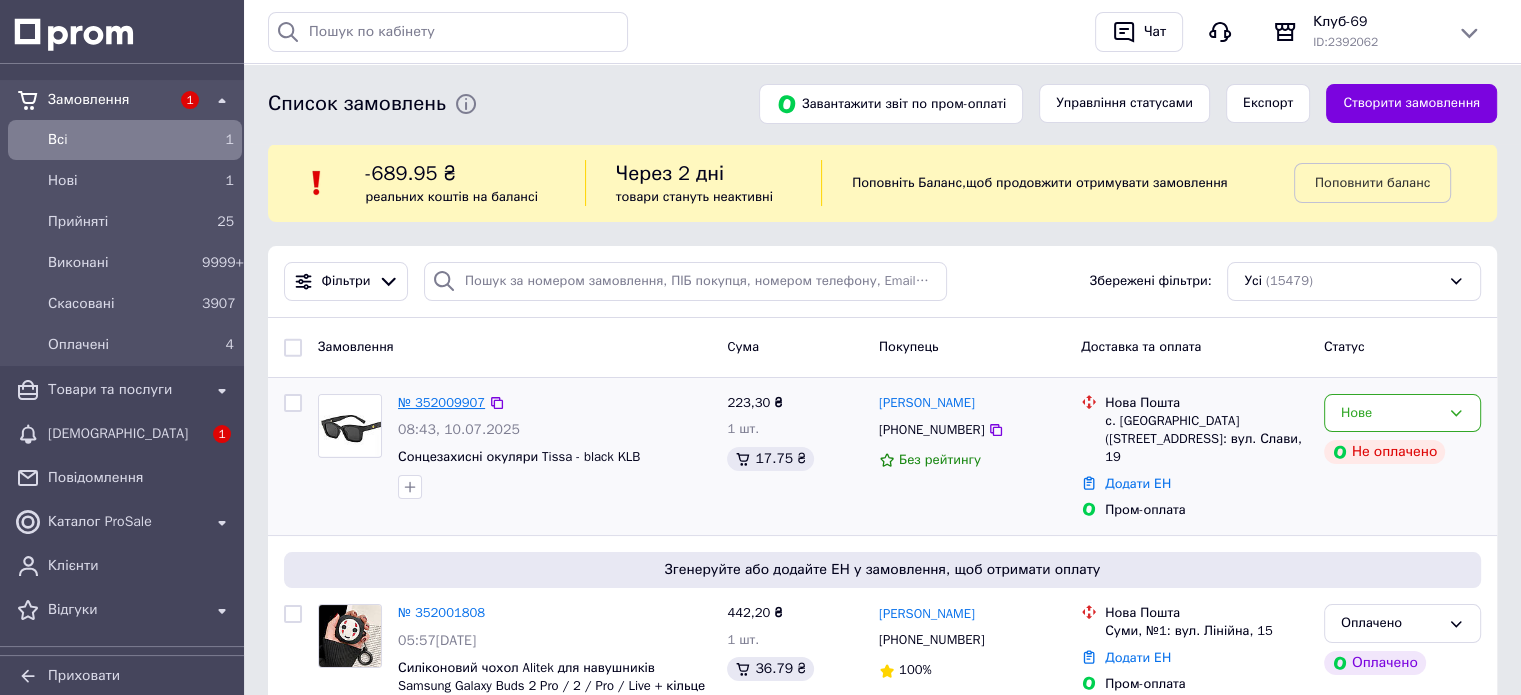 click on "№ 352009907" at bounding box center (441, 402) 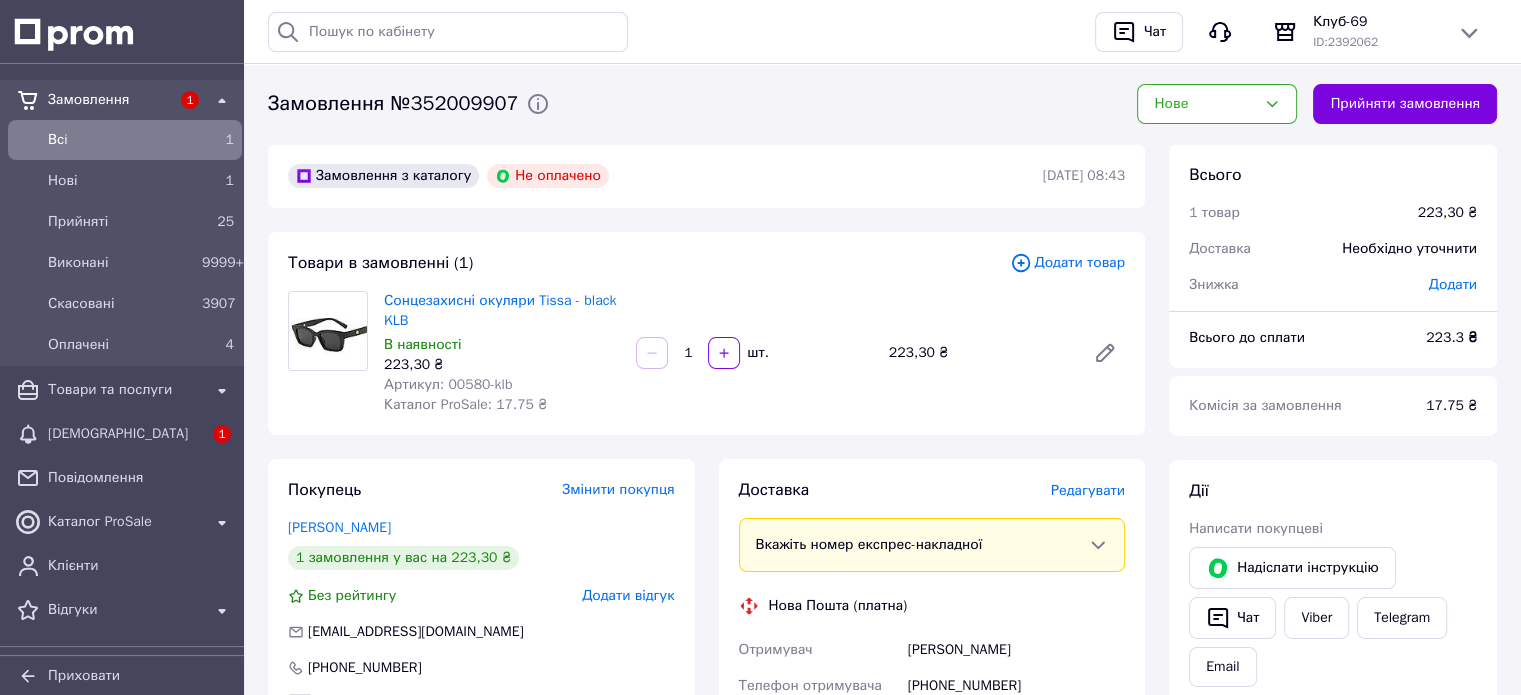 click on "Артикул: 00580-klb" at bounding box center [448, 384] 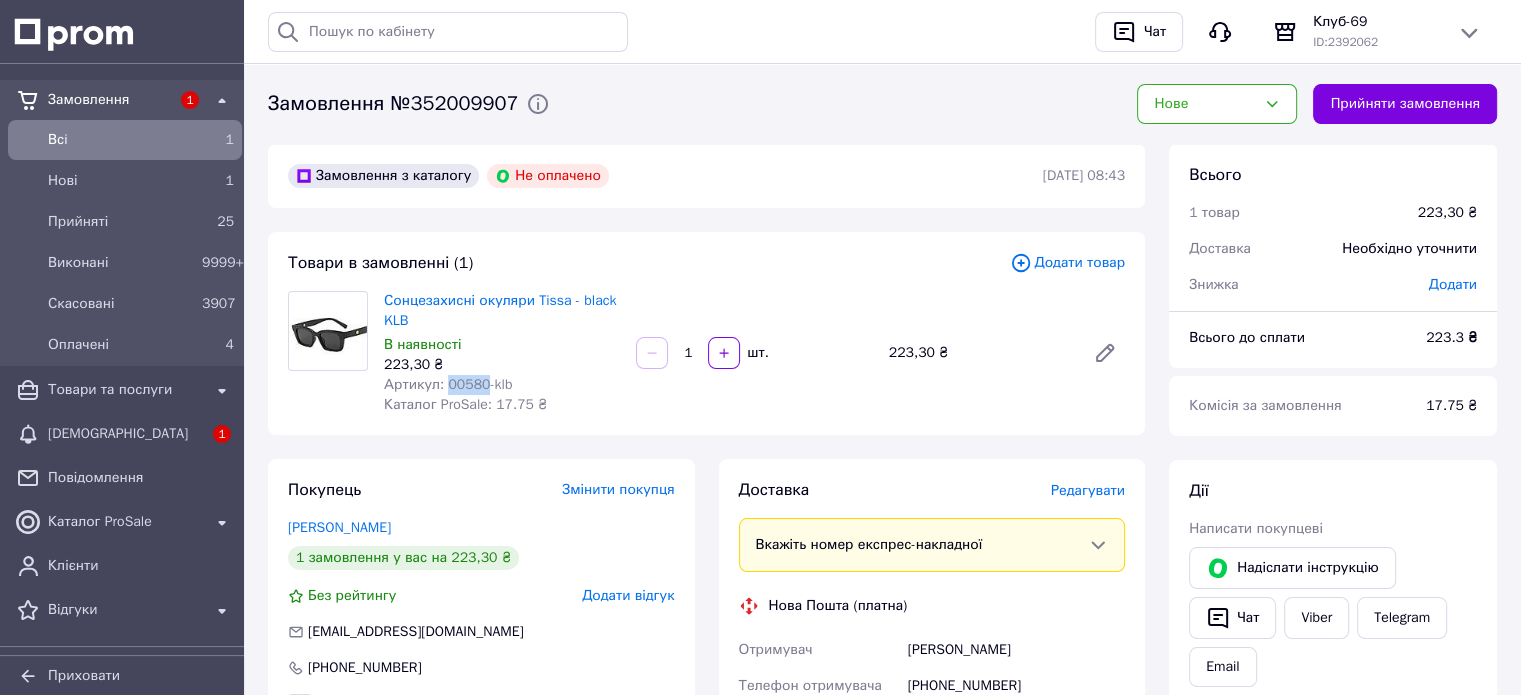 click on "Артикул: 00580-klb" at bounding box center [448, 384] 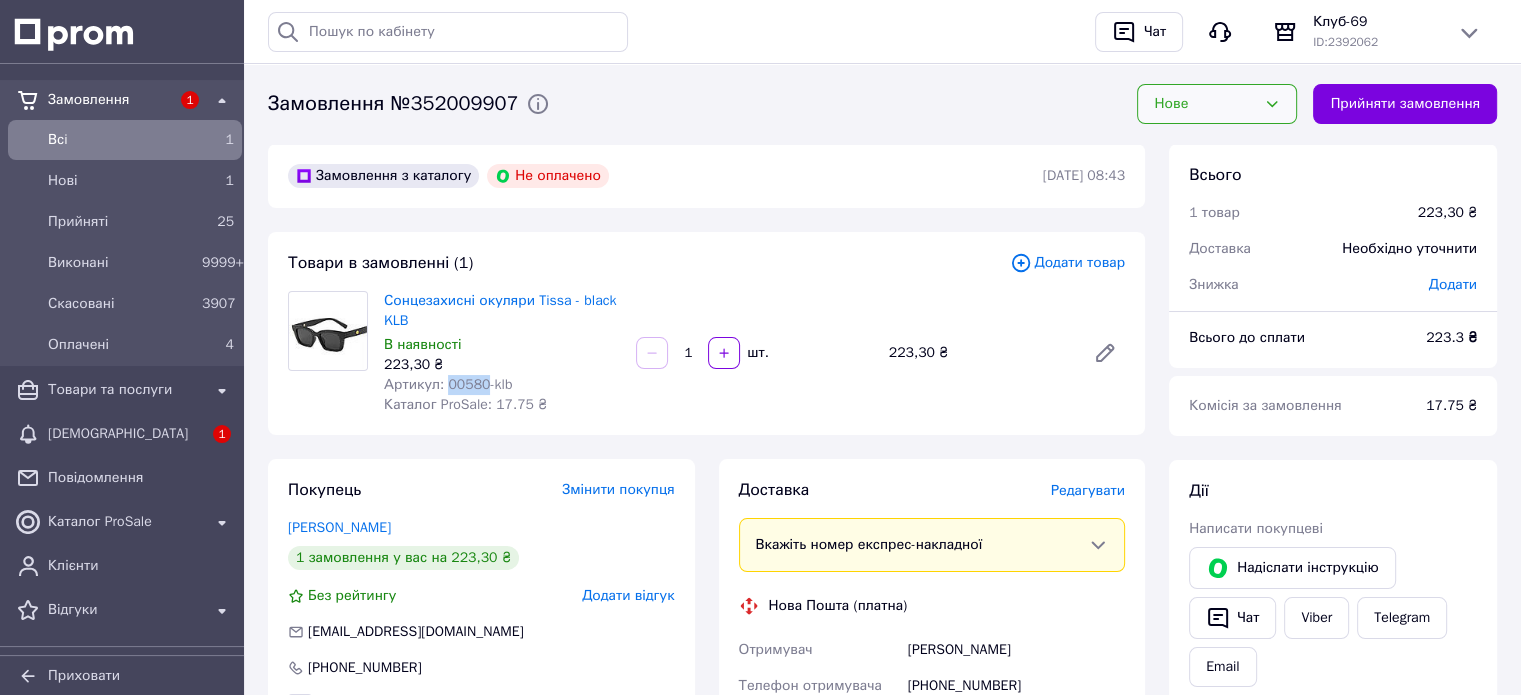 click on "Нове" at bounding box center (1217, 104) 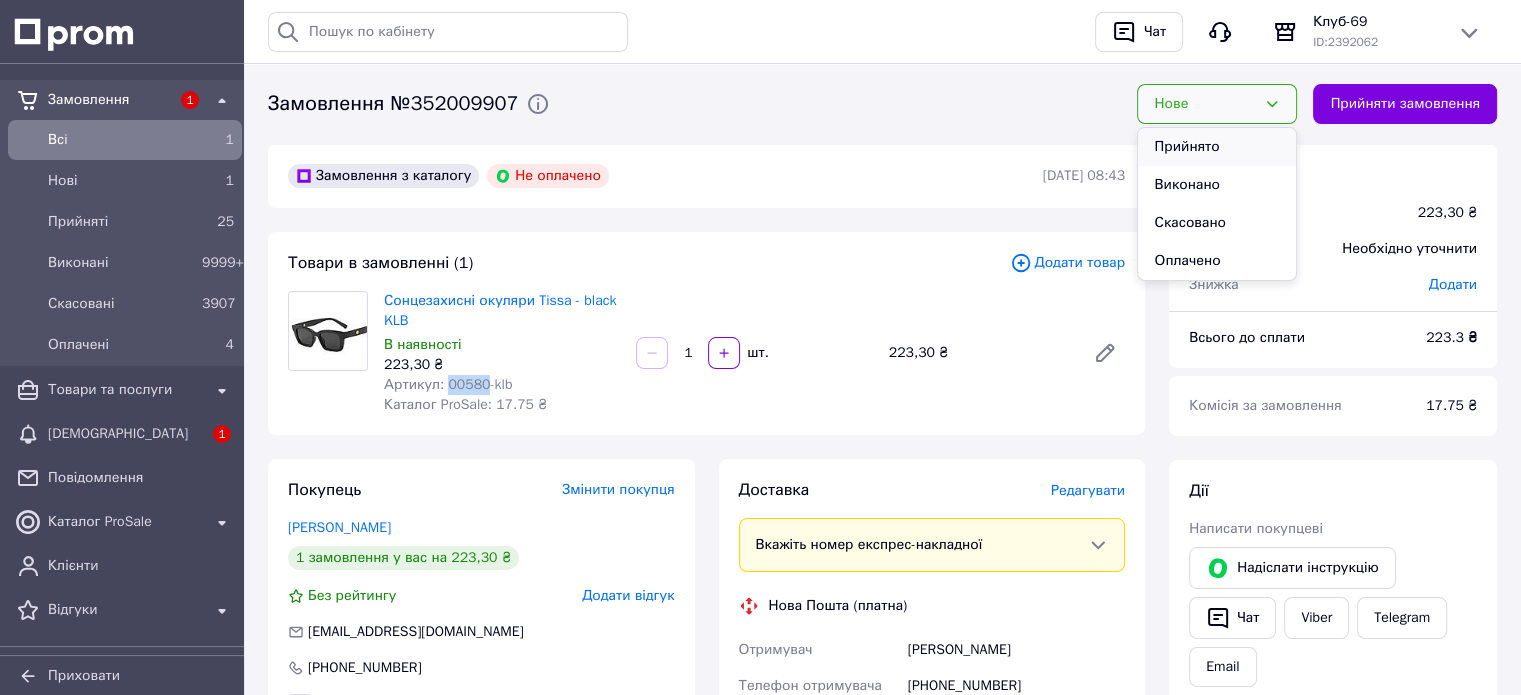 click on "Прийнято" at bounding box center [1217, 147] 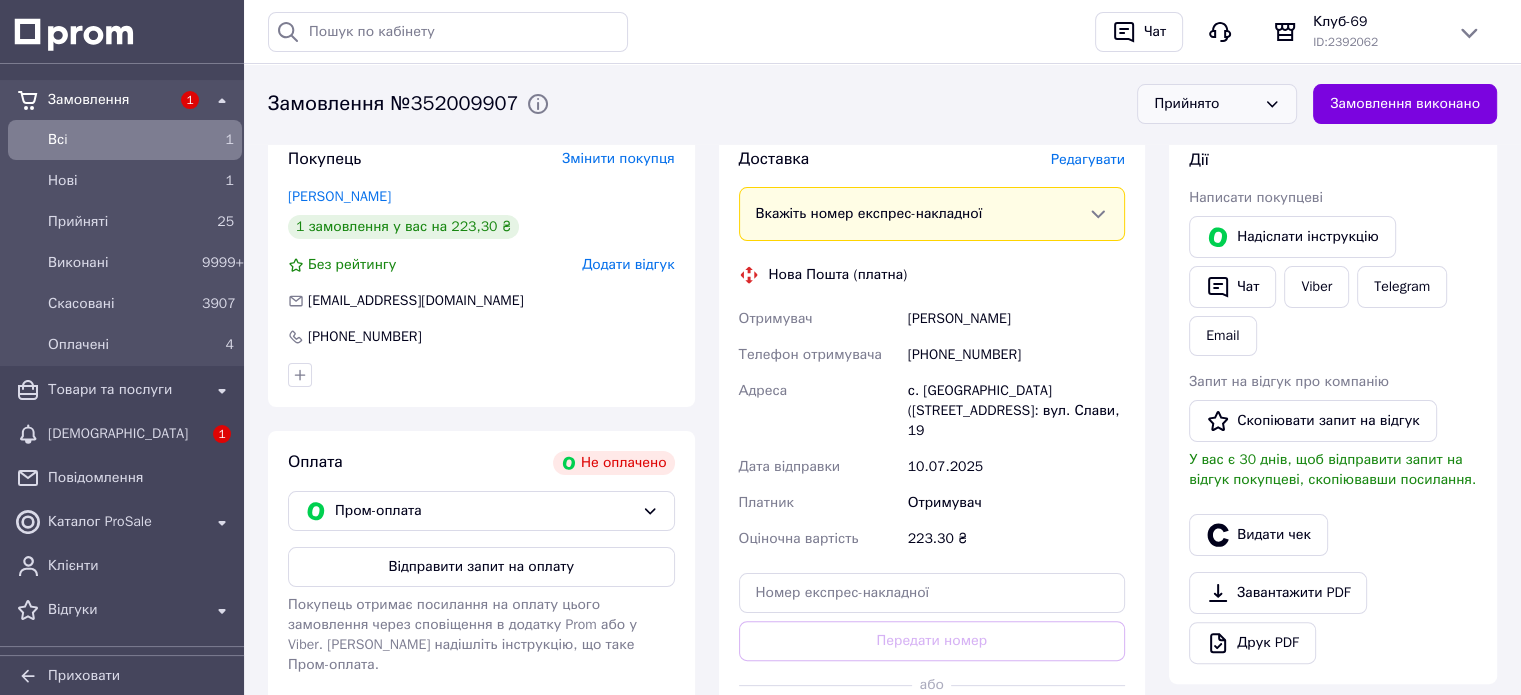 scroll, scrollTop: 333, scrollLeft: 0, axis: vertical 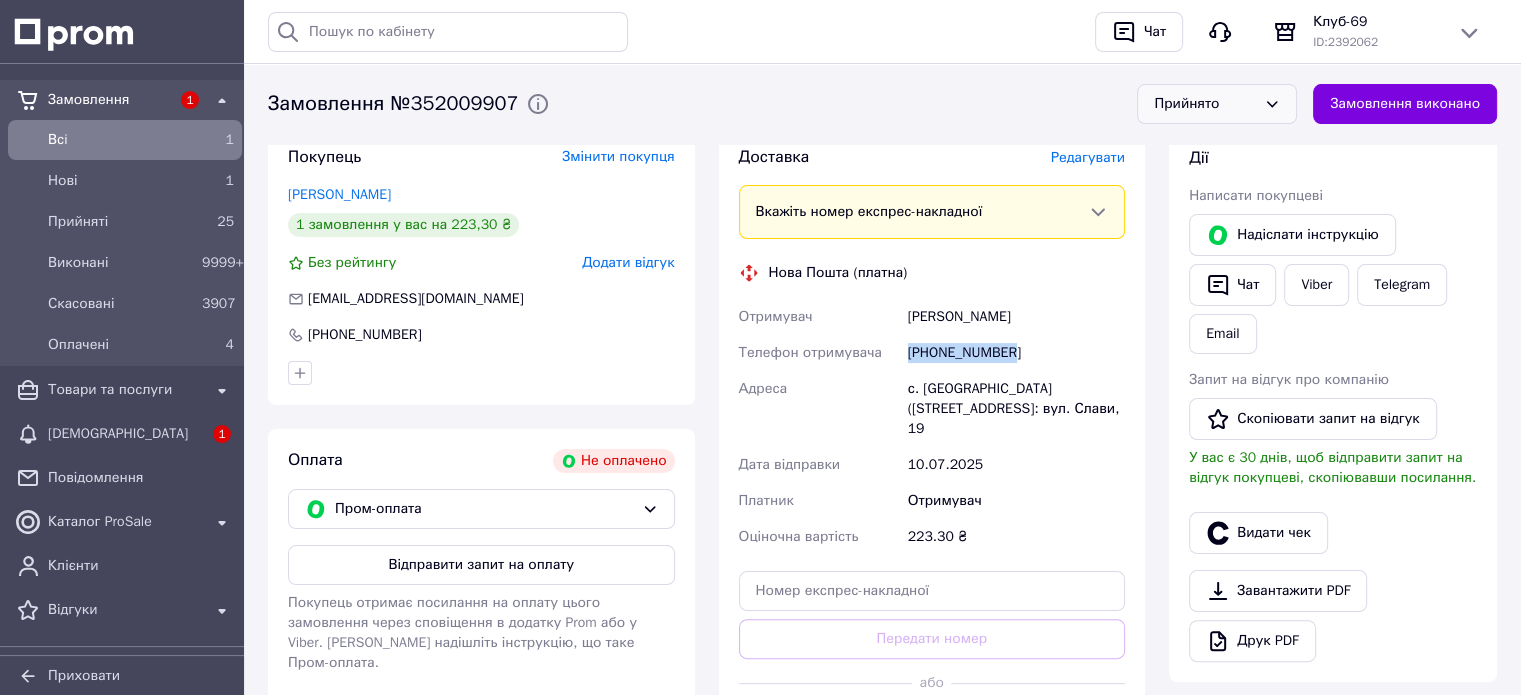 drag, startPoint x: 1027, startPoint y: 347, endPoint x: 866, endPoint y: 342, distance: 161.07762 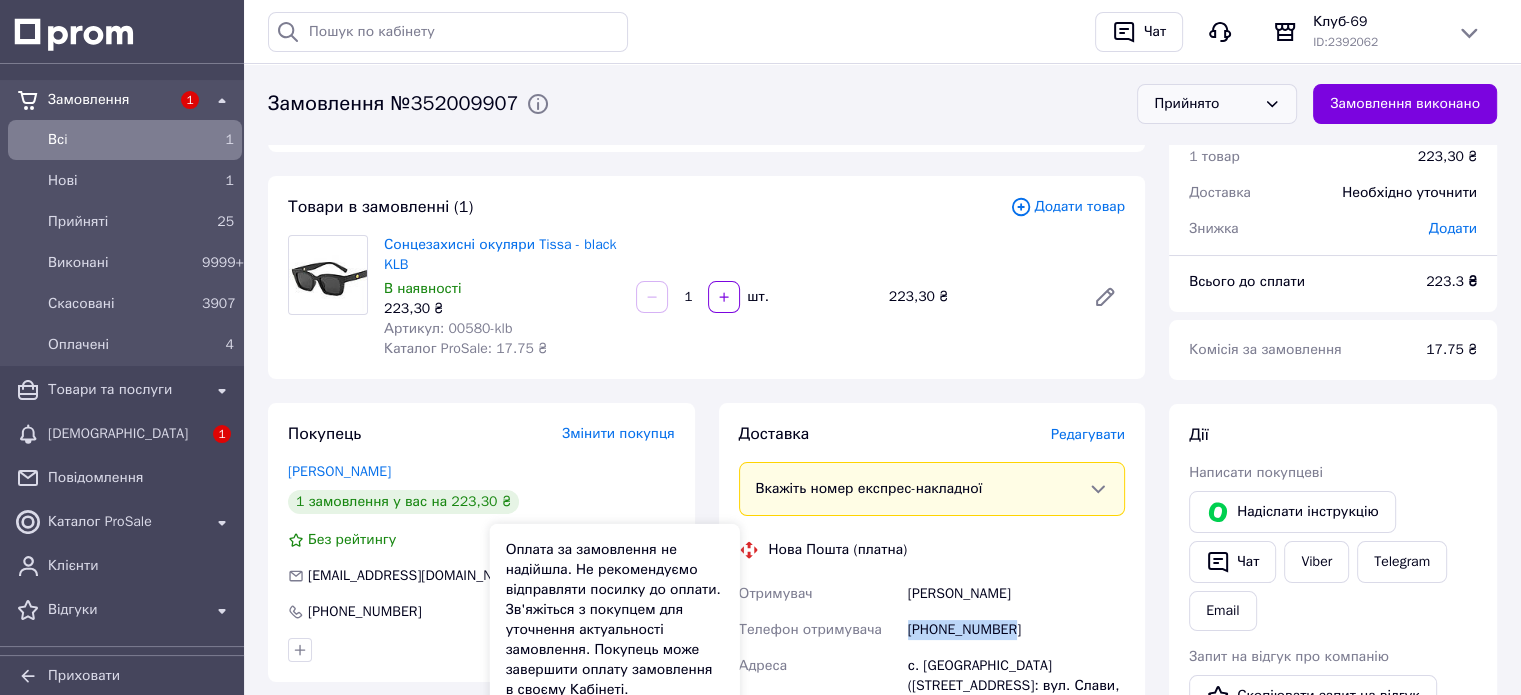 scroll, scrollTop: 0, scrollLeft: 0, axis: both 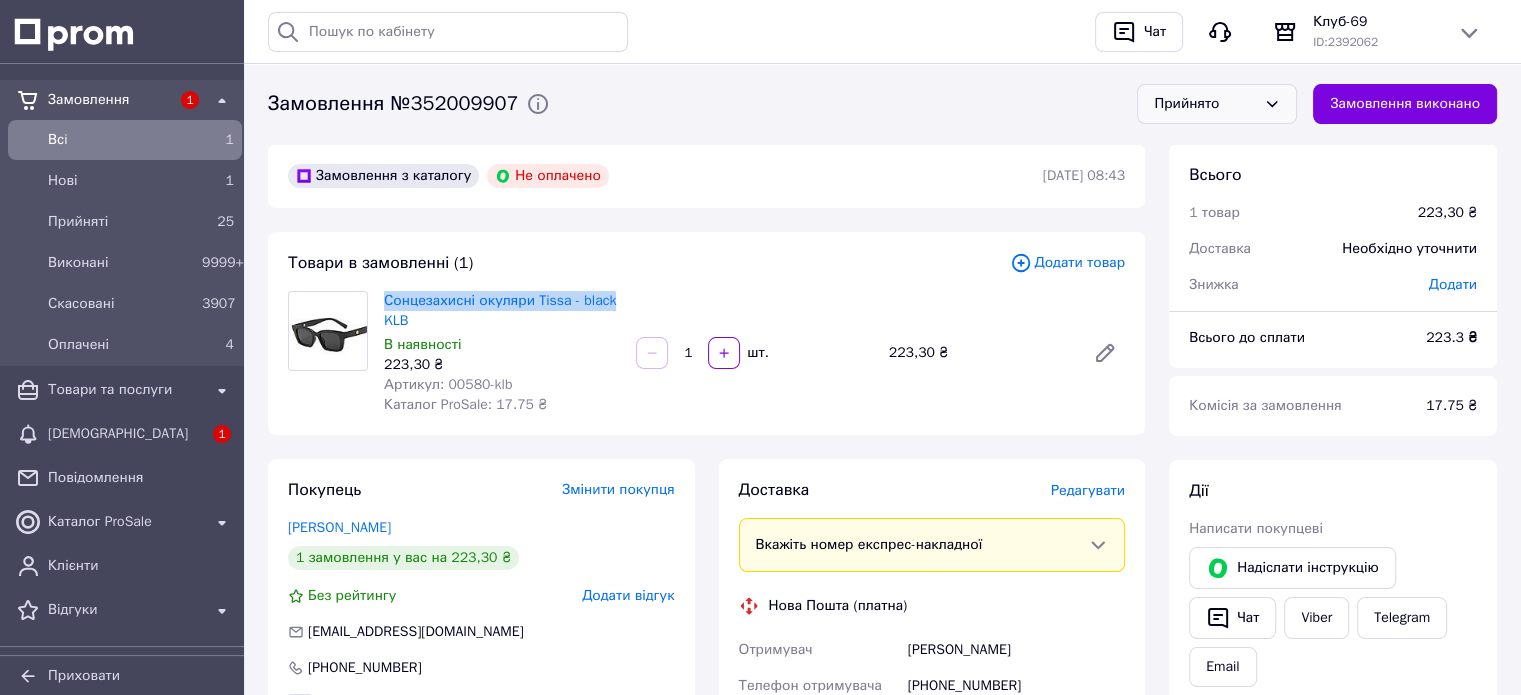 drag, startPoint x: 621, startPoint y: 299, endPoint x: 380, endPoint y: 299, distance: 241 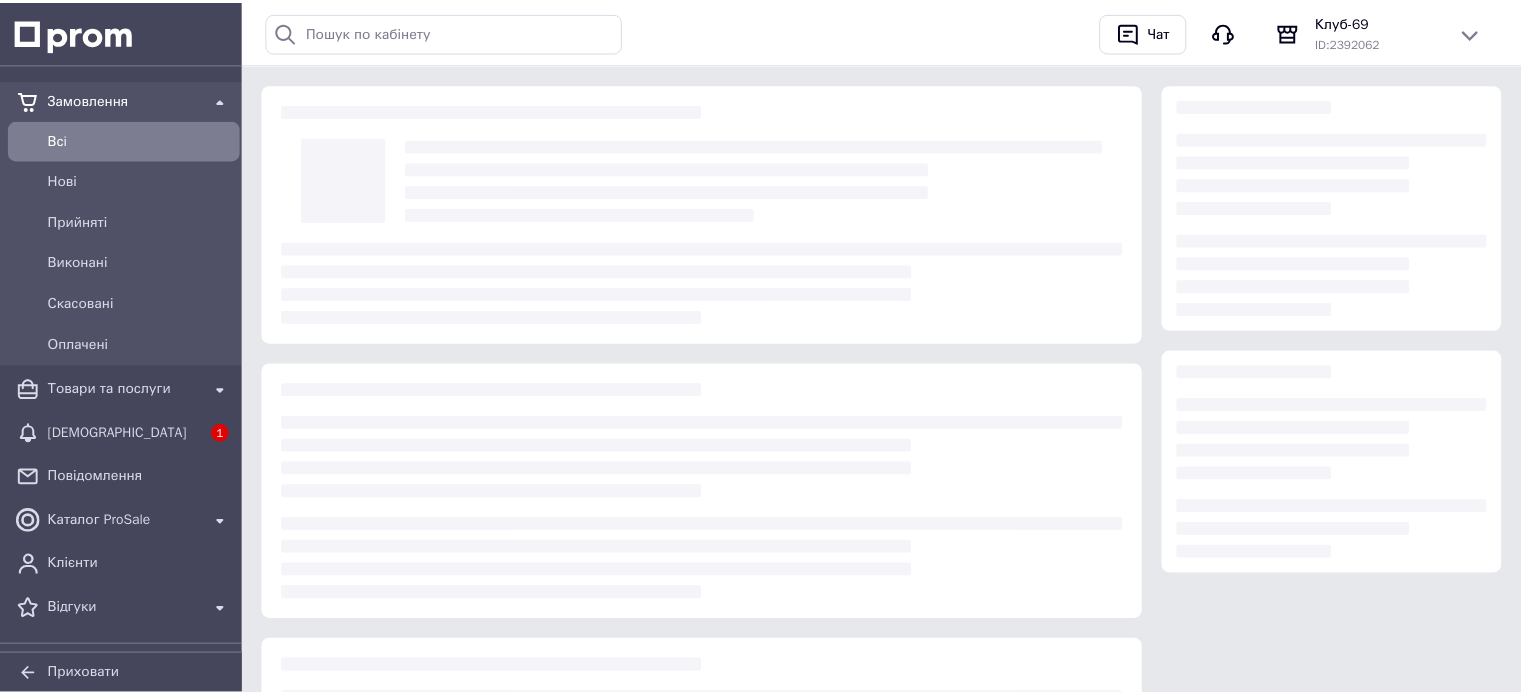 scroll, scrollTop: 0, scrollLeft: 0, axis: both 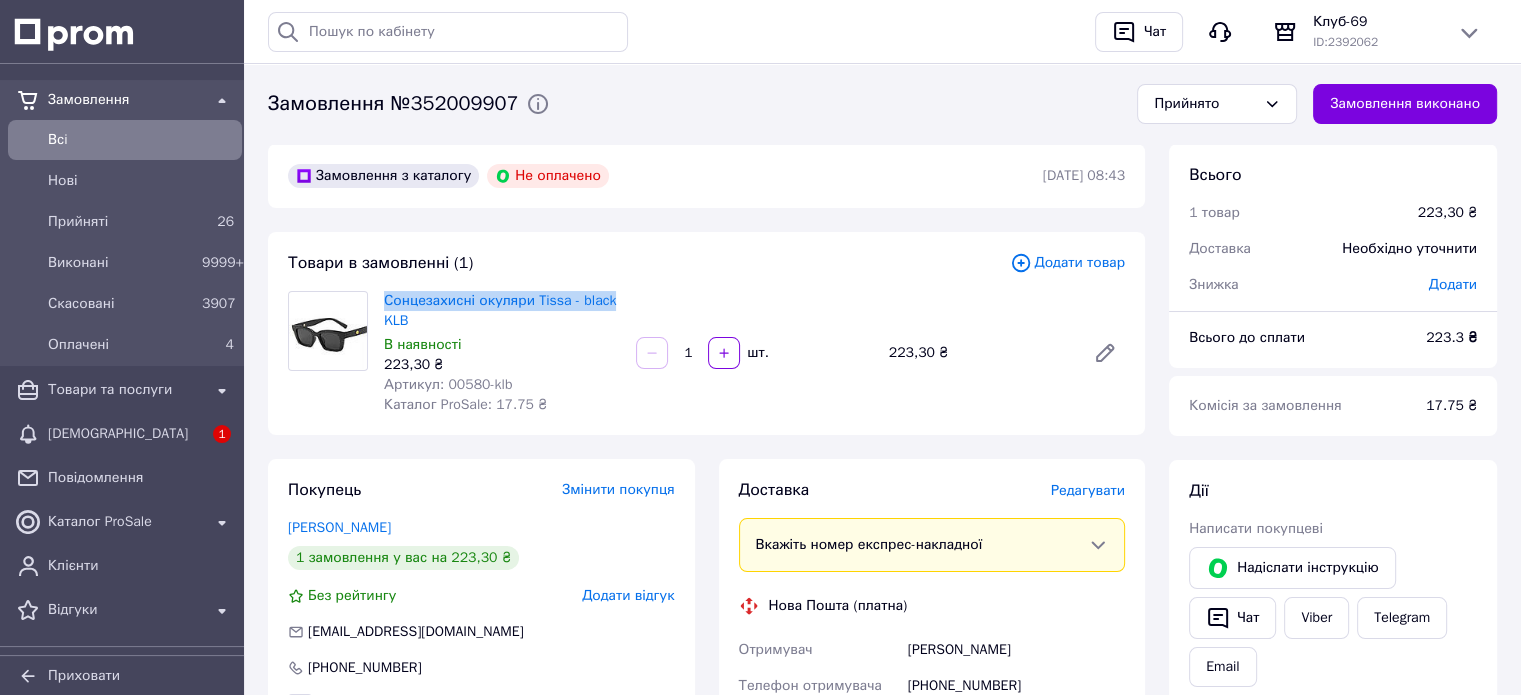 drag, startPoint x: 640, startPoint y: 297, endPoint x: 382, endPoint y: 297, distance: 258 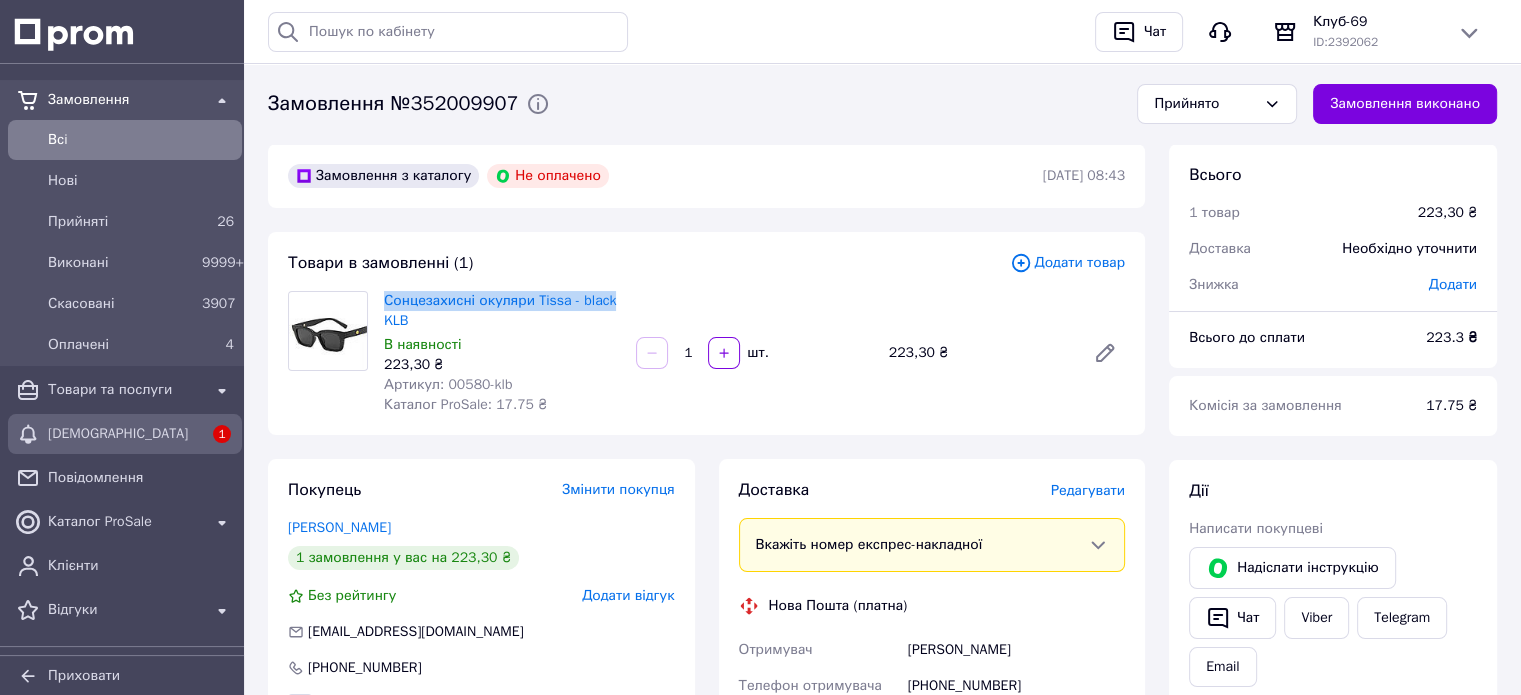 click on "[DEMOGRAPHIC_DATA]" at bounding box center [125, 434] 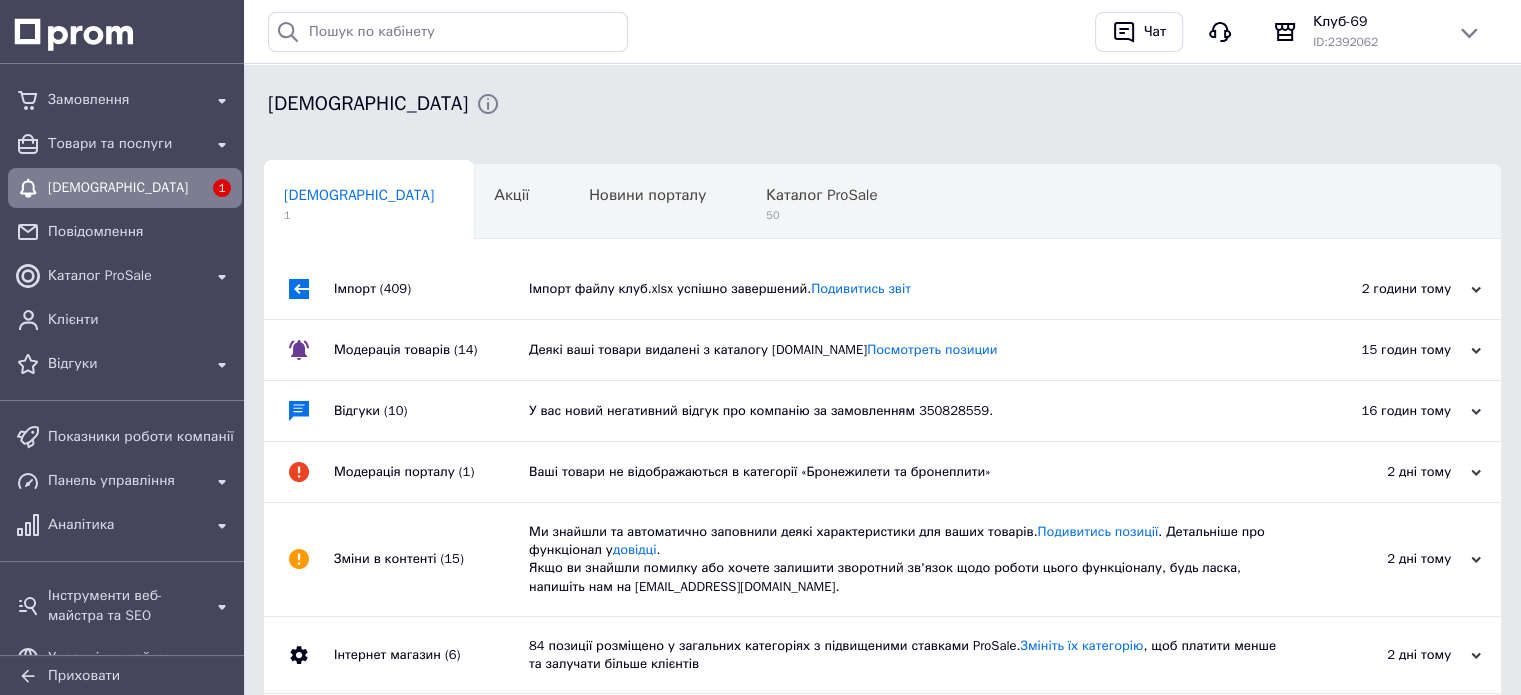click on "Імпорт файлу клуб.xlsx успішно завершений.  Подивитись звіт" at bounding box center (905, 289) 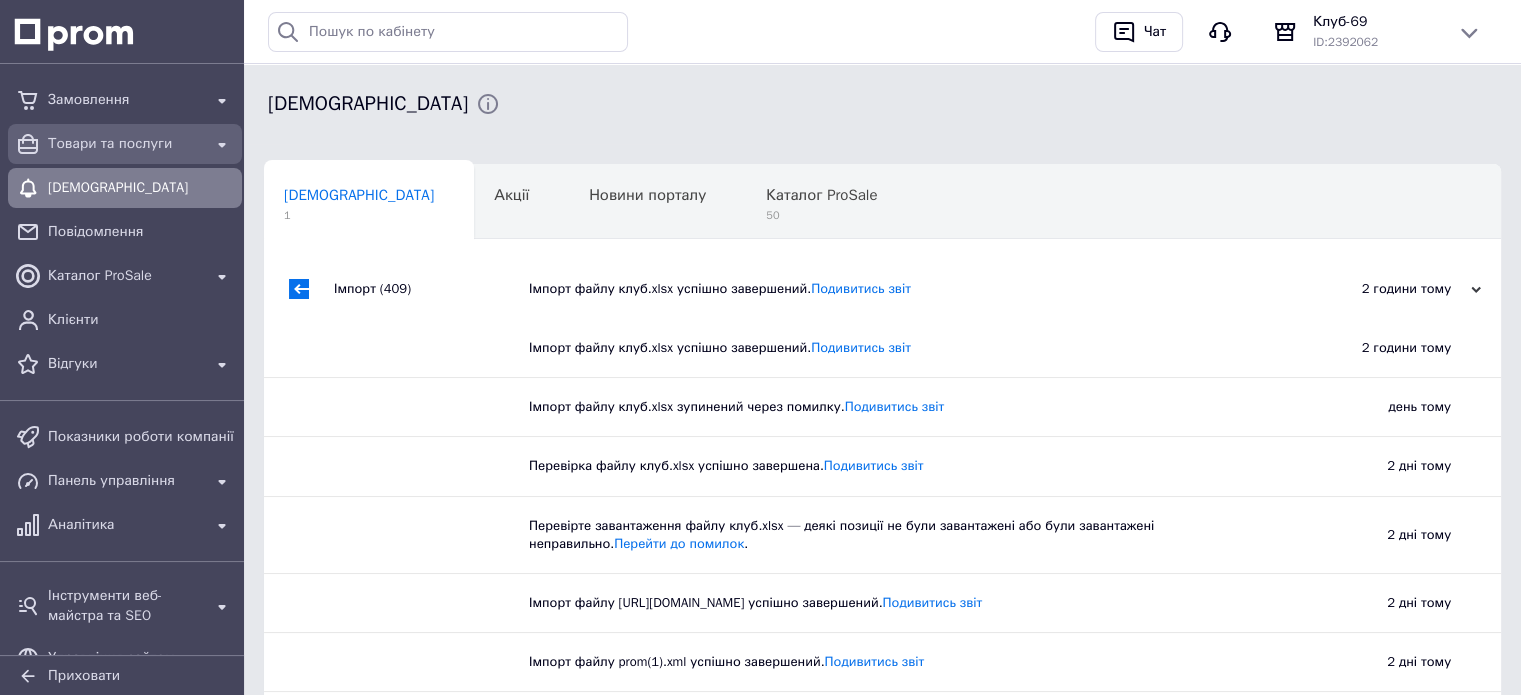 click on "Товари та послуги" at bounding box center (125, 144) 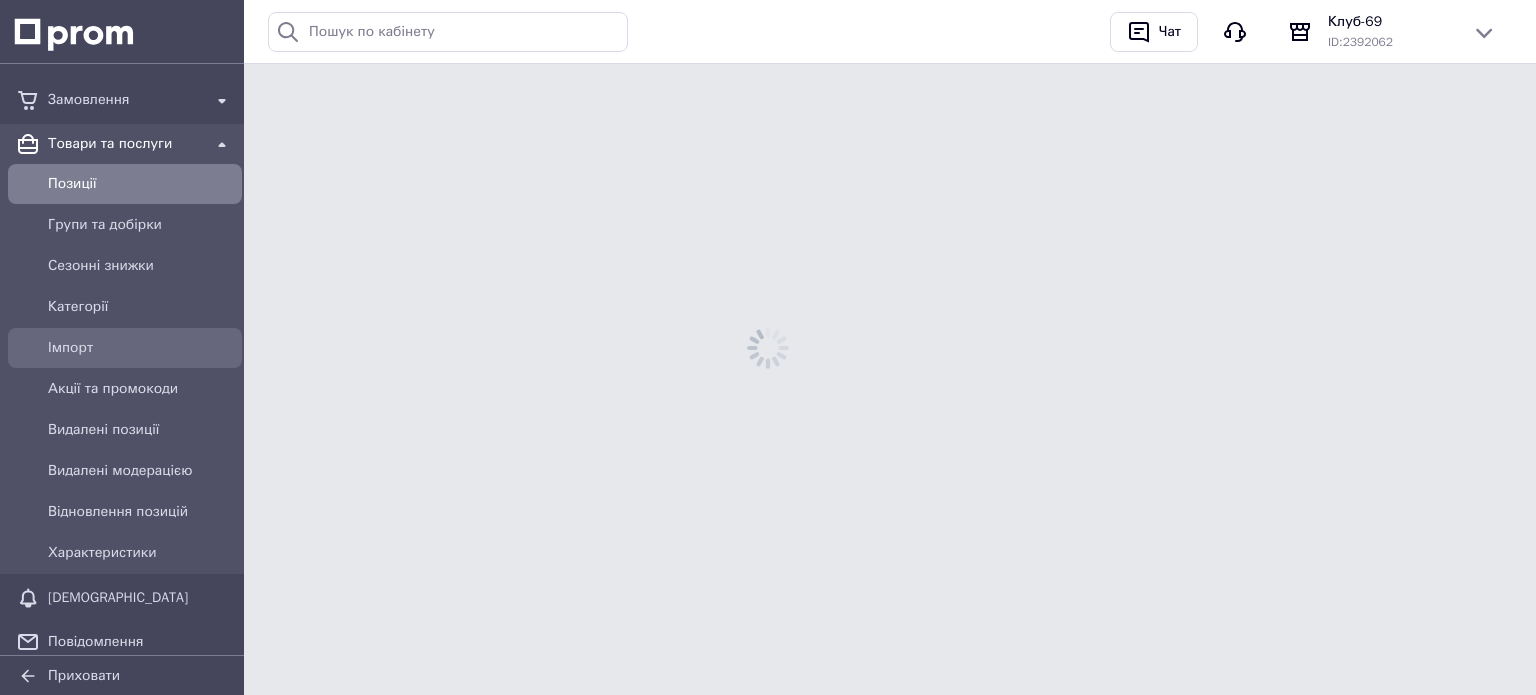 click on "Імпорт" at bounding box center (141, 348) 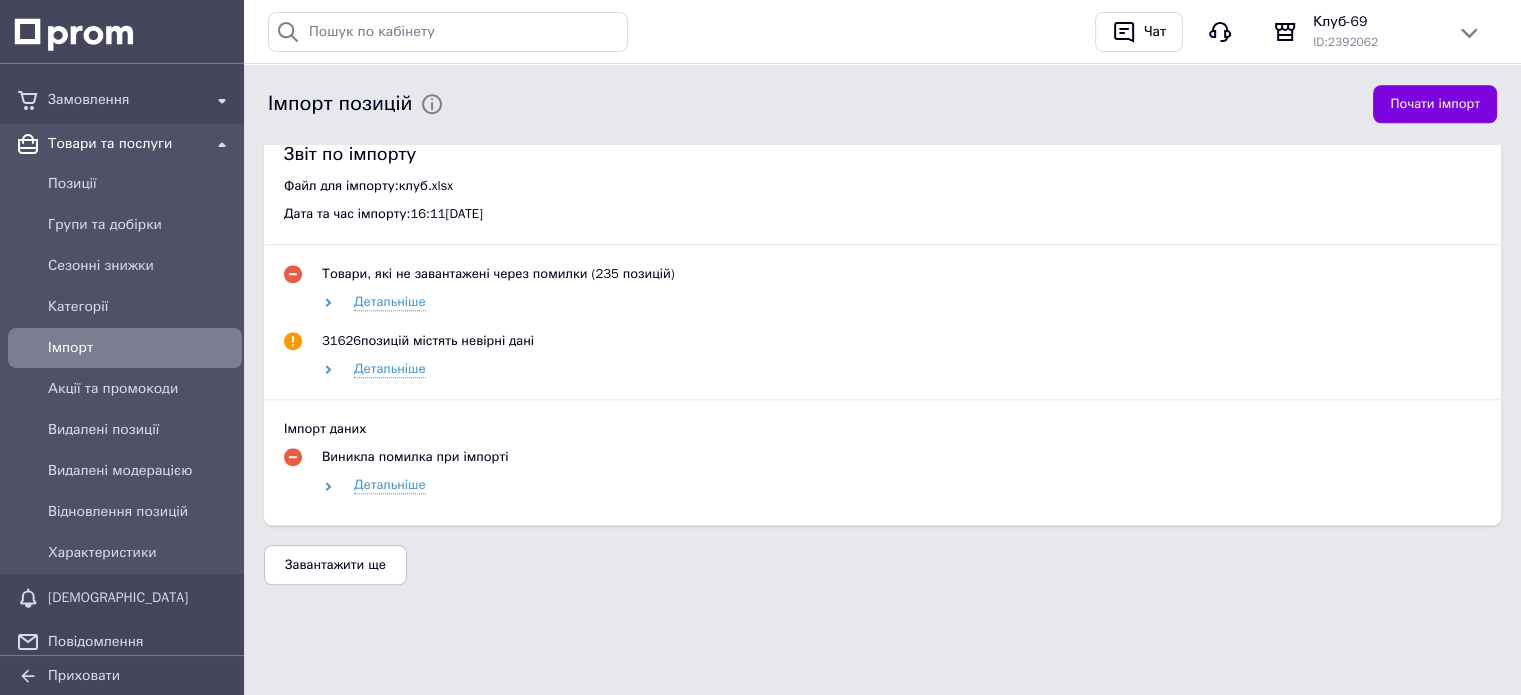 scroll, scrollTop: 1851, scrollLeft: 0, axis: vertical 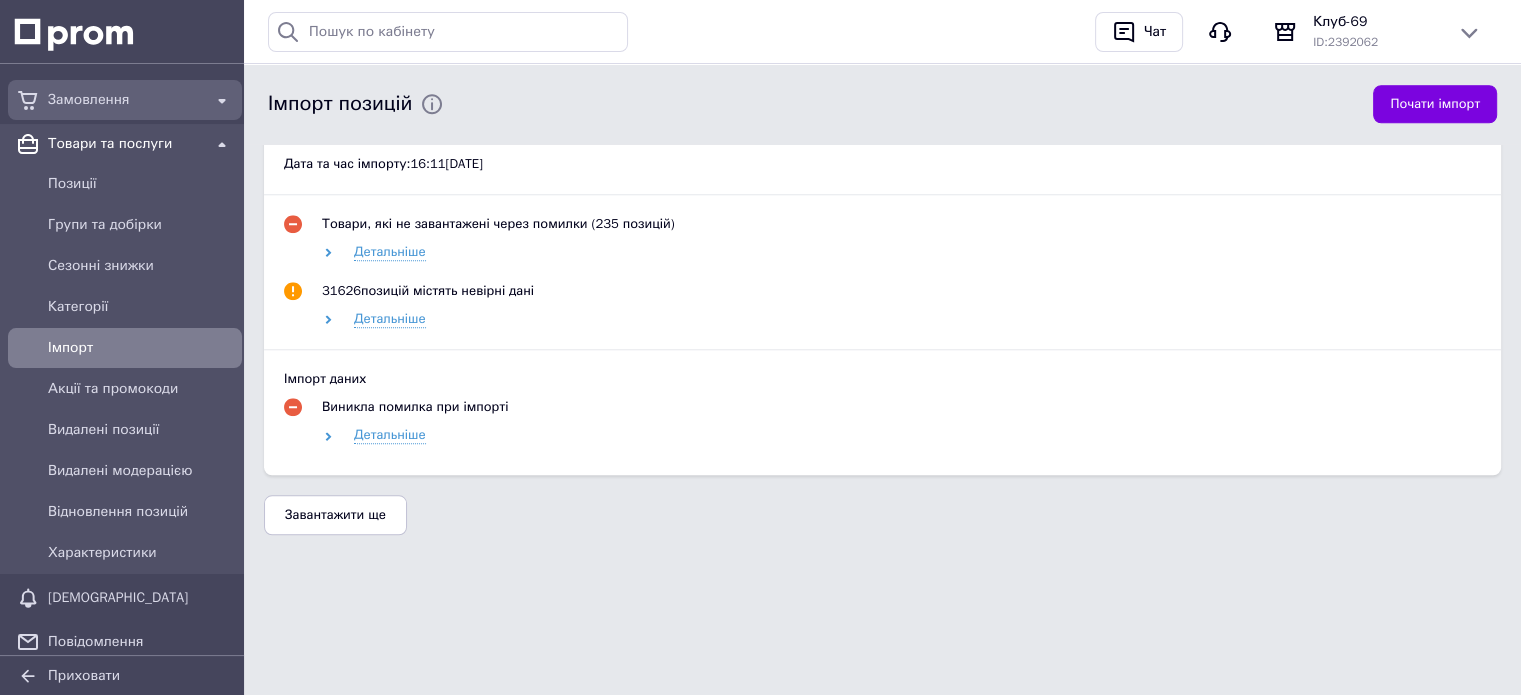 click on "Замовлення" at bounding box center [125, 100] 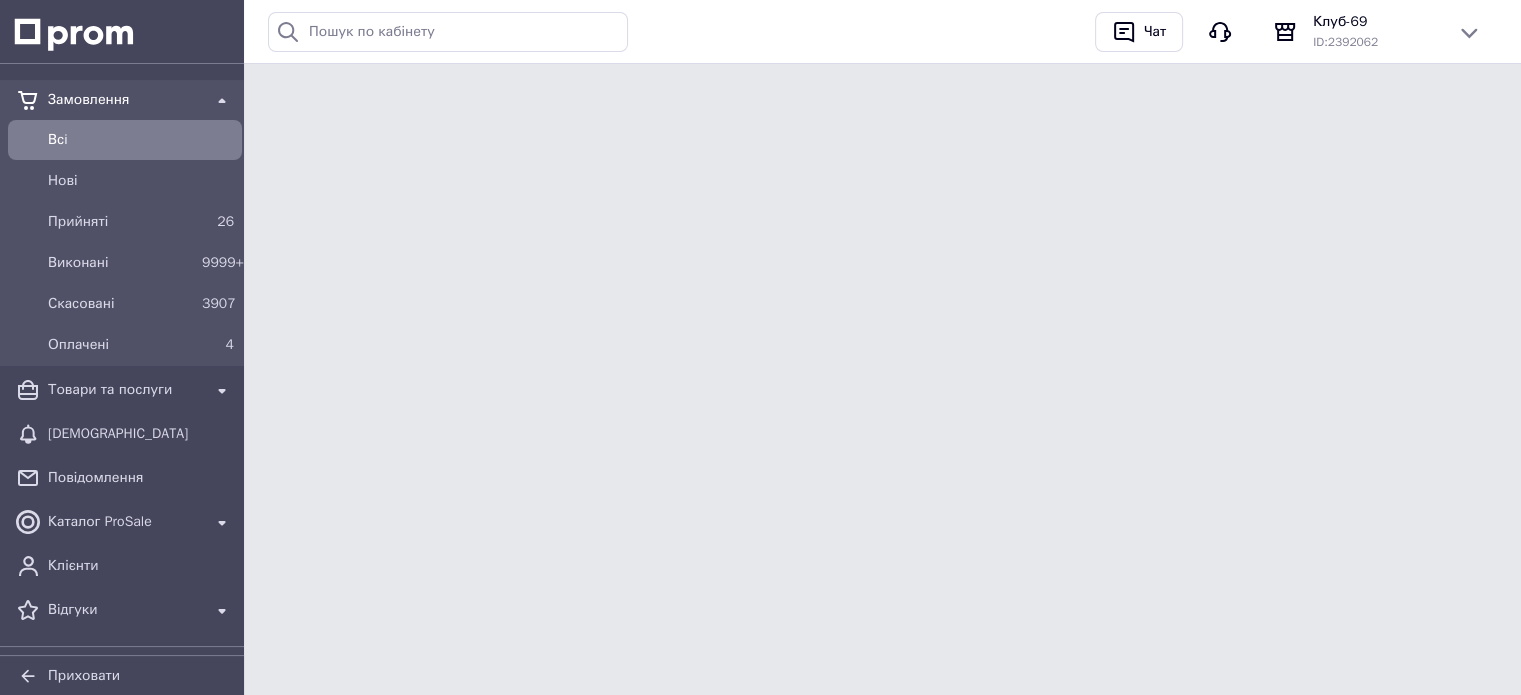 scroll, scrollTop: 0, scrollLeft: 0, axis: both 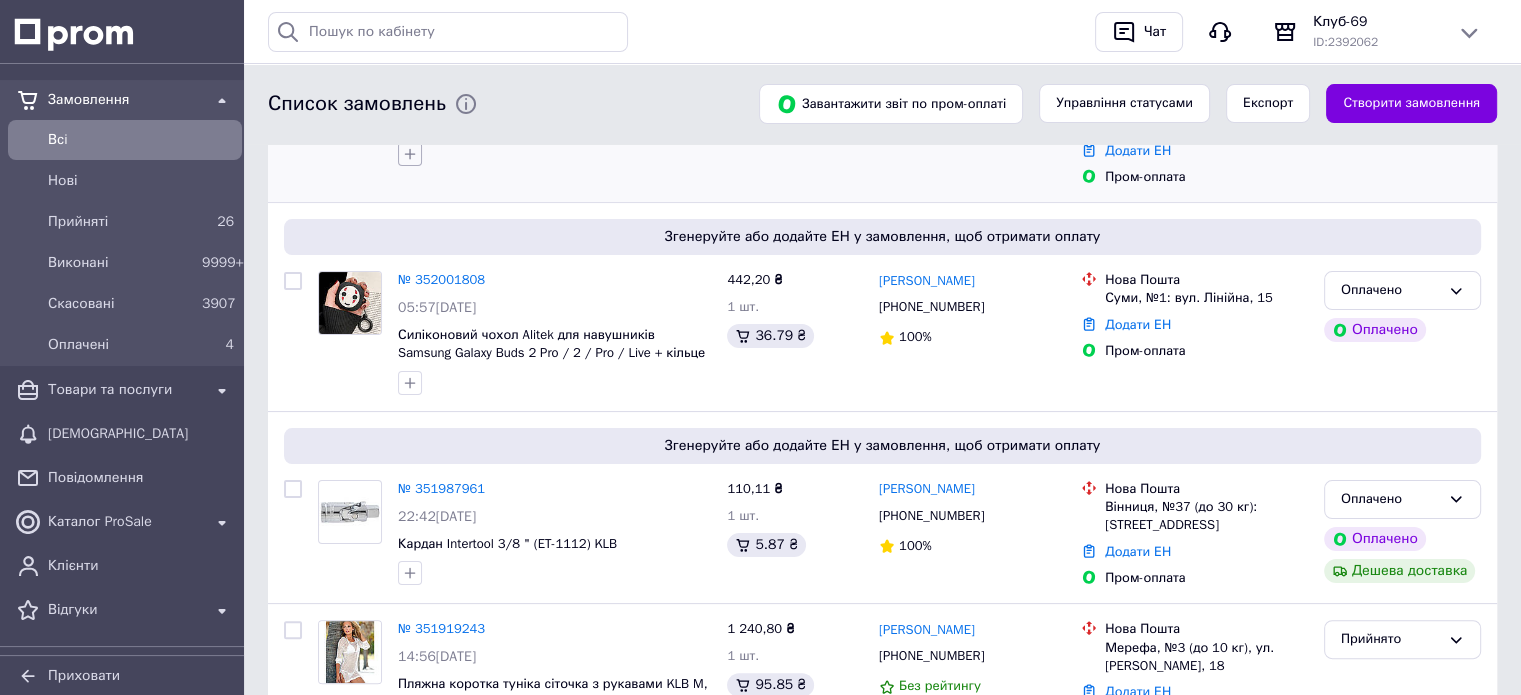 click 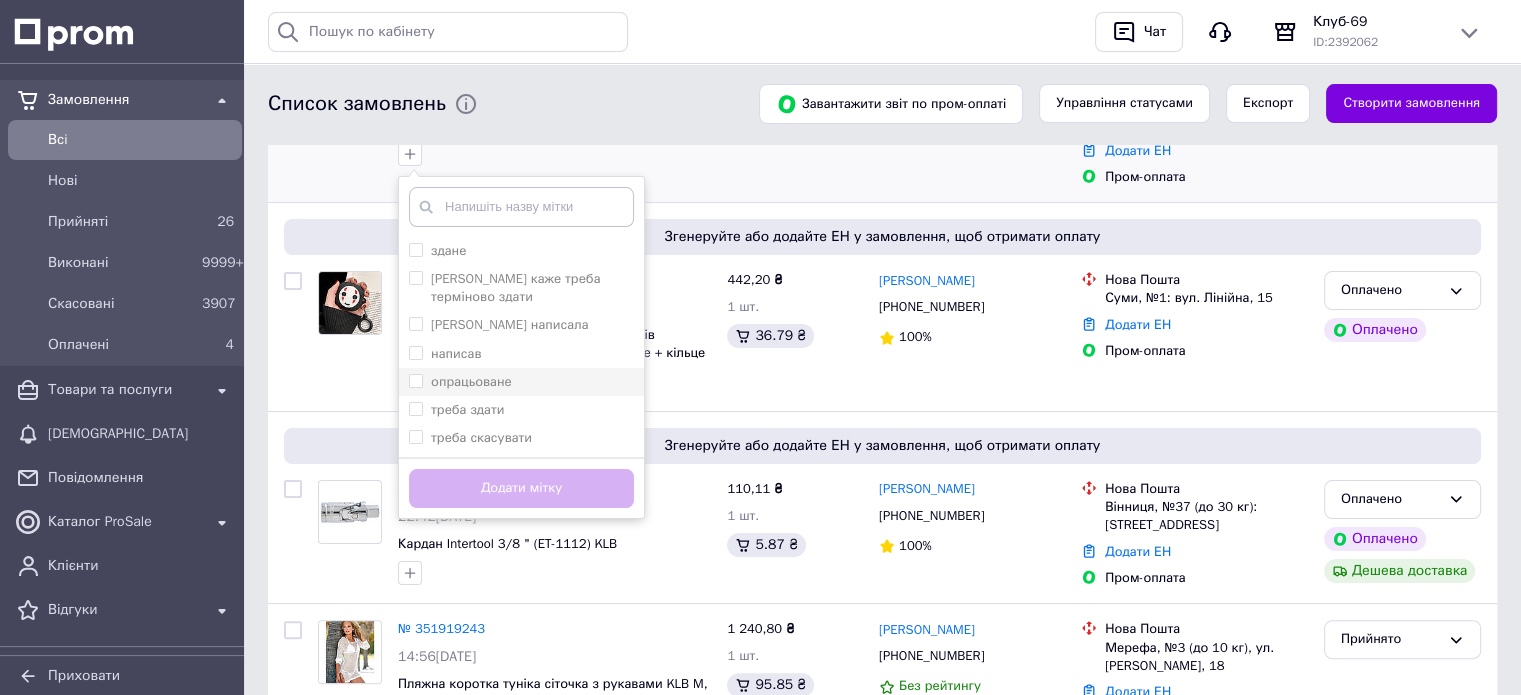 click on "опрацьоване" at bounding box center (415, 380) 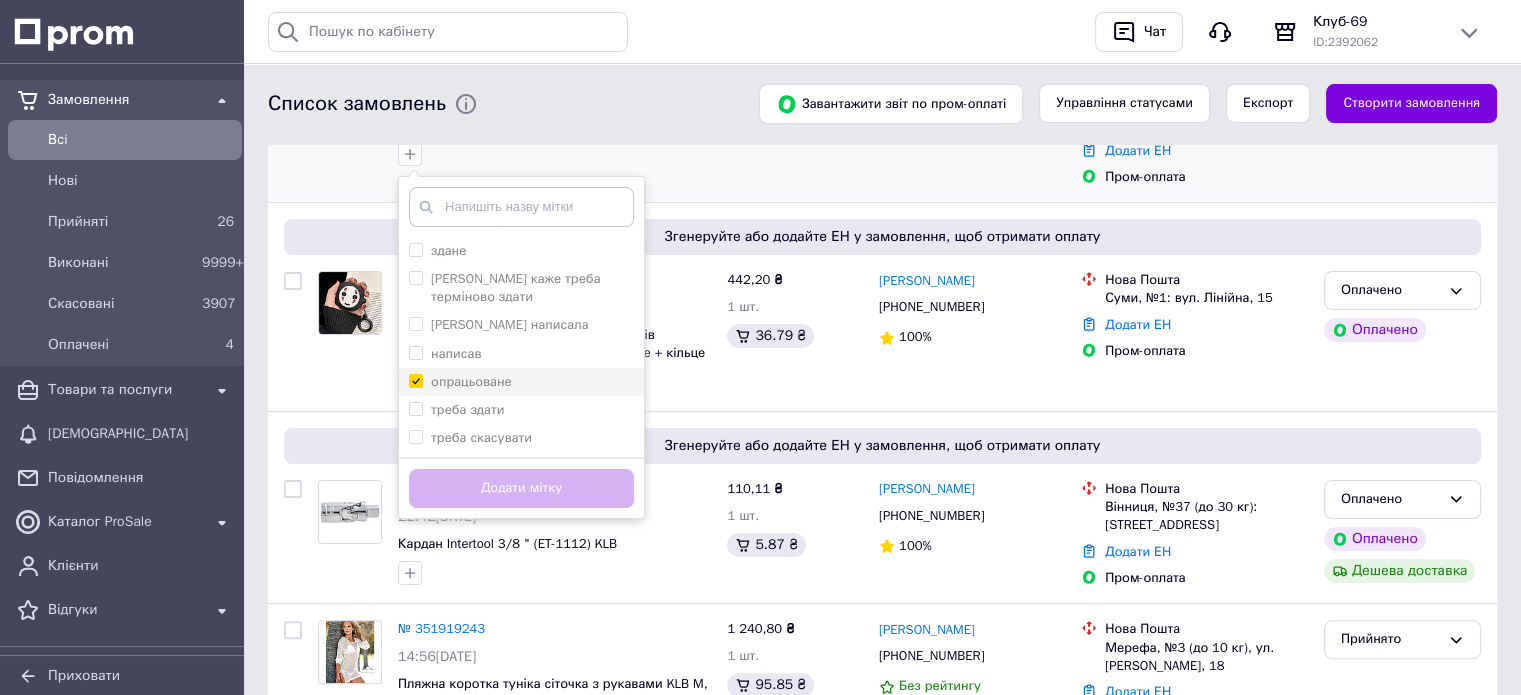 checkbox on "true" 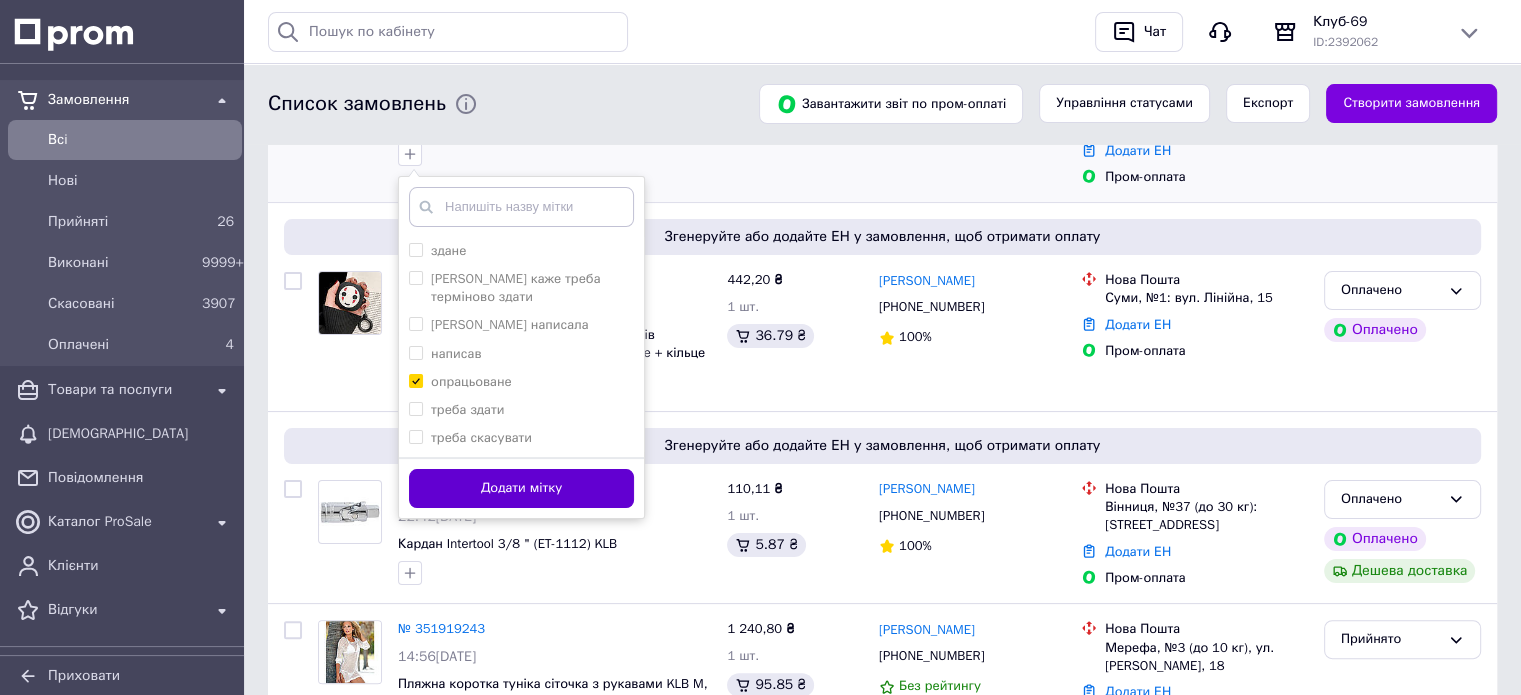 click on "Додати мітку" at bounding box center [521, 488] 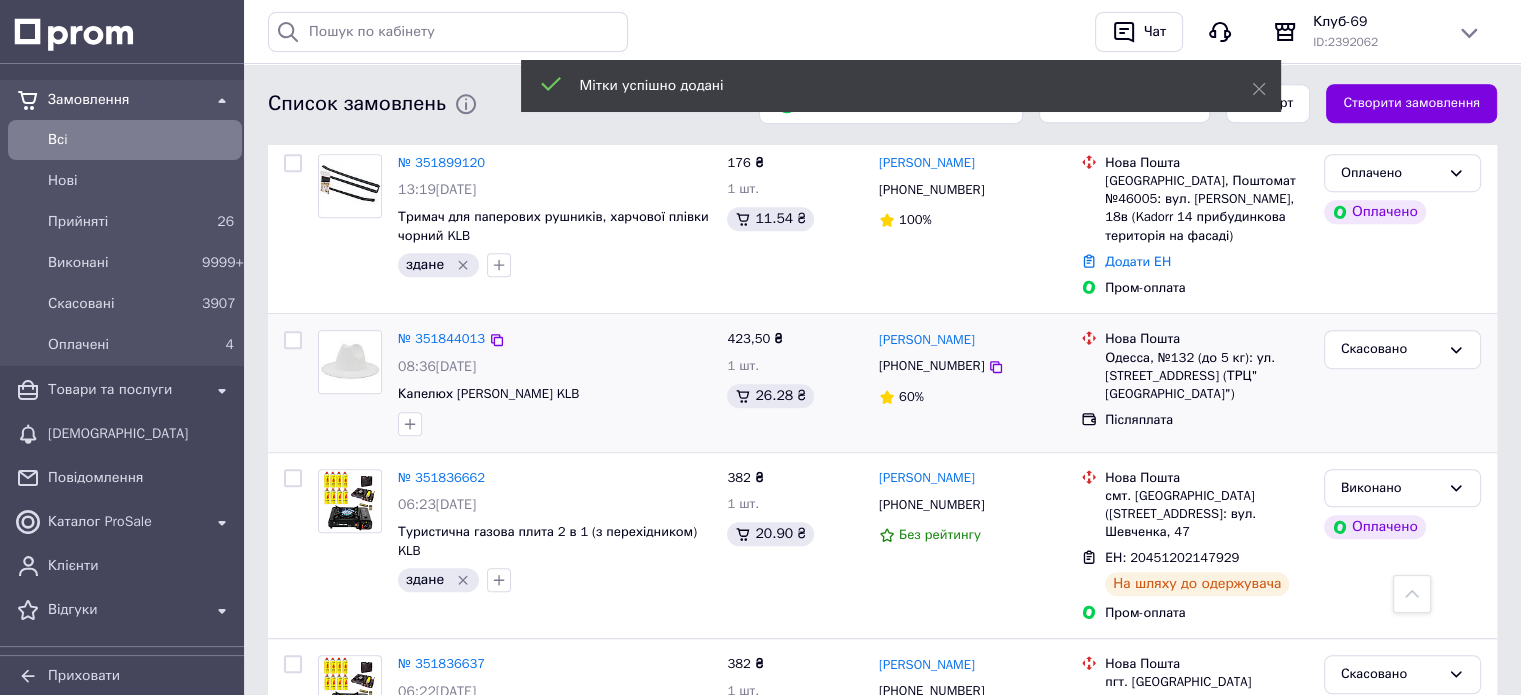 scroll, scrollTop: 1166, scrollLeft: 0, axis: vertical 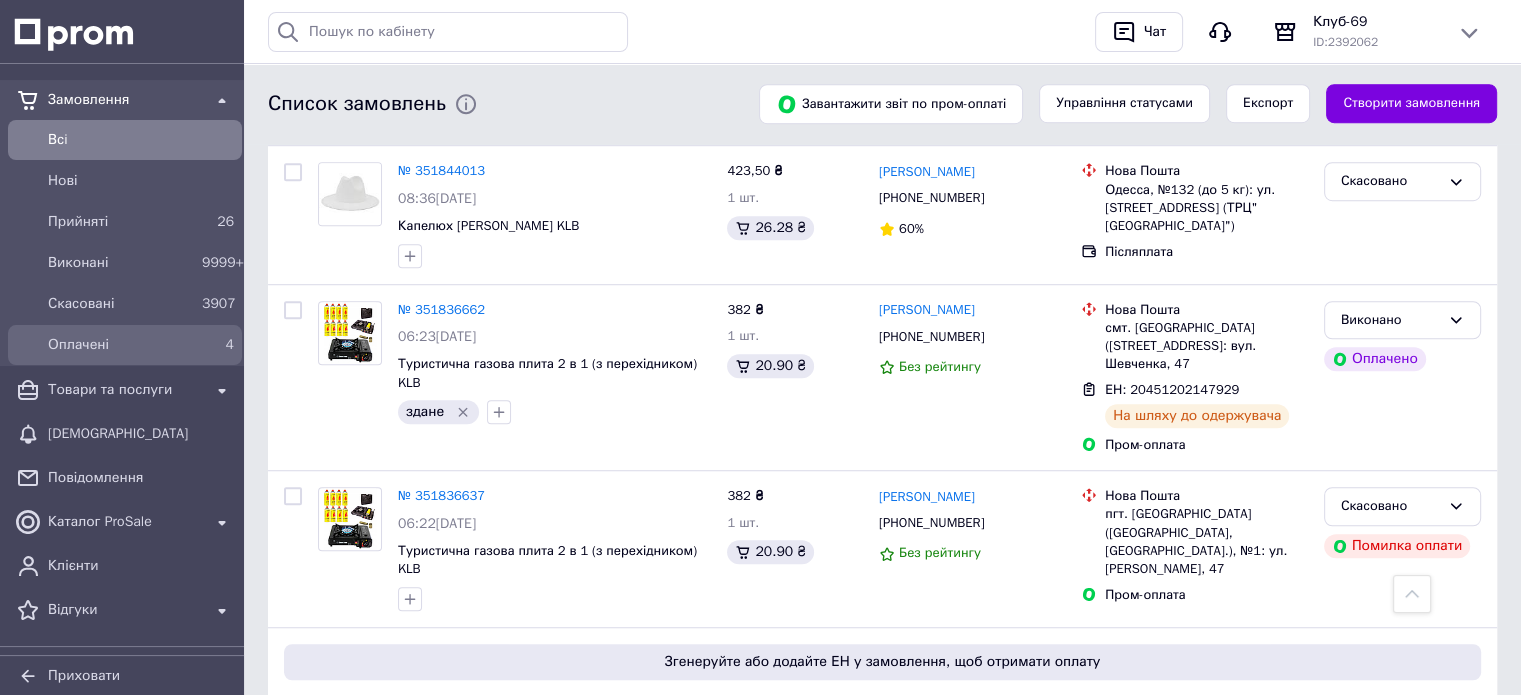 click on "Оплачені" at bounding box center [121, 345] 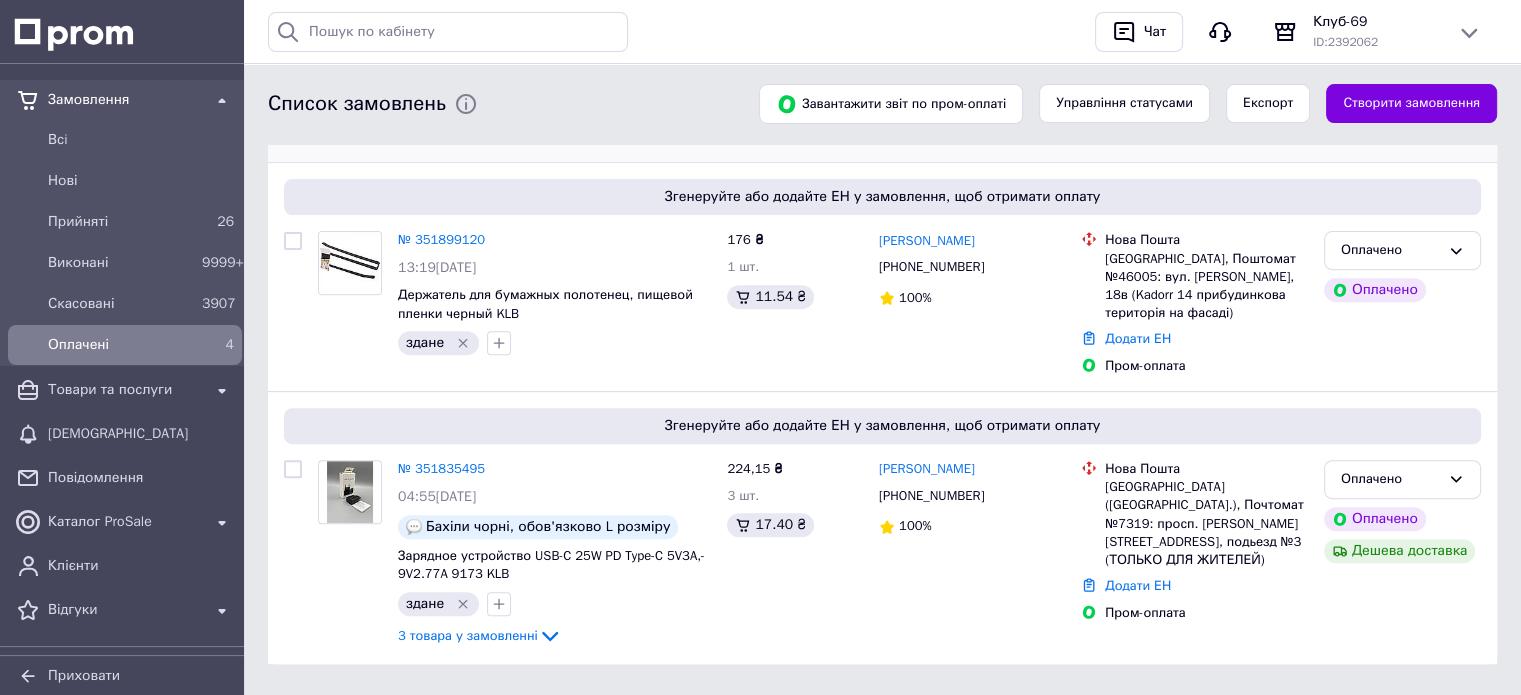 scroll, scrollTop: 717, scrollLeft: 0, axis: vertical 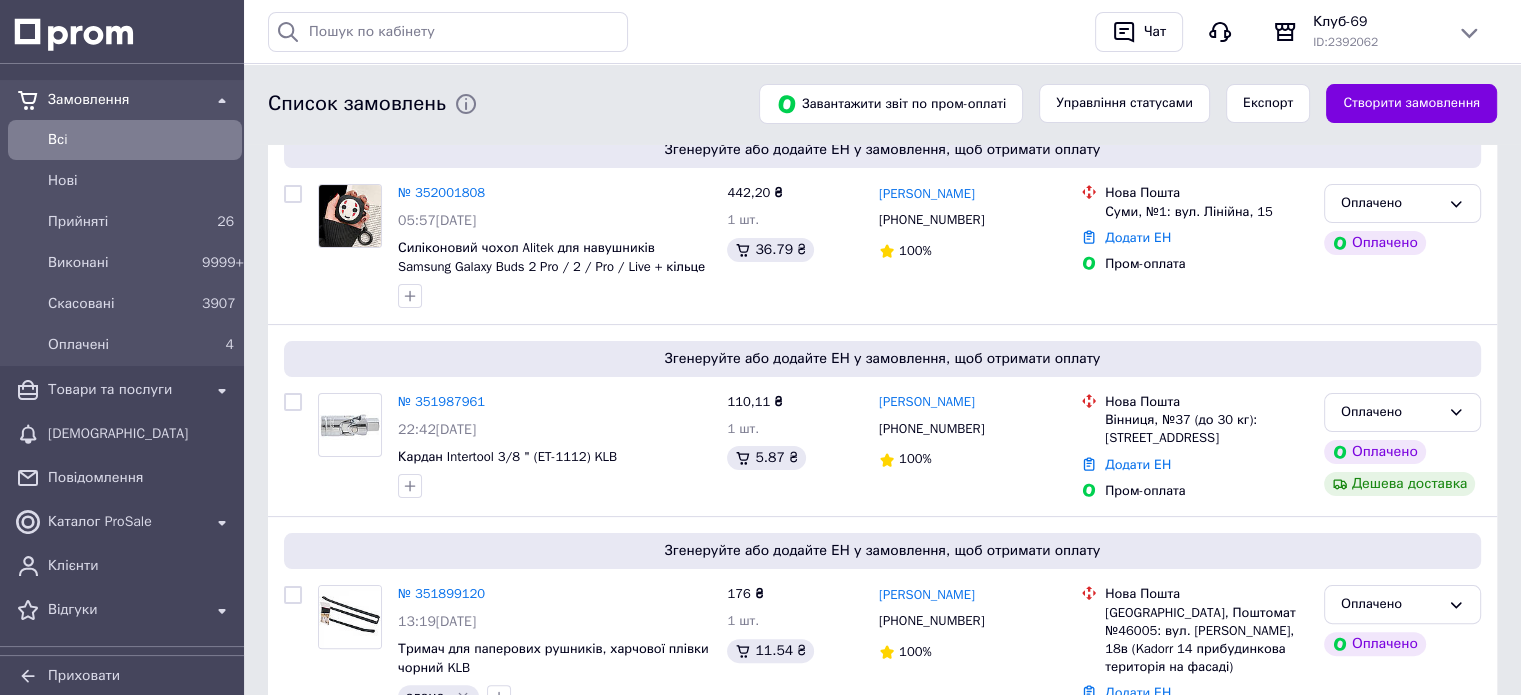 click on "Всi" at bounding box center (141, 140) 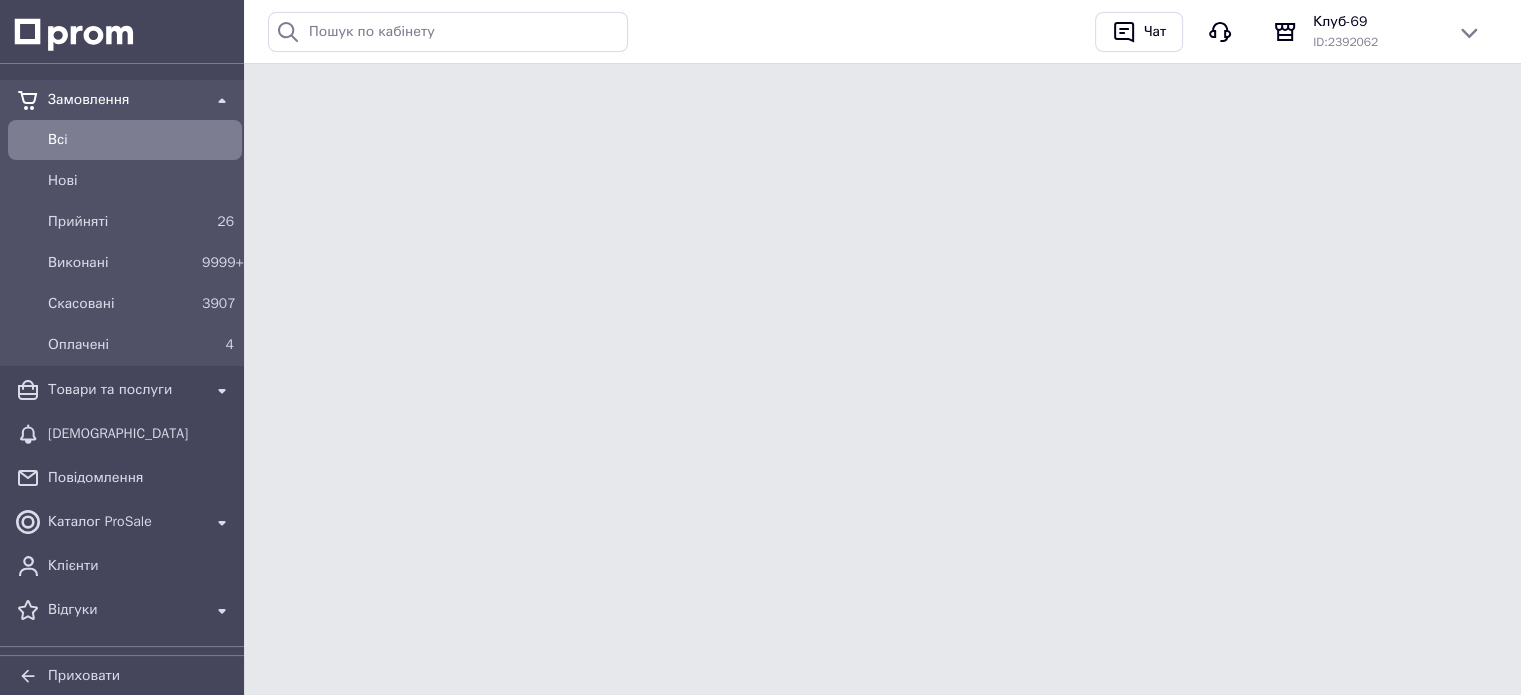 scroll, scrollTop: 0, scrollLeft: 0, axis: both 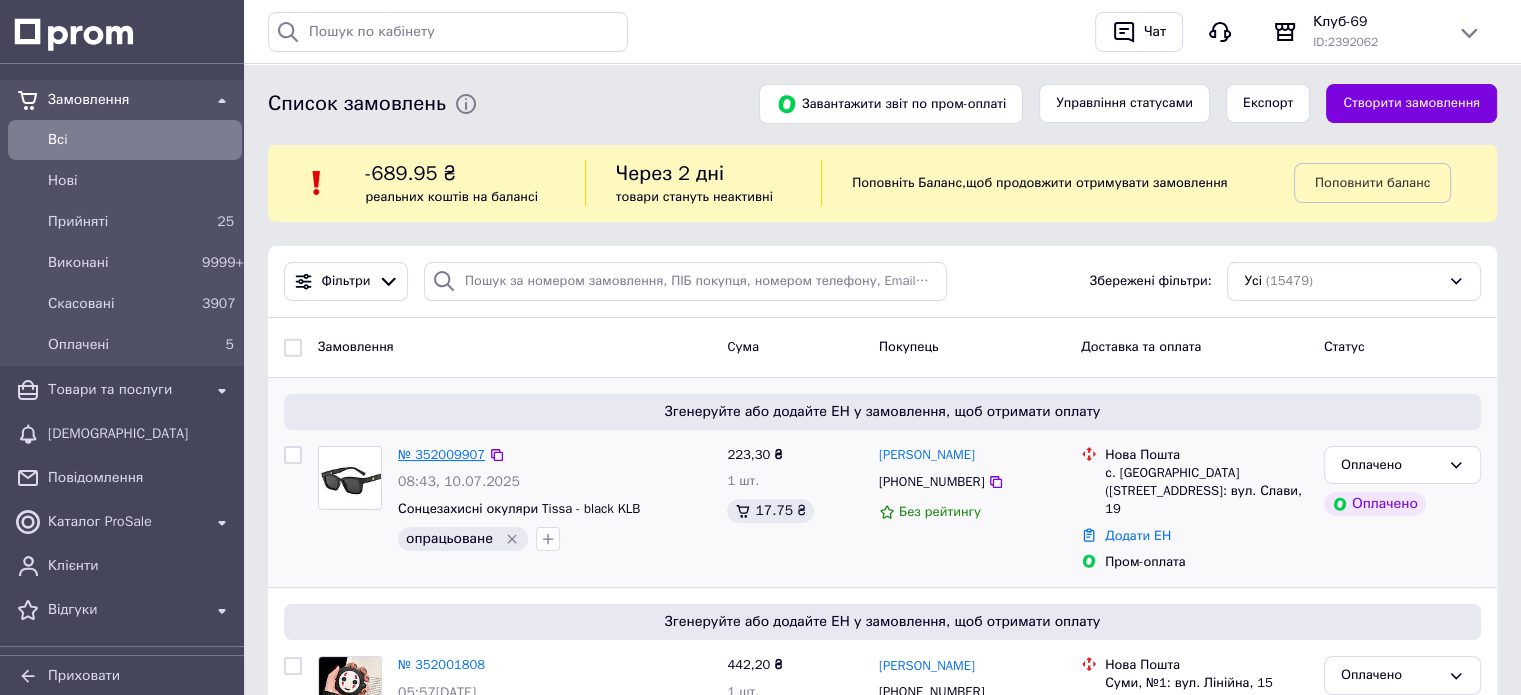 click on "№ 352009907" at bounding box center [441, 454] 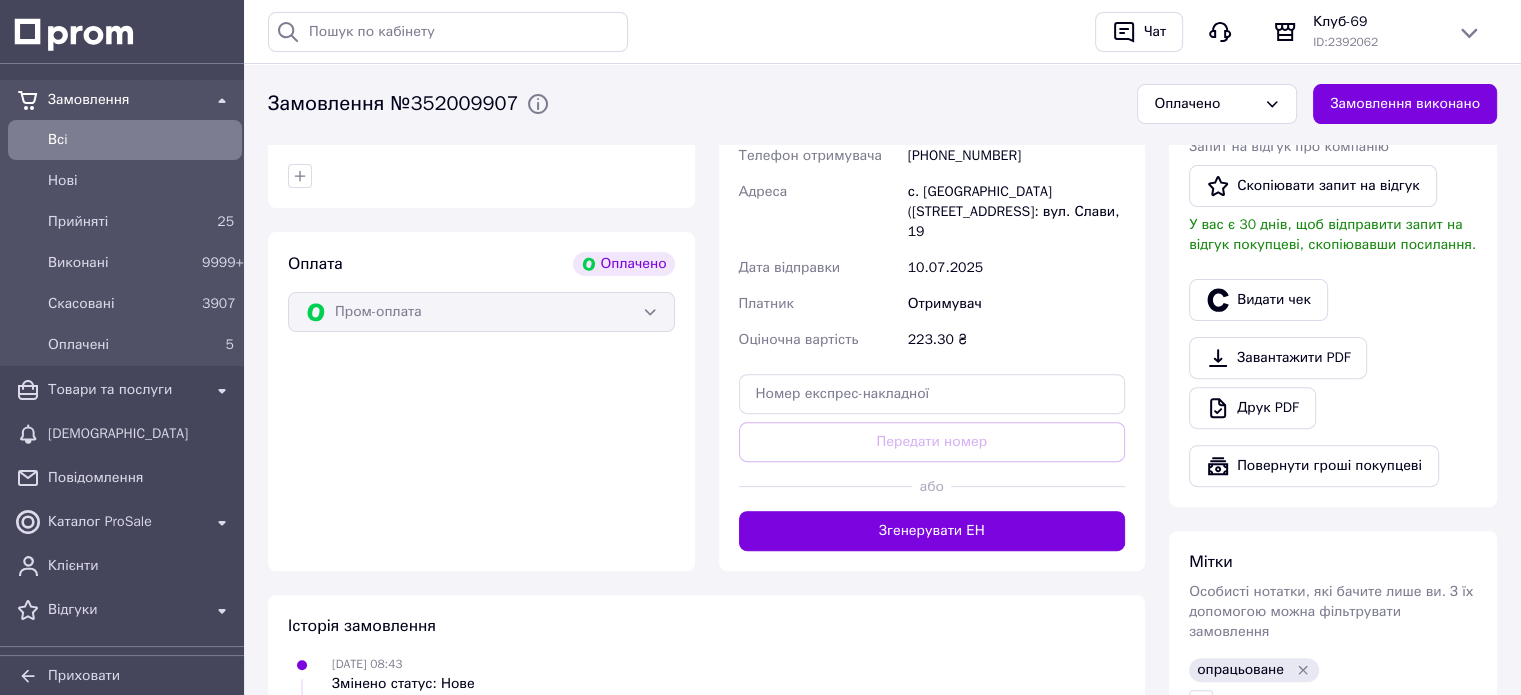 scroll, scrollTop: 666, scrollLeft: 0, axis: vertical 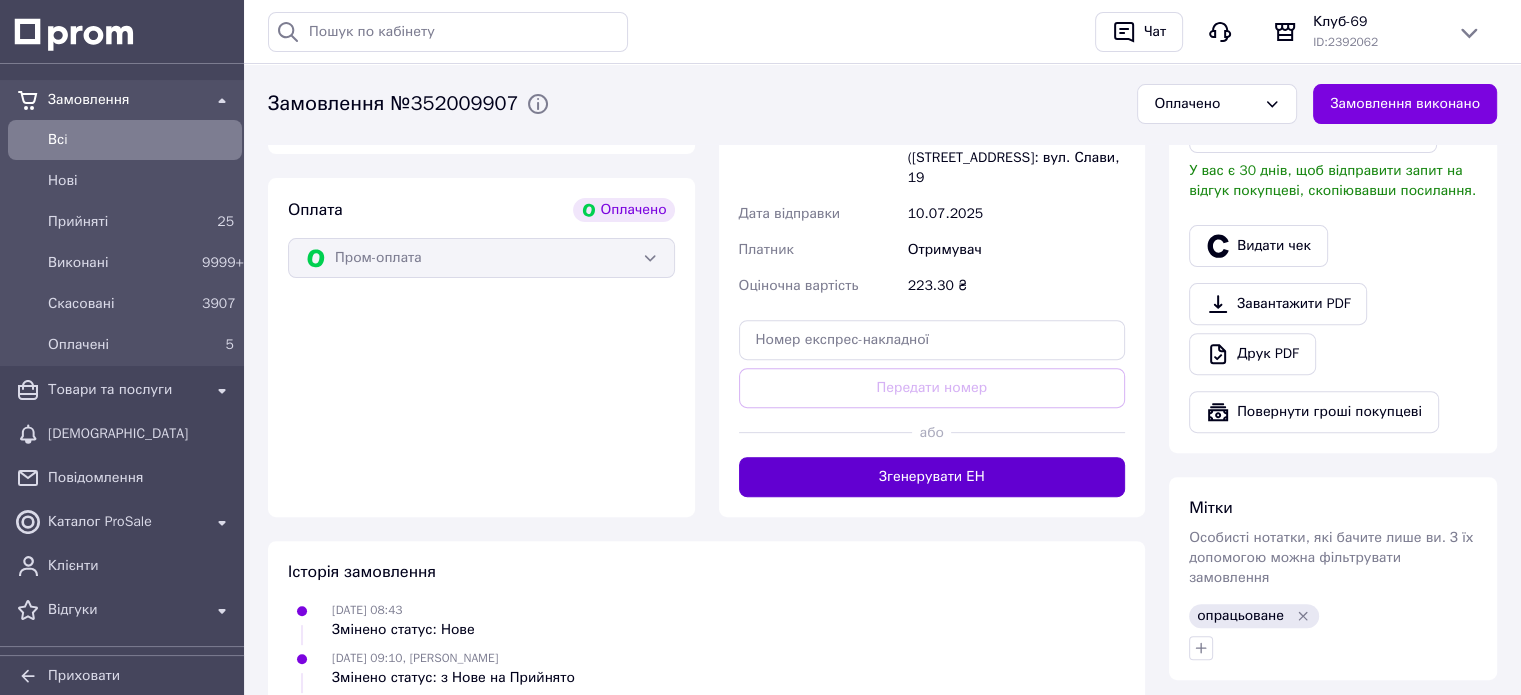 click on "Згенерувати ЕН" at bounding box center (932, 477) 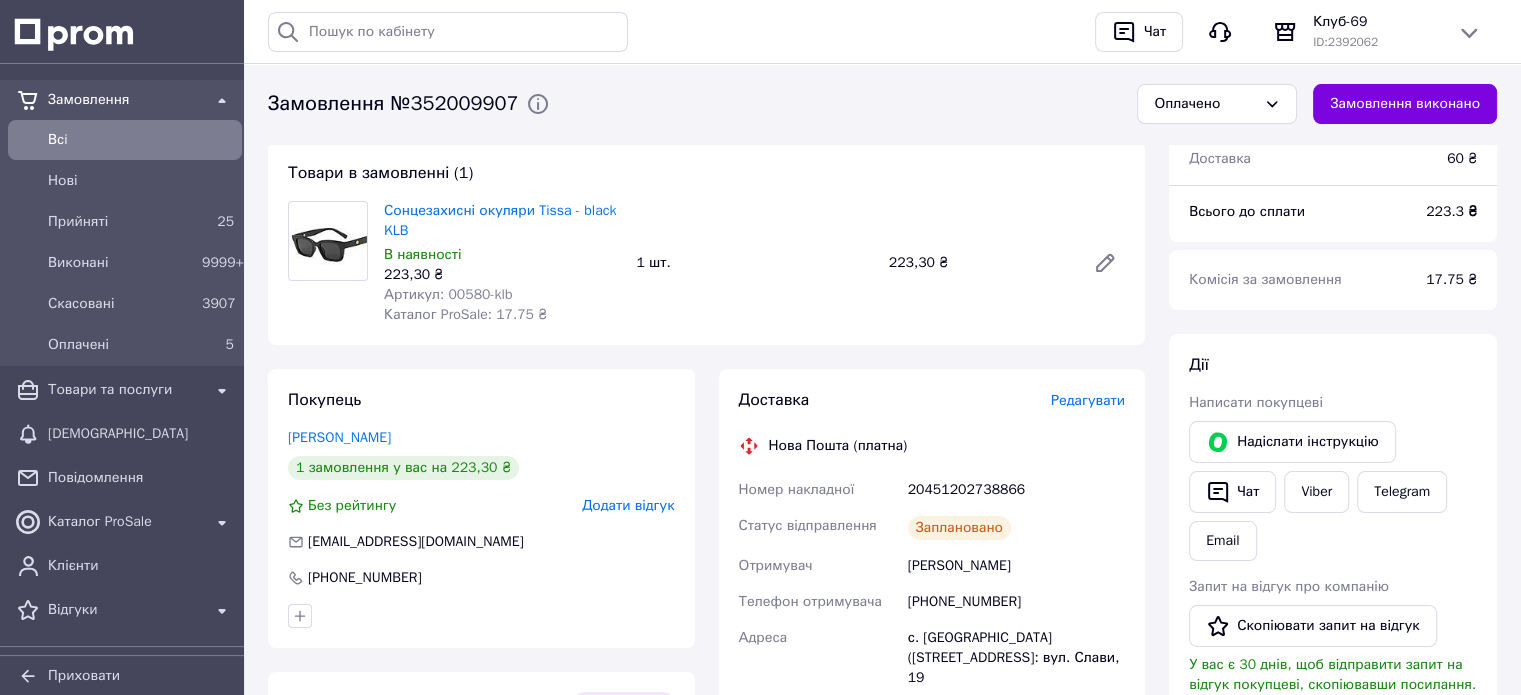 scroll, scrollTop: 333, scrollLeft: 0, axis: vertical 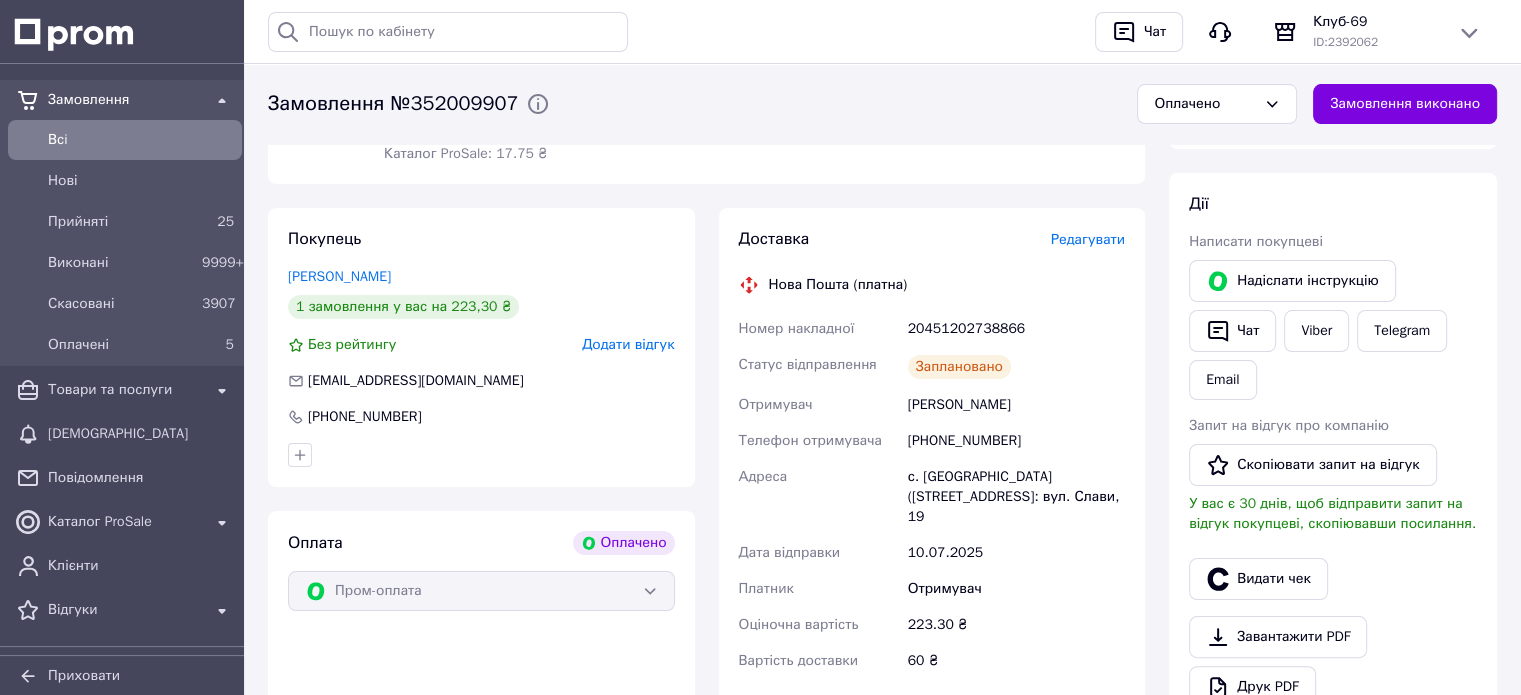 click on "20451202738866" at bounding box center (1016, 329) 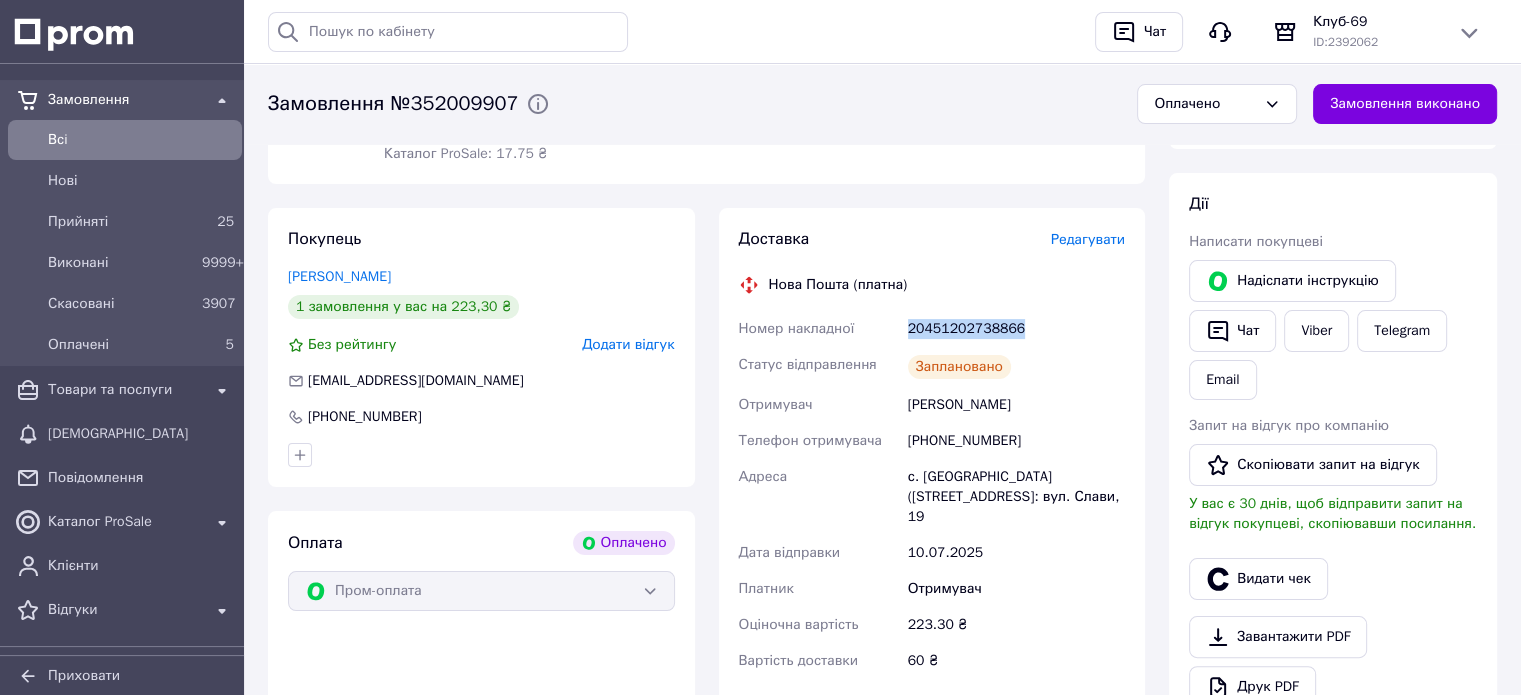 click on "20451202738866" at bounding box center (1016, 329) 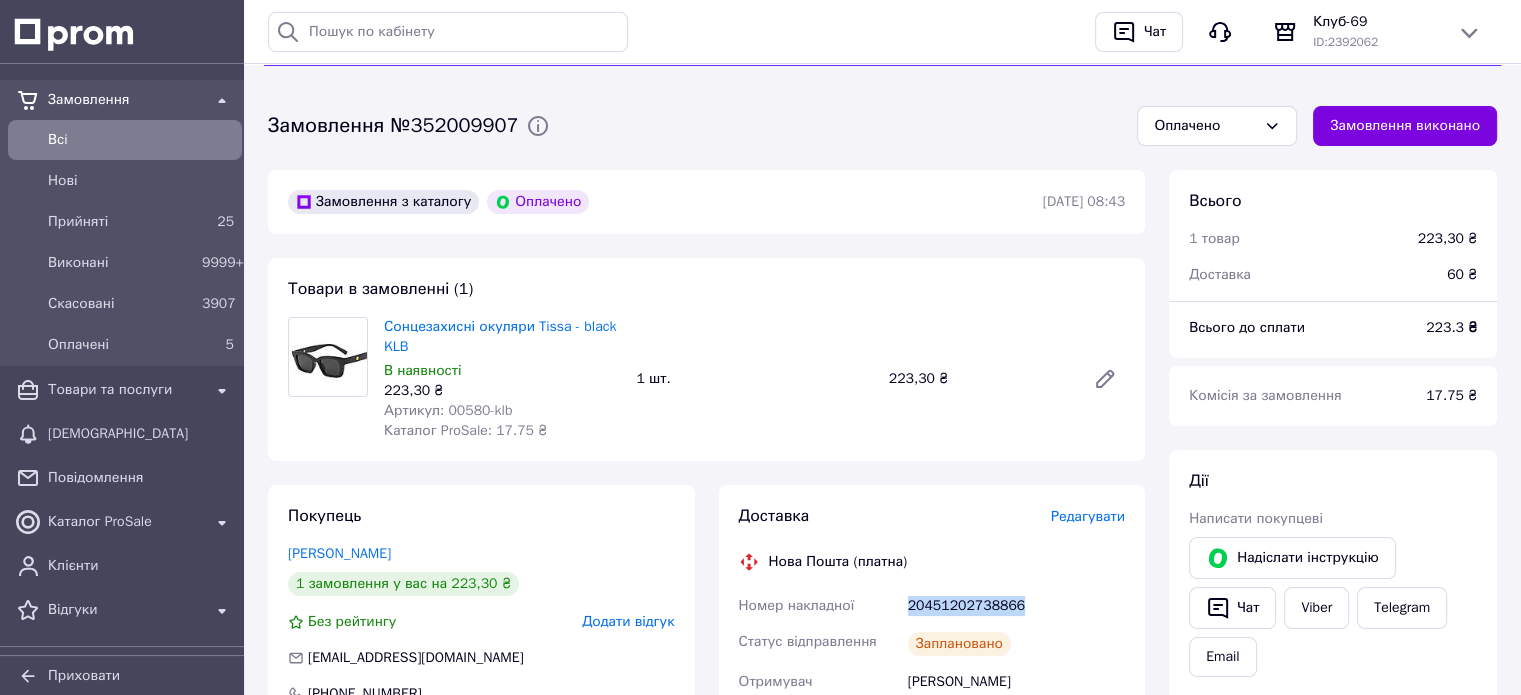 scroll, scrollTop: 0, scrollLeft: 0, axis: both 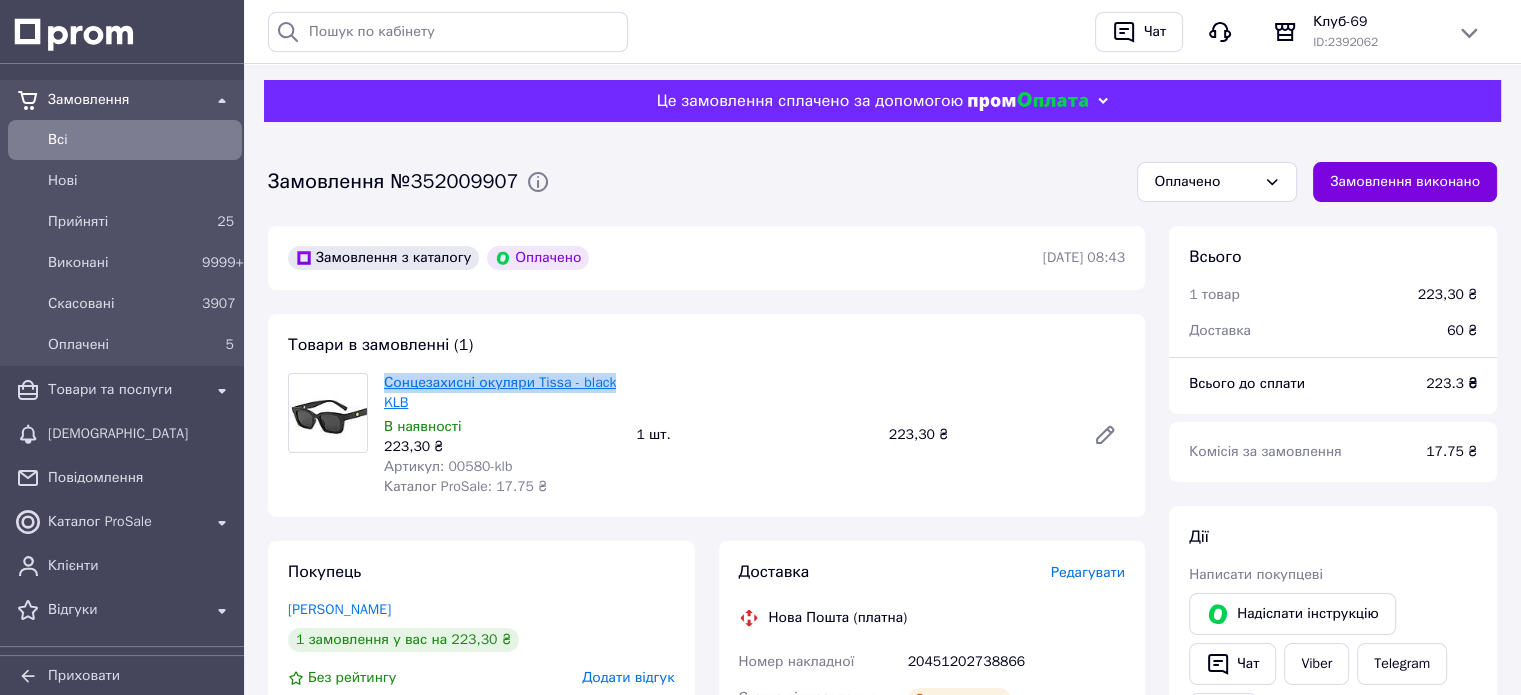 drag, startPoint x: 616, startPoint y: 384, endPoint x: 385, endPoint y: 387, distance: 231.01949 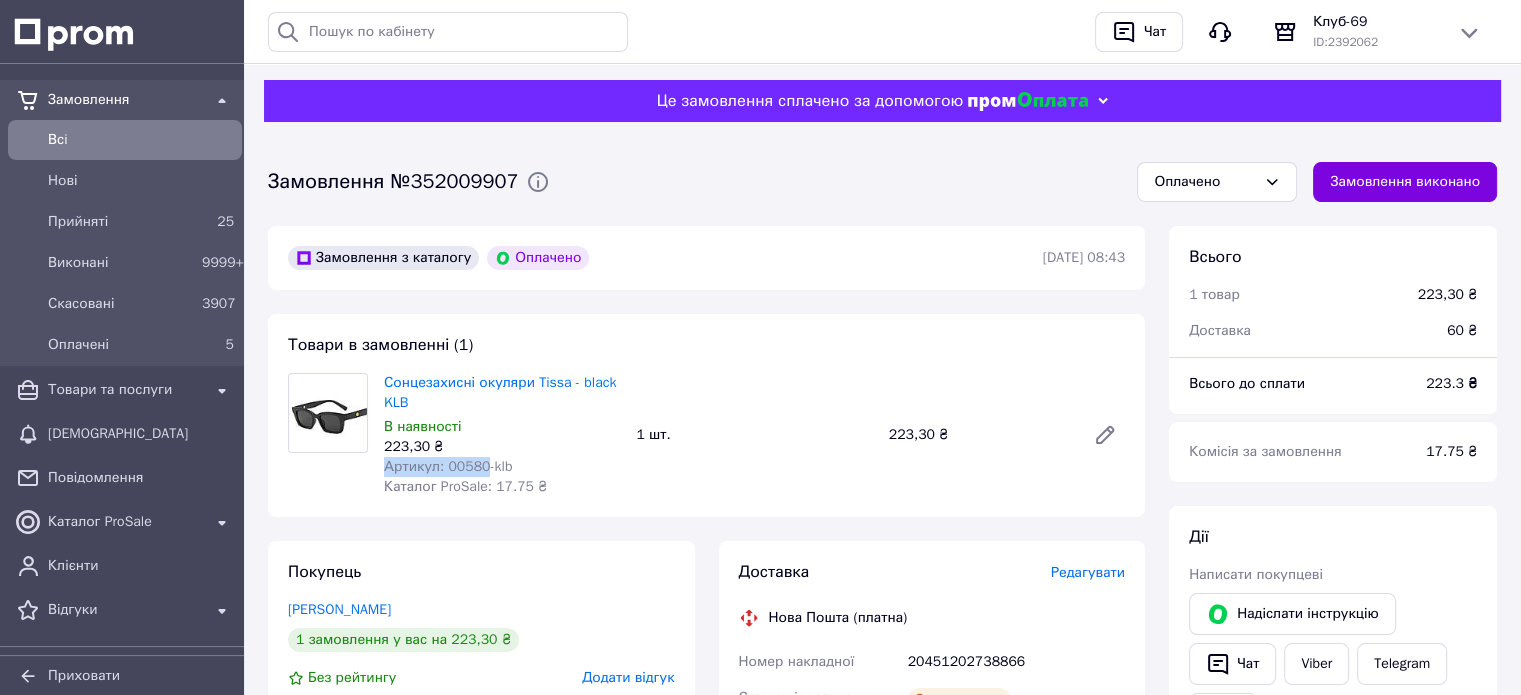 drag, startPoint x: 480, startPoint y: 467, endPoint x: 380, endPoint y: 467, distance: 100 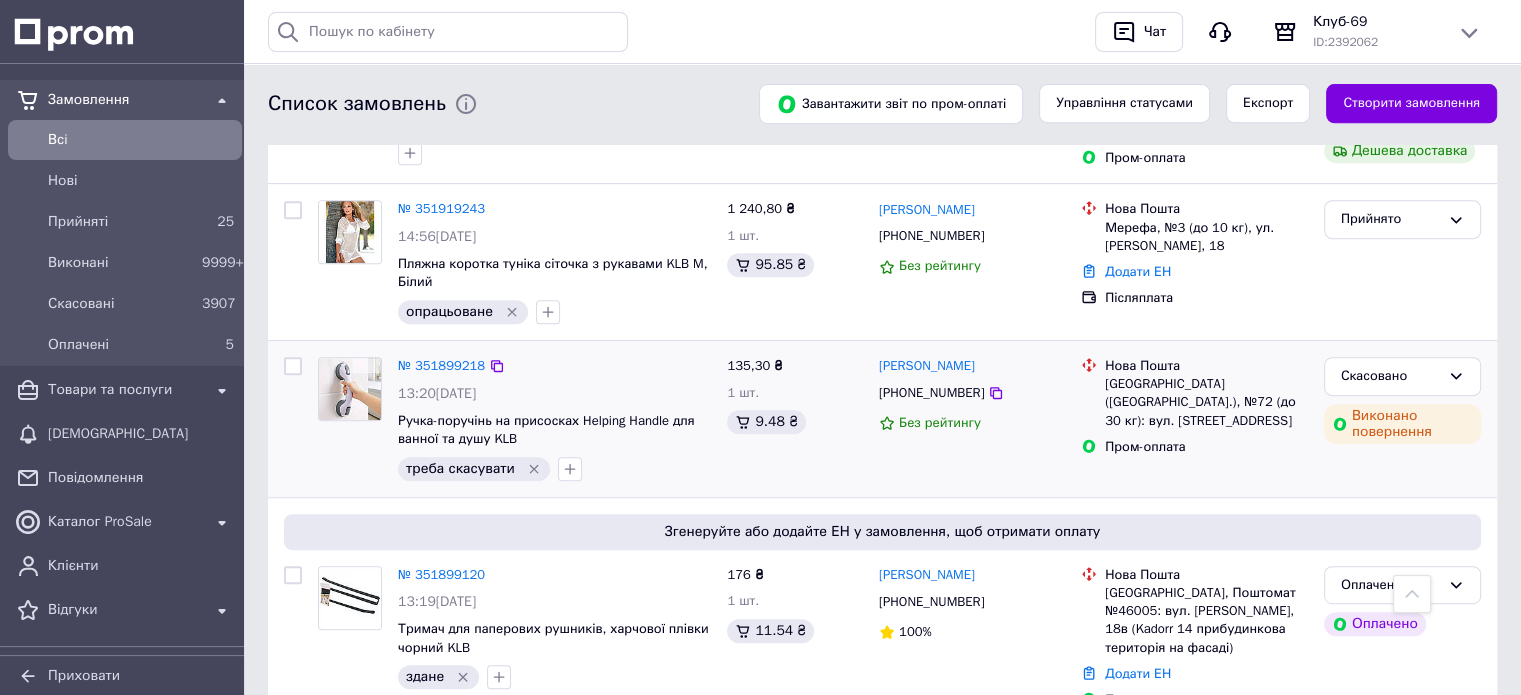 scroll, scrollTop: 500, scrollLeft: 0, axis: vertical 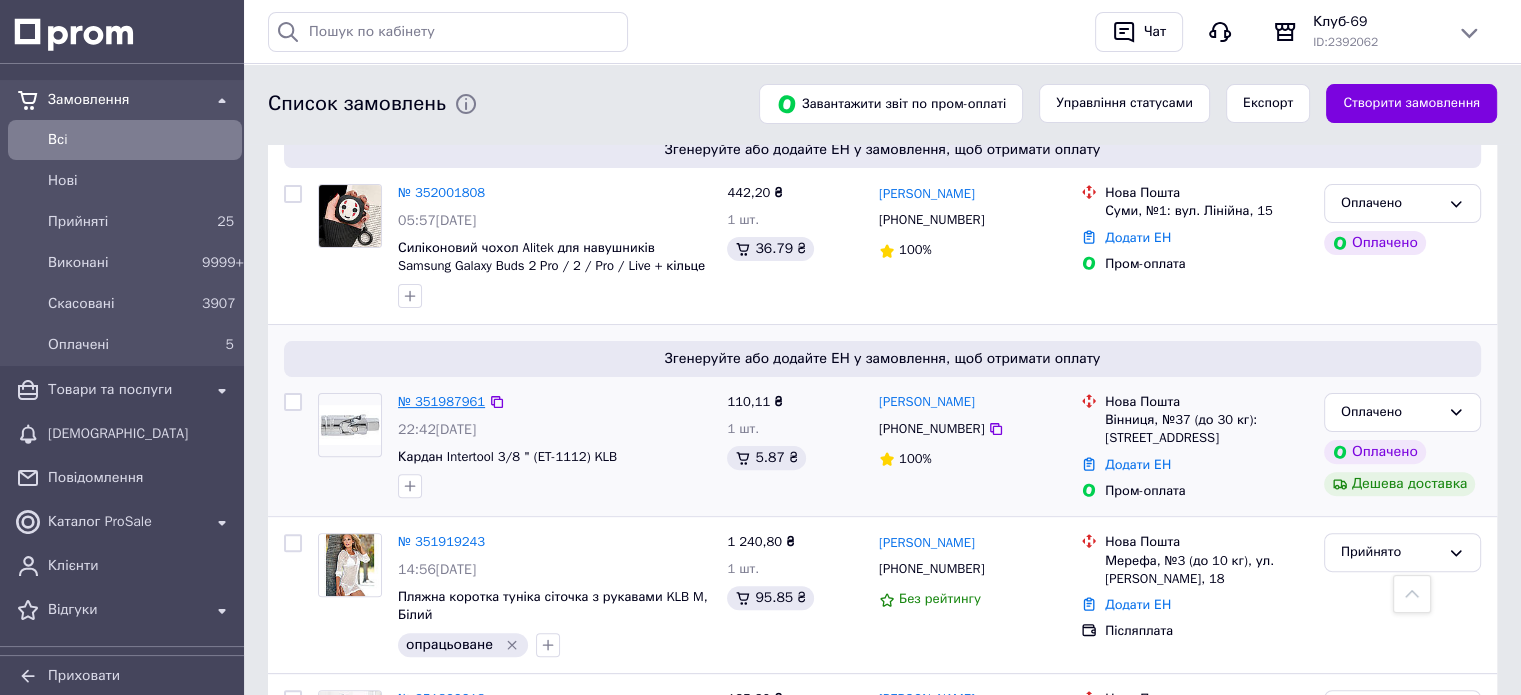 click on "№ 351987961" at bounding box center (441, 401) 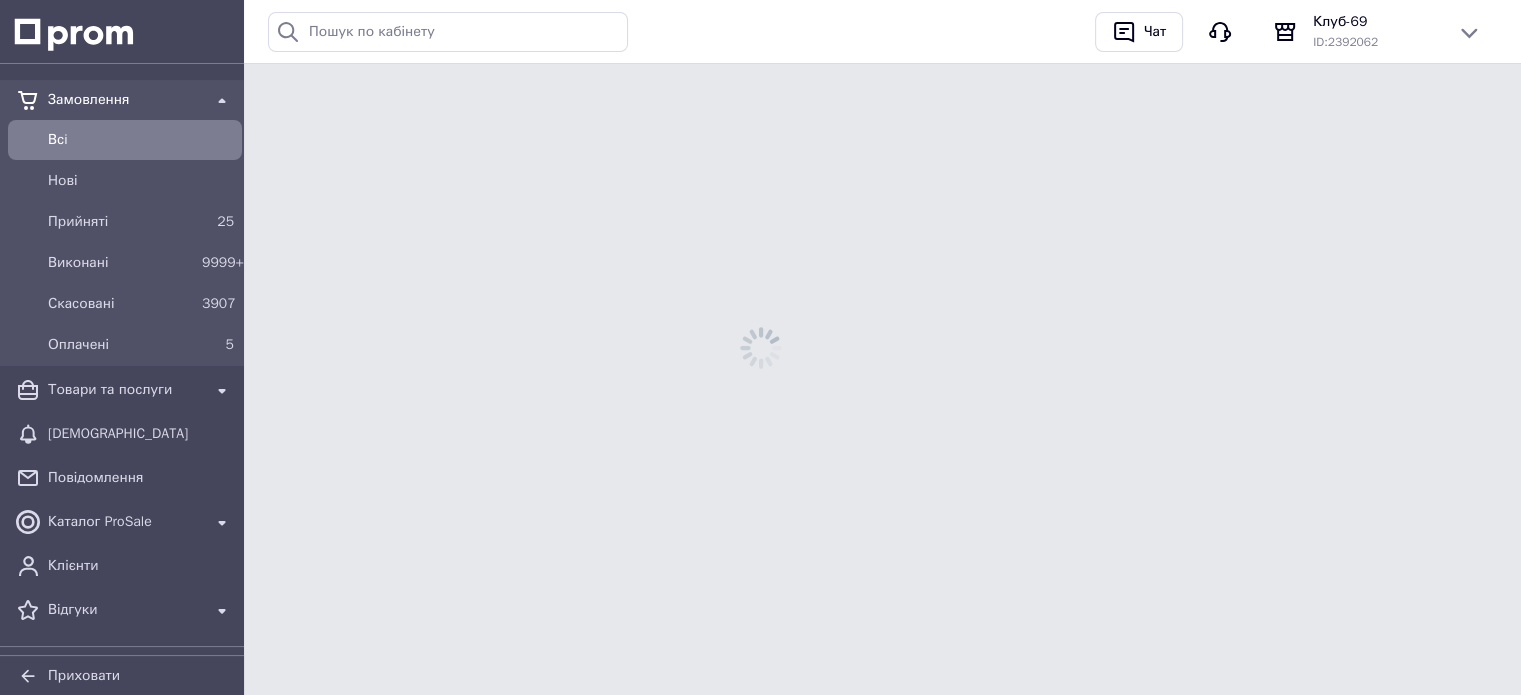 scroll, scrollTop: 0, scrollLeft: 0, axis: both 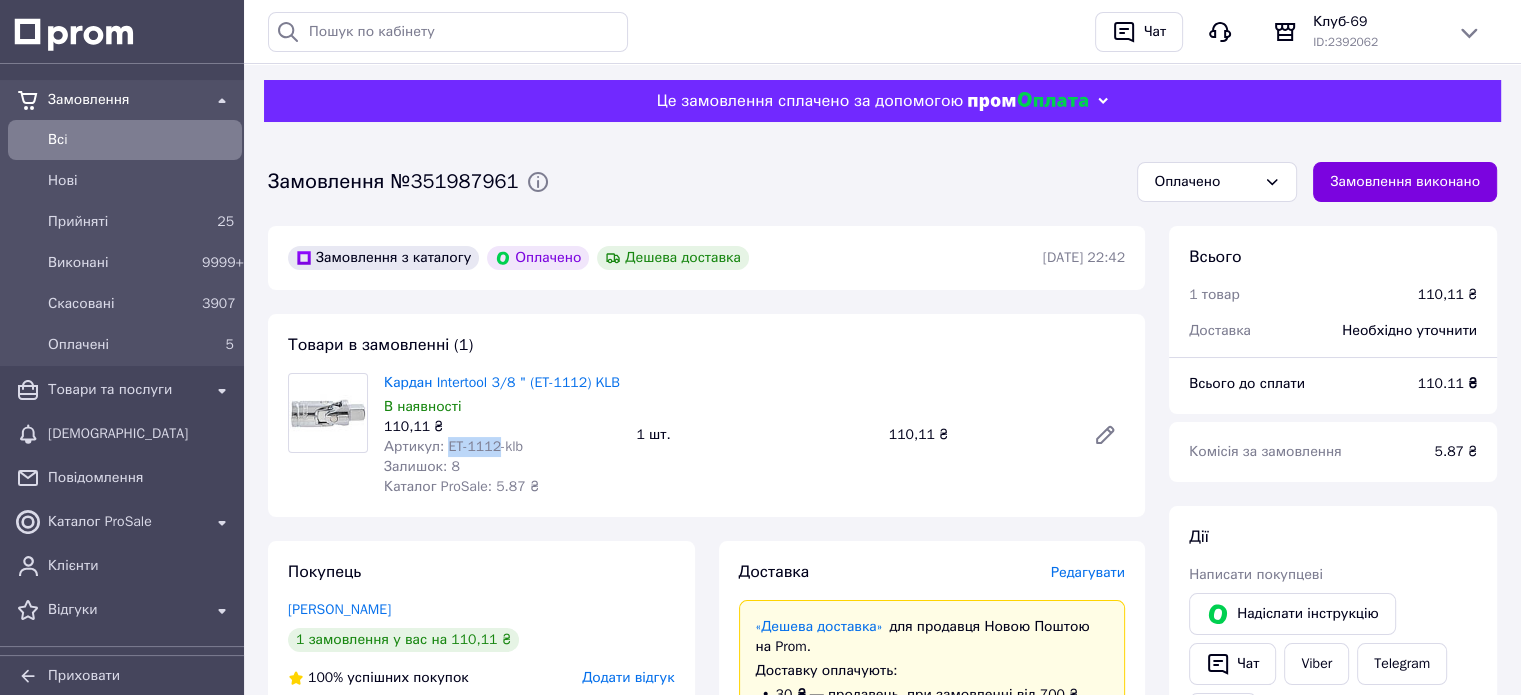 drag, startPoint x: 492, startPoint y: 445, endPoint x: 444, endPoint y: 442, distance: 48.09366 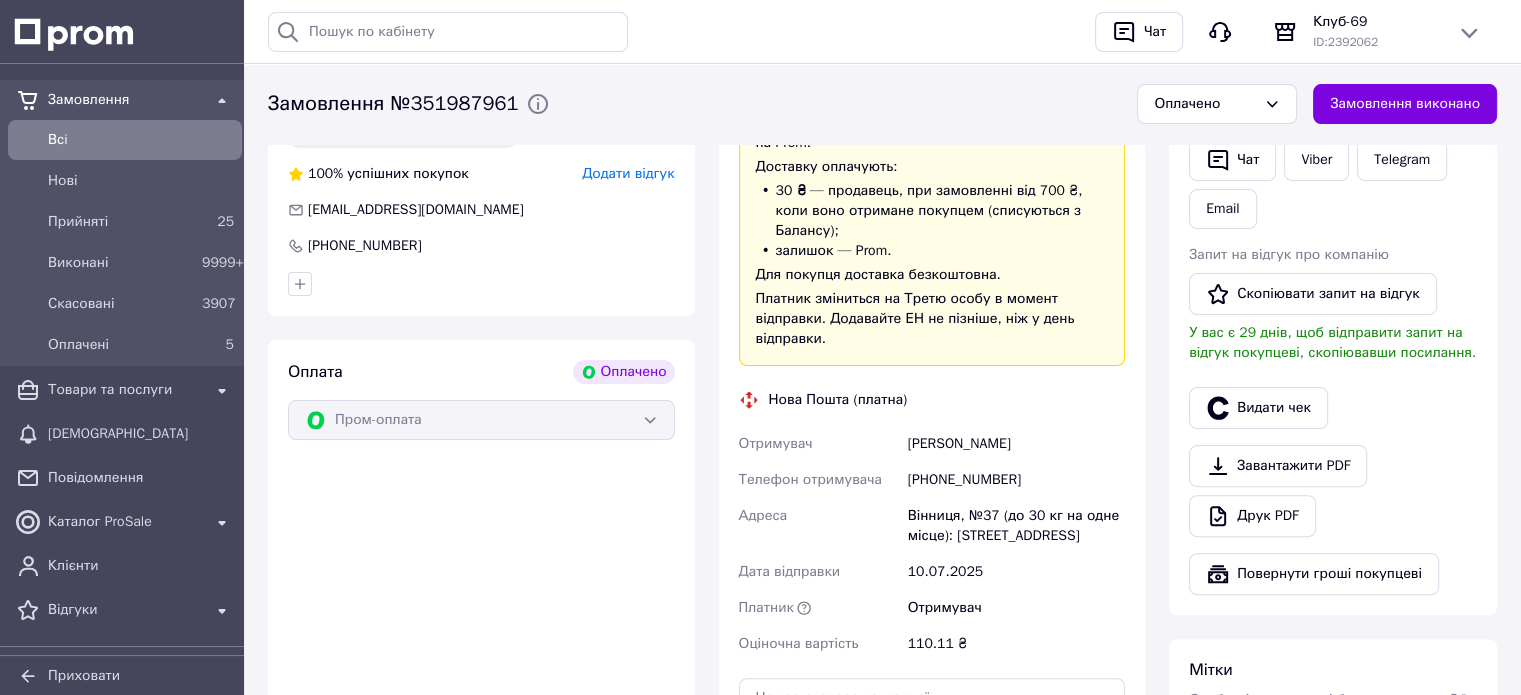 scroll, scrollTop: 666, scrollLeft: 0, axis: vertical 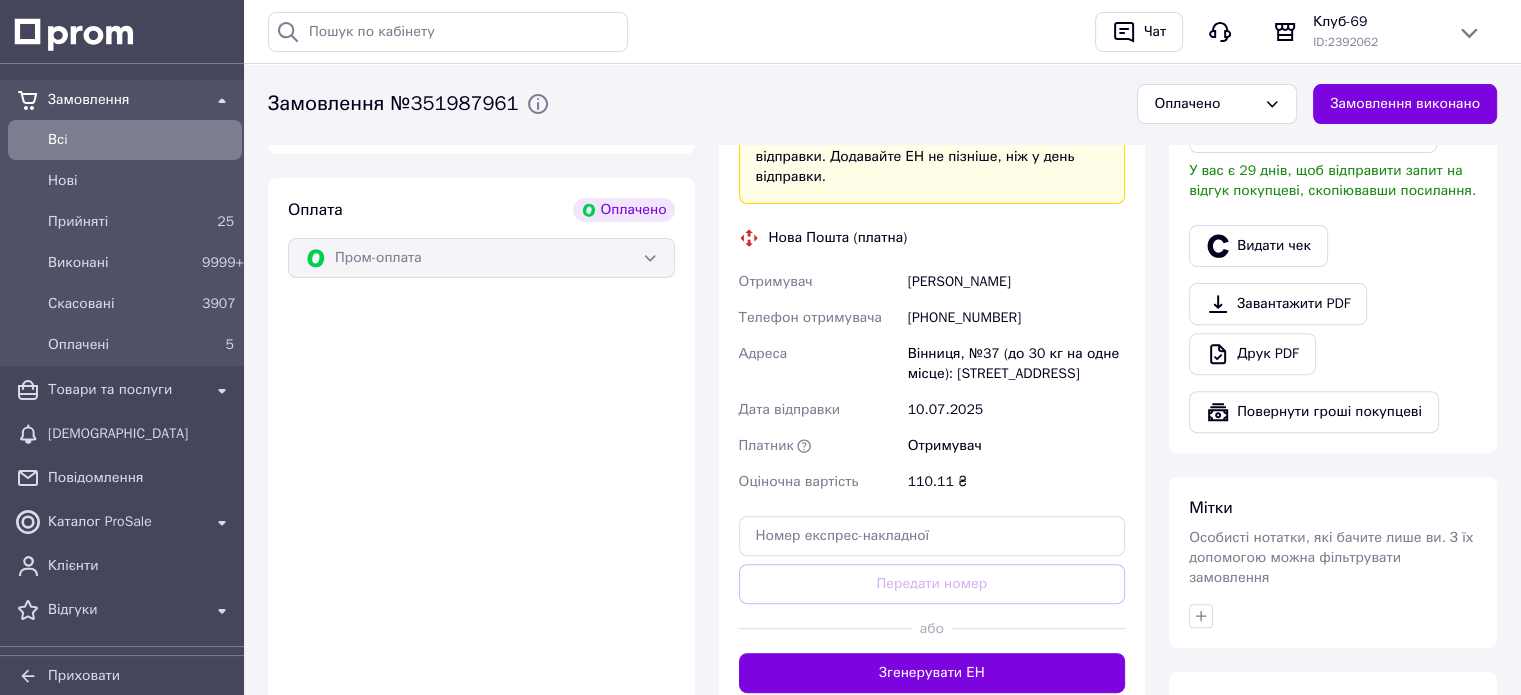 click on "Паламарчук Павел" at bounding box center [1016, 282] 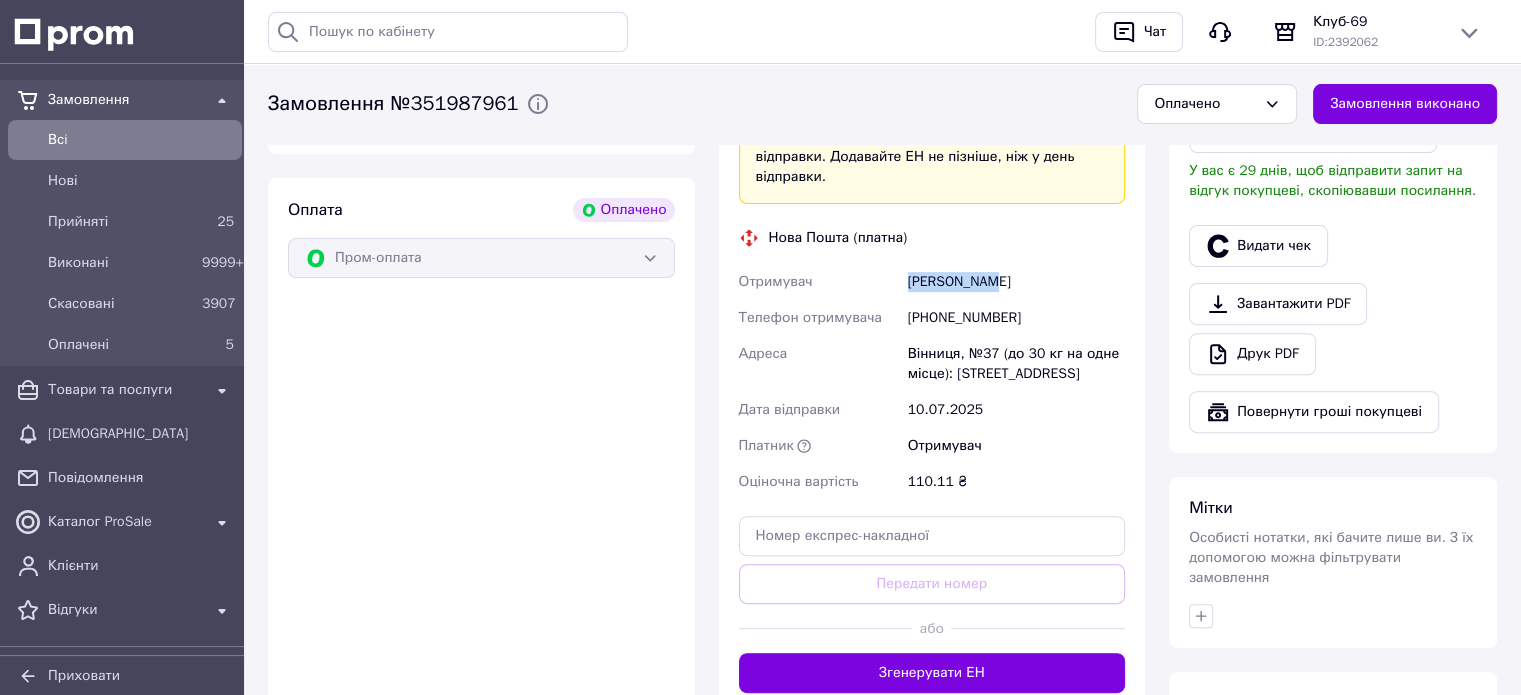 click on "Паламарчук Павел" at bounding box center (1016, 282) 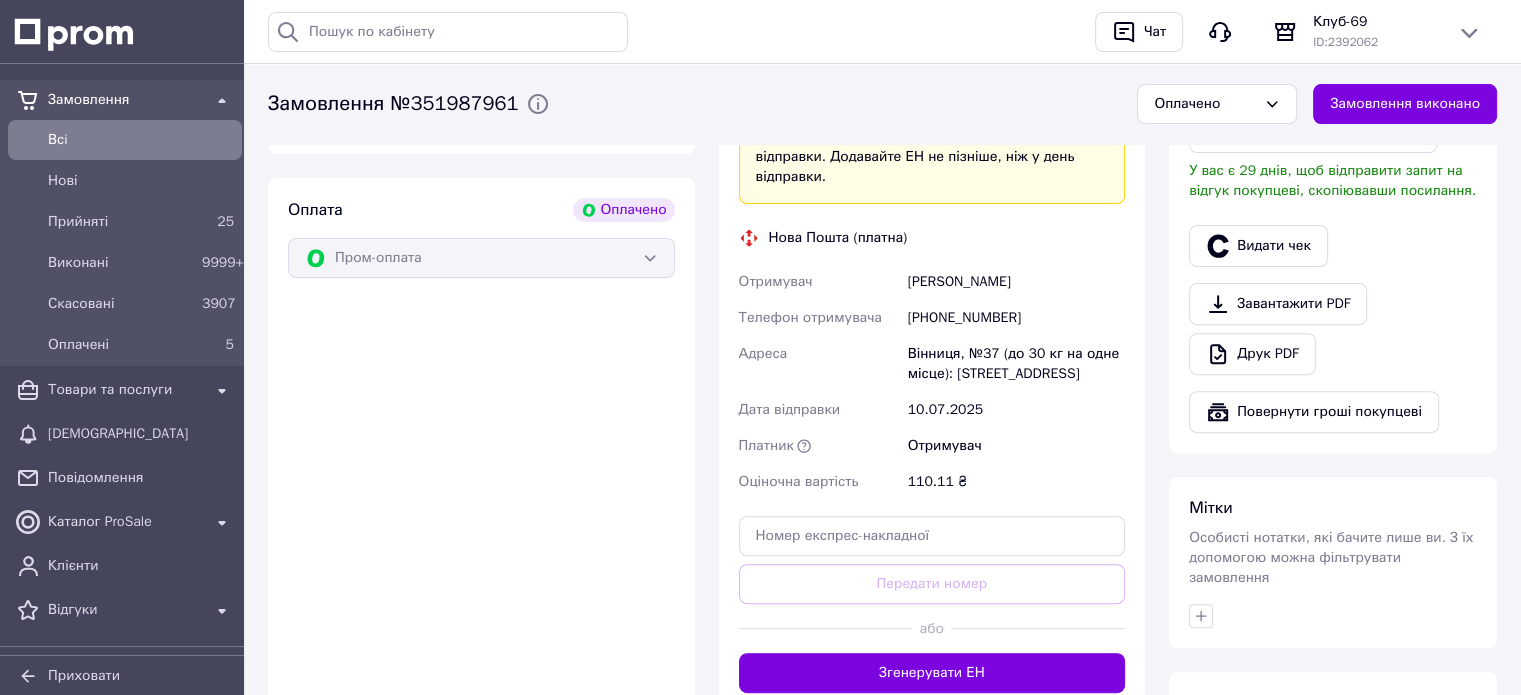 click on "Паламарчук Павел" at bounding box center (1016, 282) 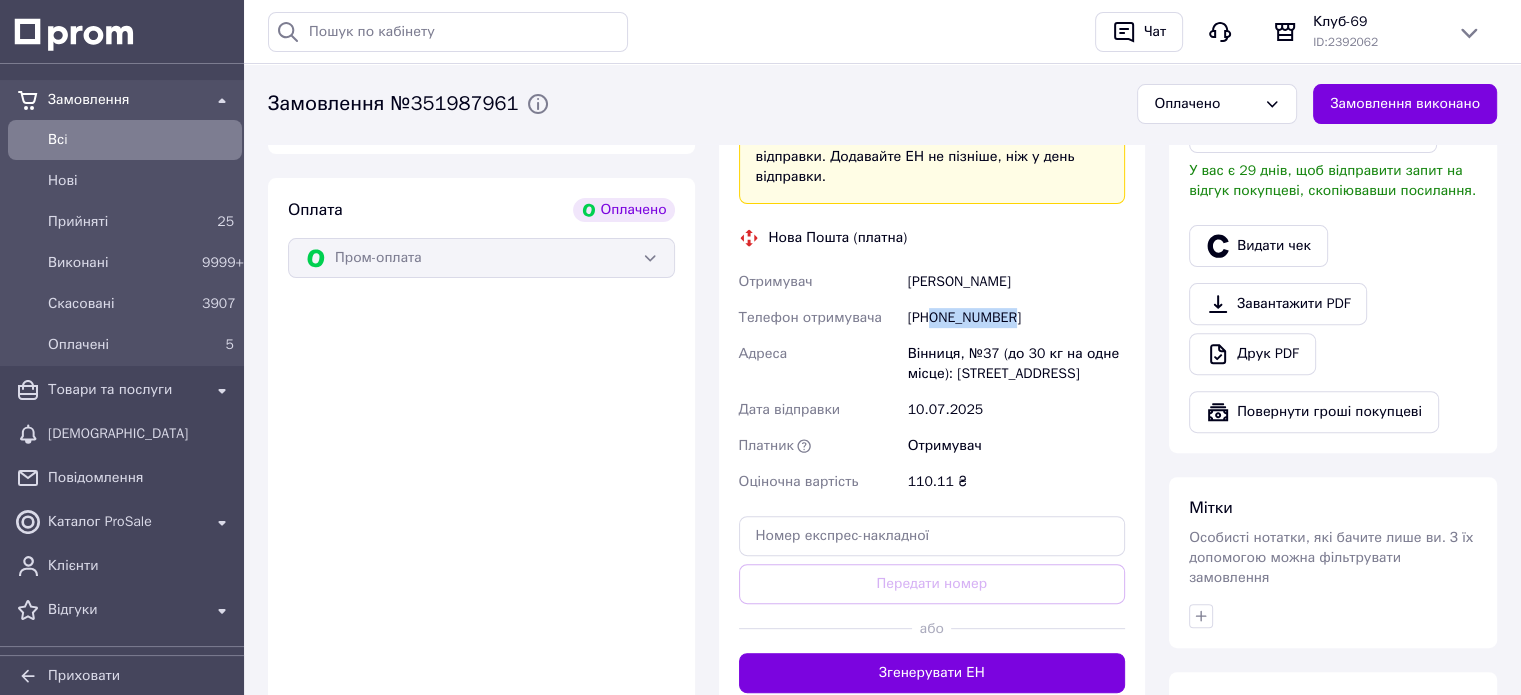 drag, startPoint x: 1028, startPoint y: 306, endPoint x: 935, endPoint y: 305, distance: 93.00538 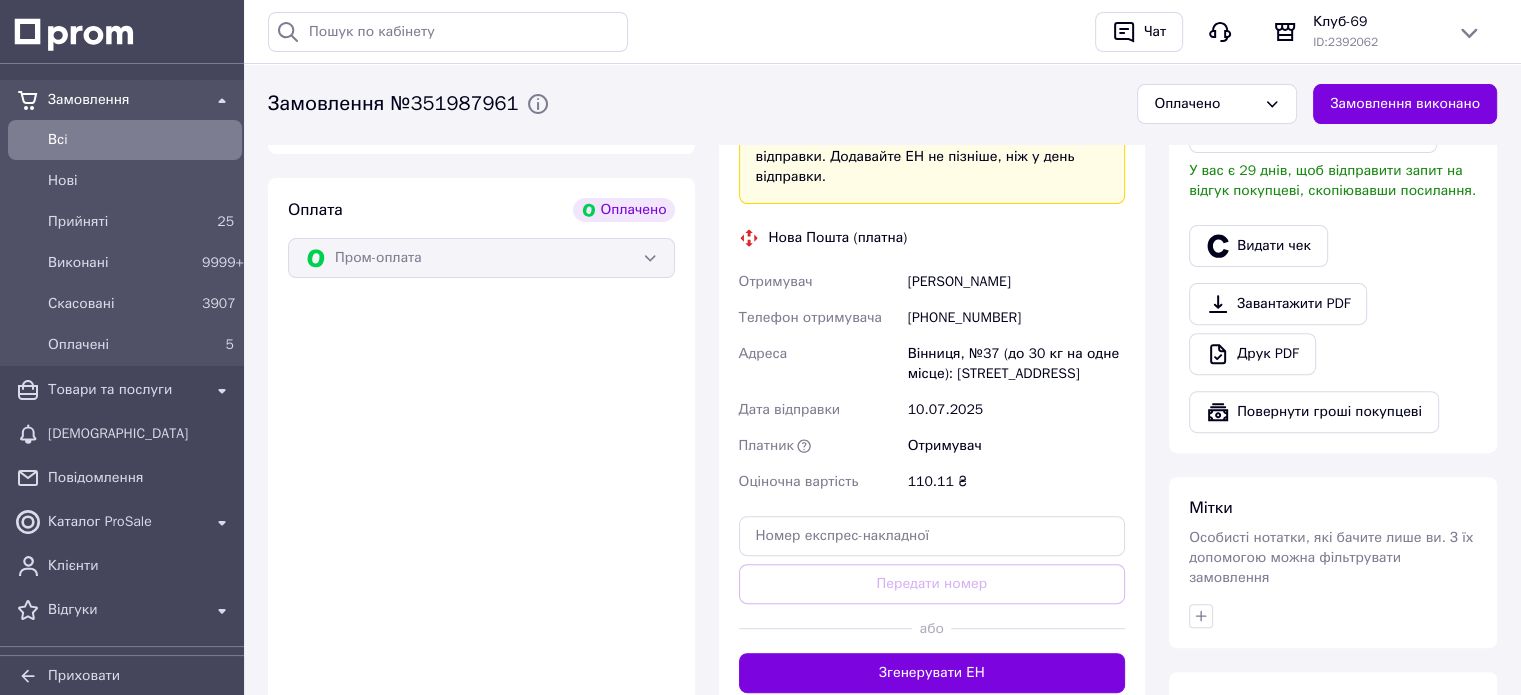 click on "Вінниця, №37 (до 30 кг на одне місце): проспект Юності, 46" at bounding box center [1016, 364] 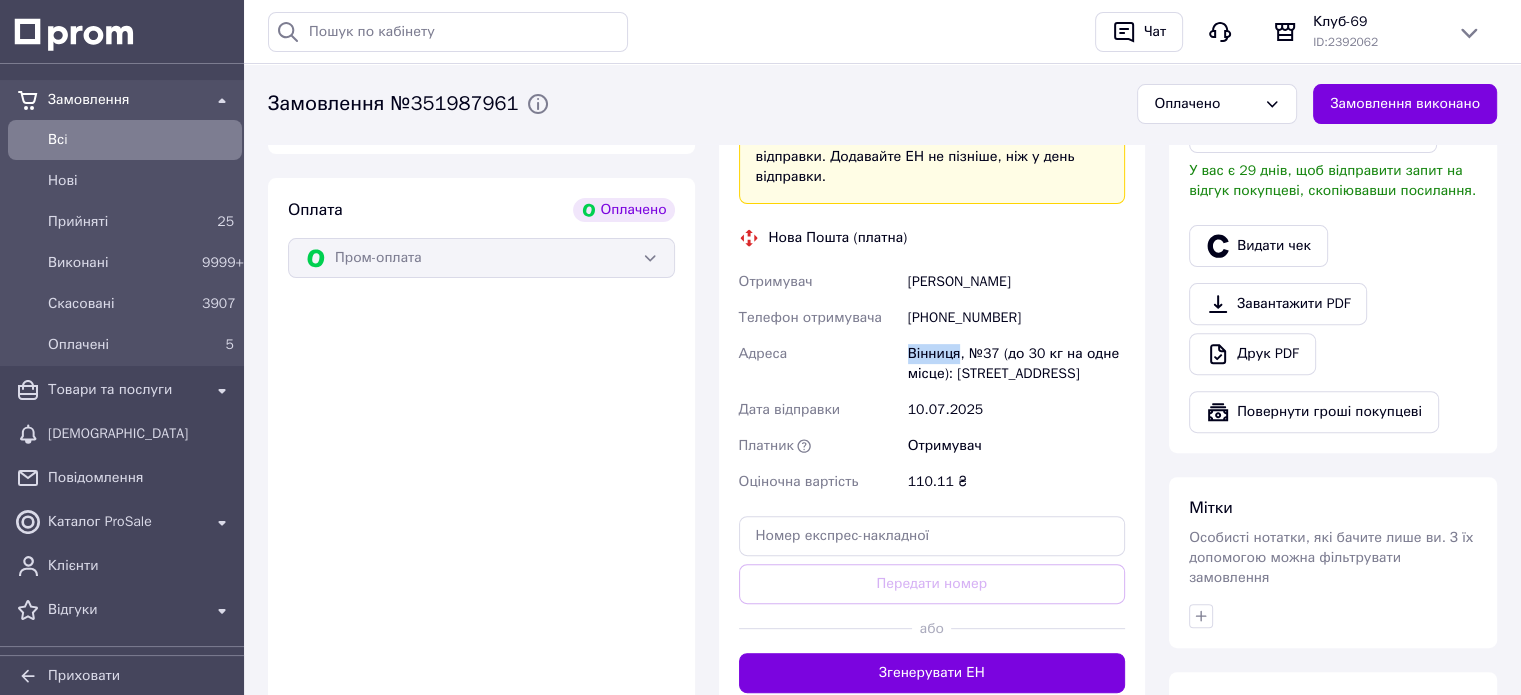 click on "Вінниця, №37 (до 30 кг на одне місце): проспект Юності, 46" at bounding box center (1016, 364) 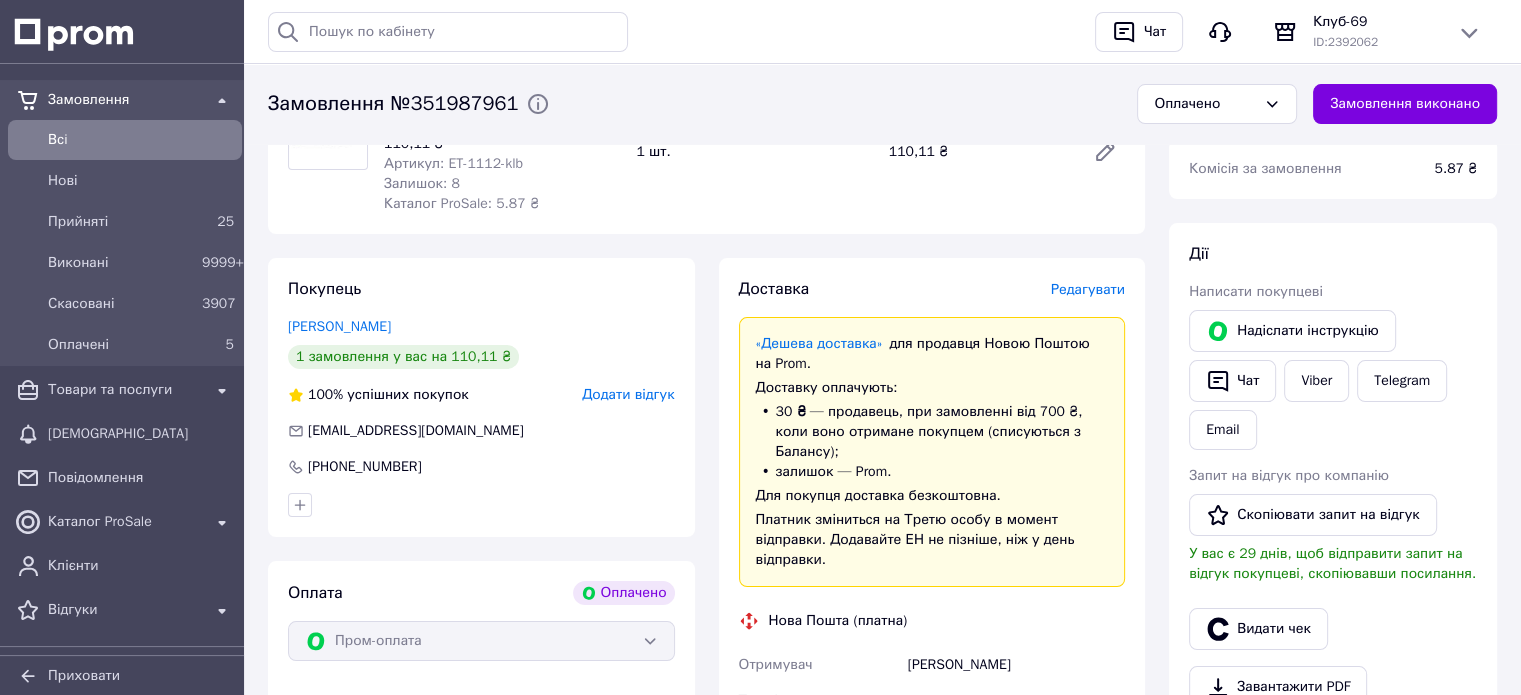 scroll, scrollTop: 333, scrollLeft: 0, axis: vertical 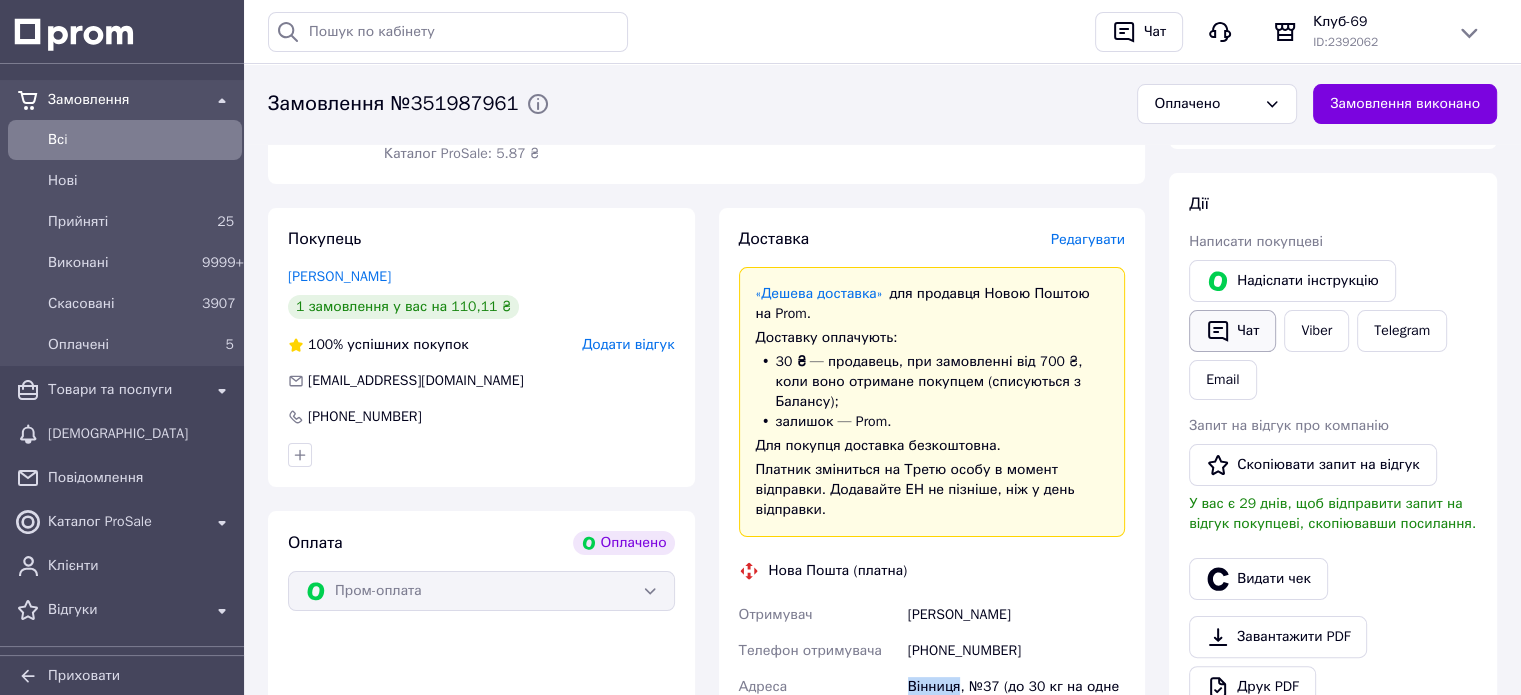 click on "Чат" at bounding box center [1232, 331] 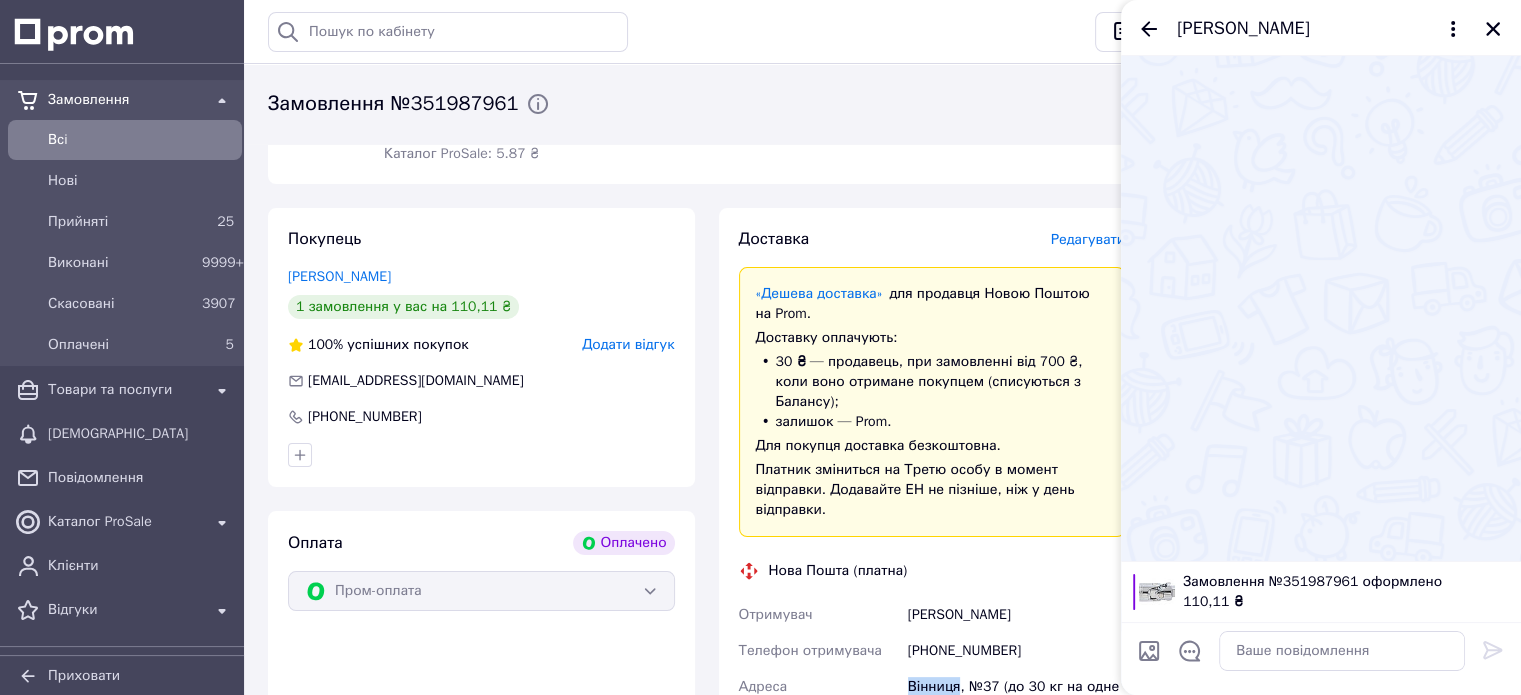 type 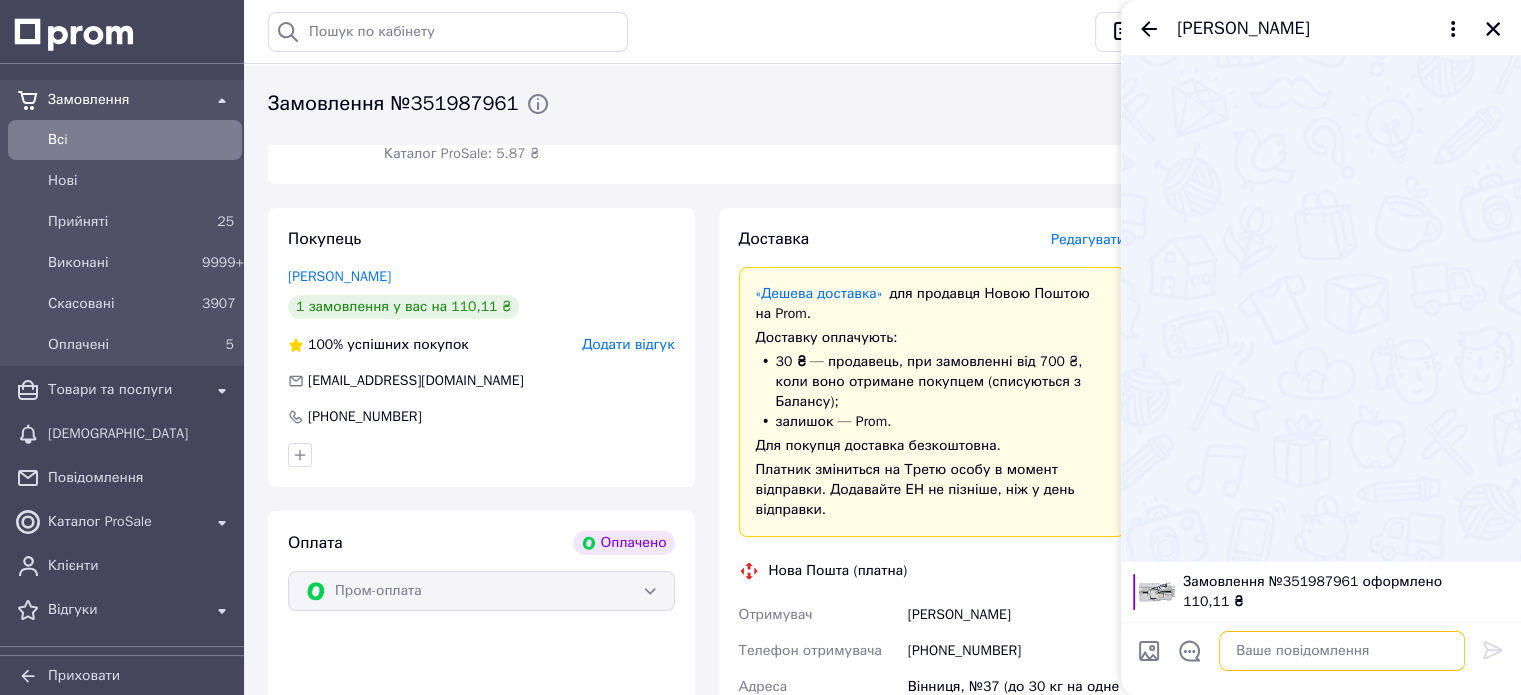click at bounding box center (1342, 651) 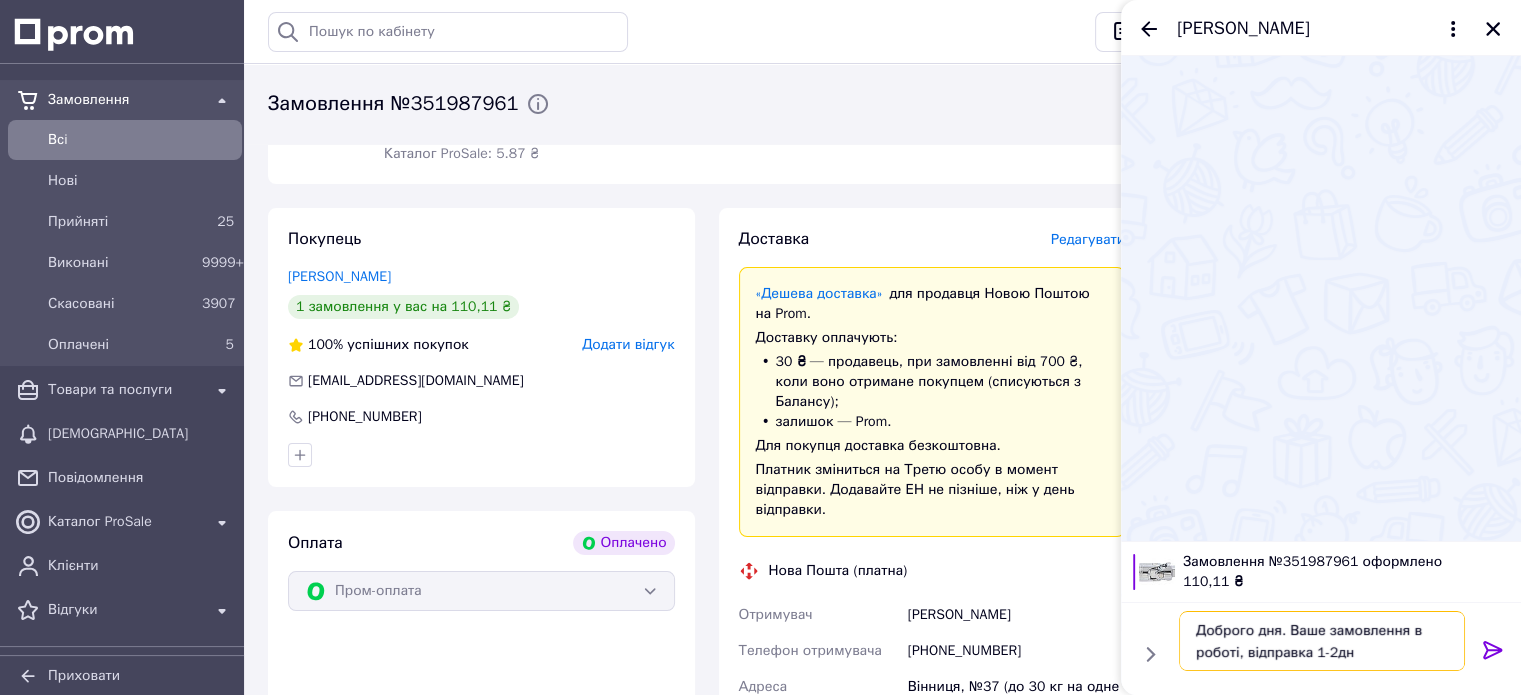 type on "Доброго дня. Ваше замовлення в роботі, відправка 1-2дні" 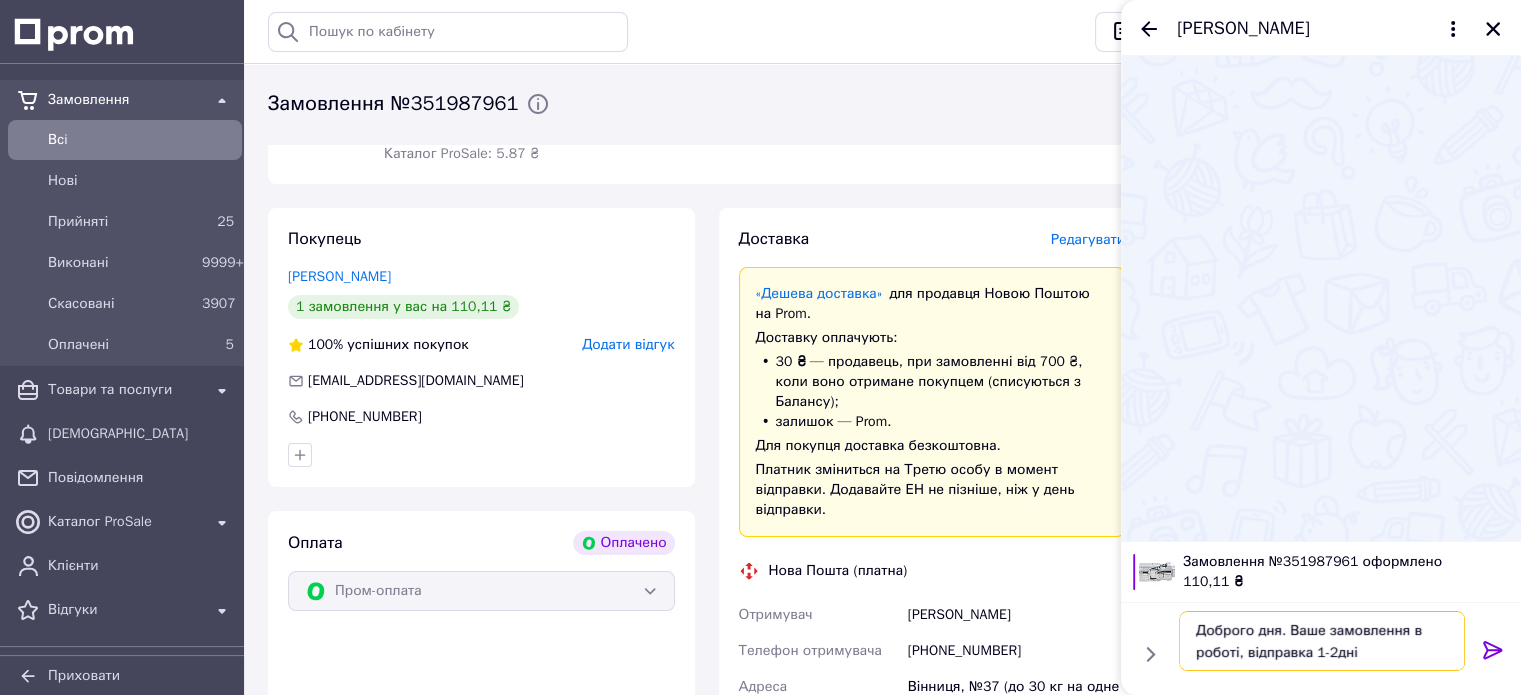 type 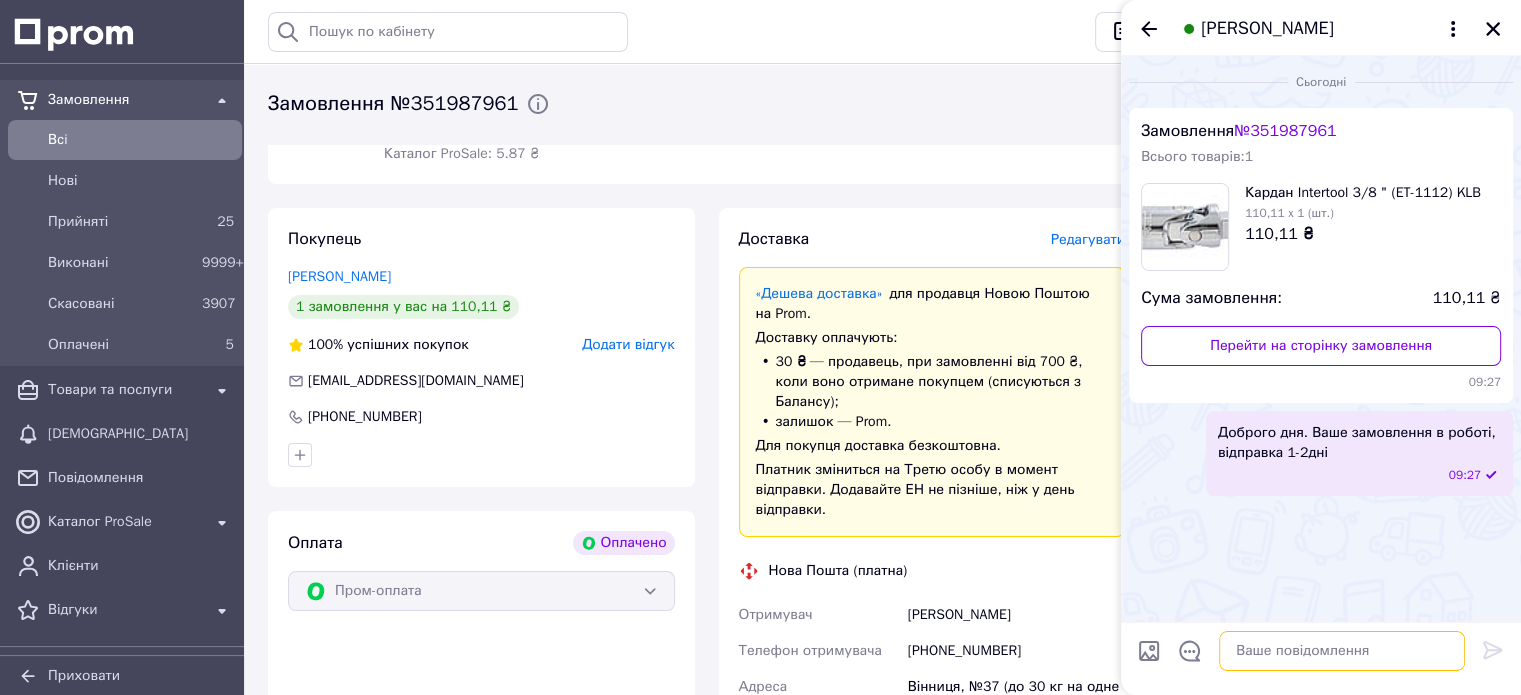 scroll, scrollTop: 0, scrollLeft: 0, axis: both 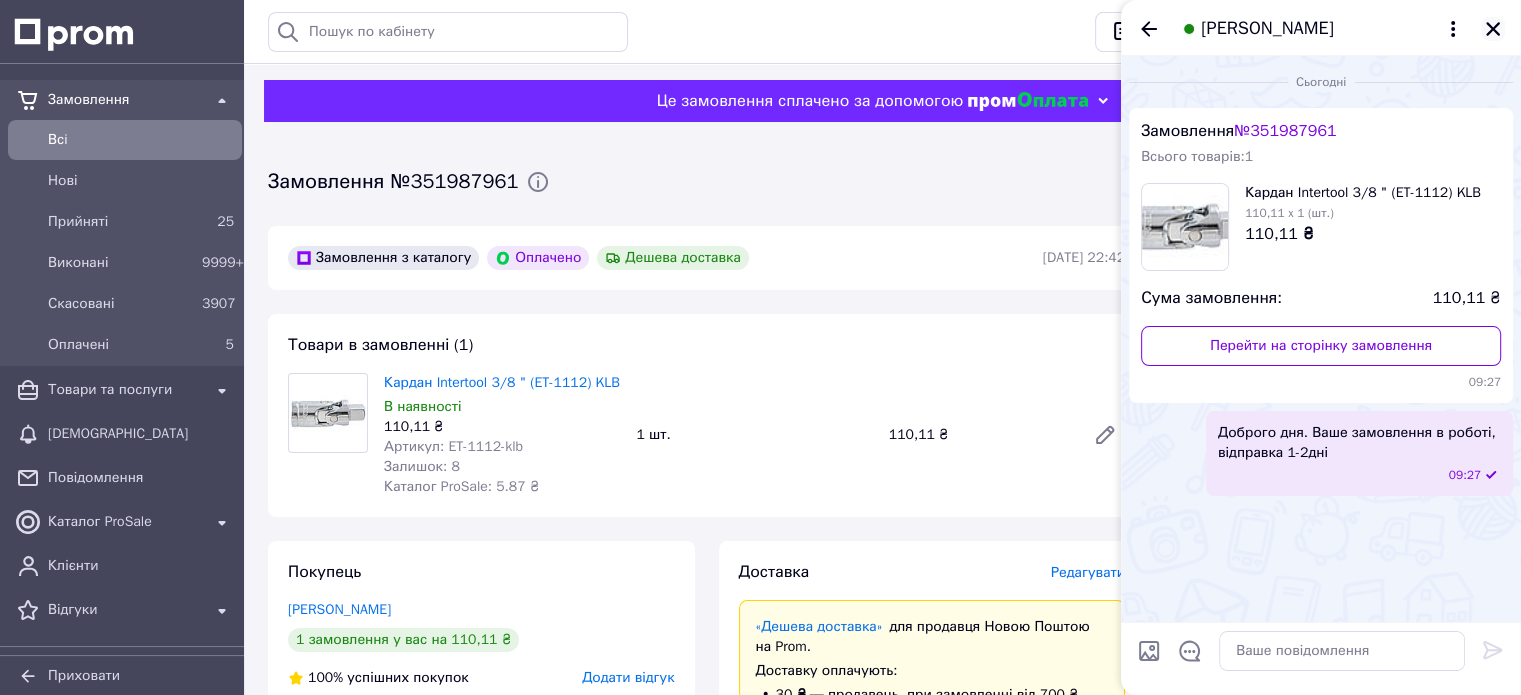 click 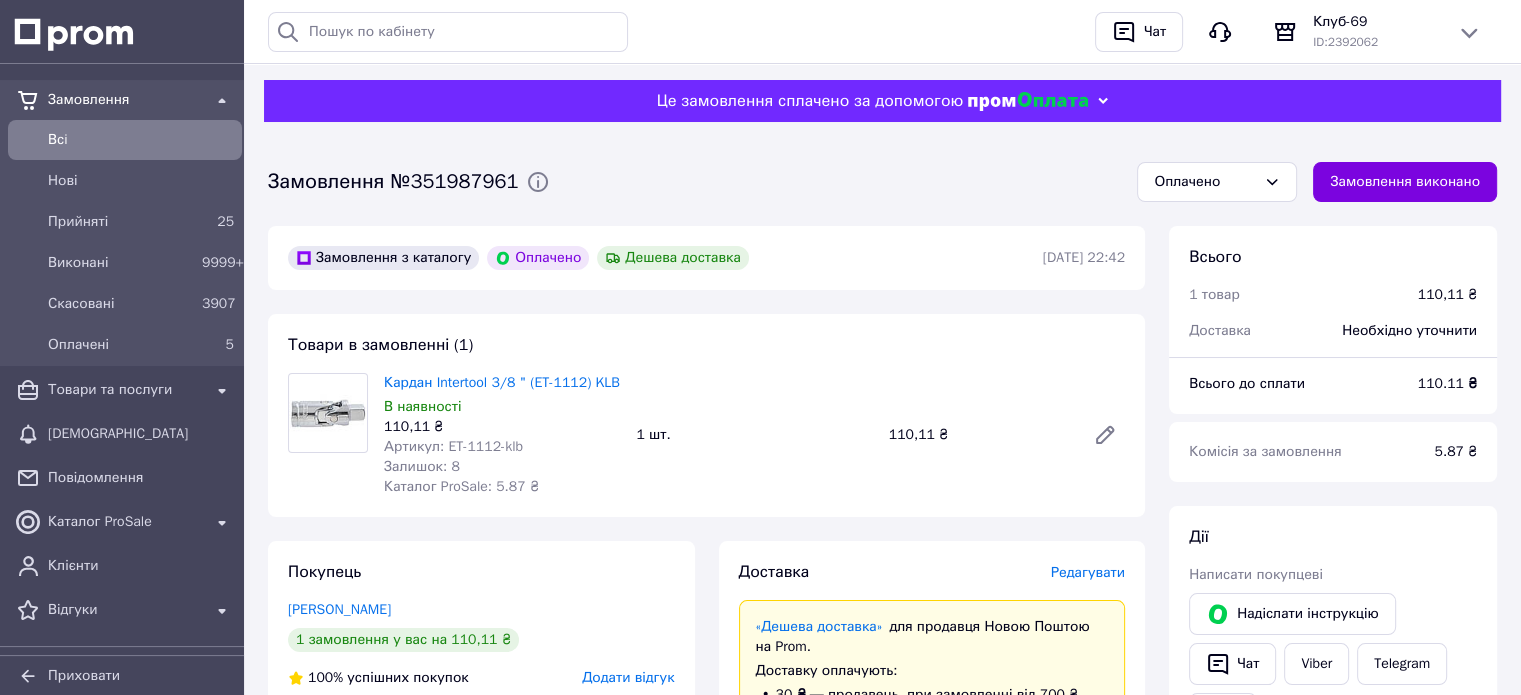 click on "Всi" at bounding box center (141, 140) 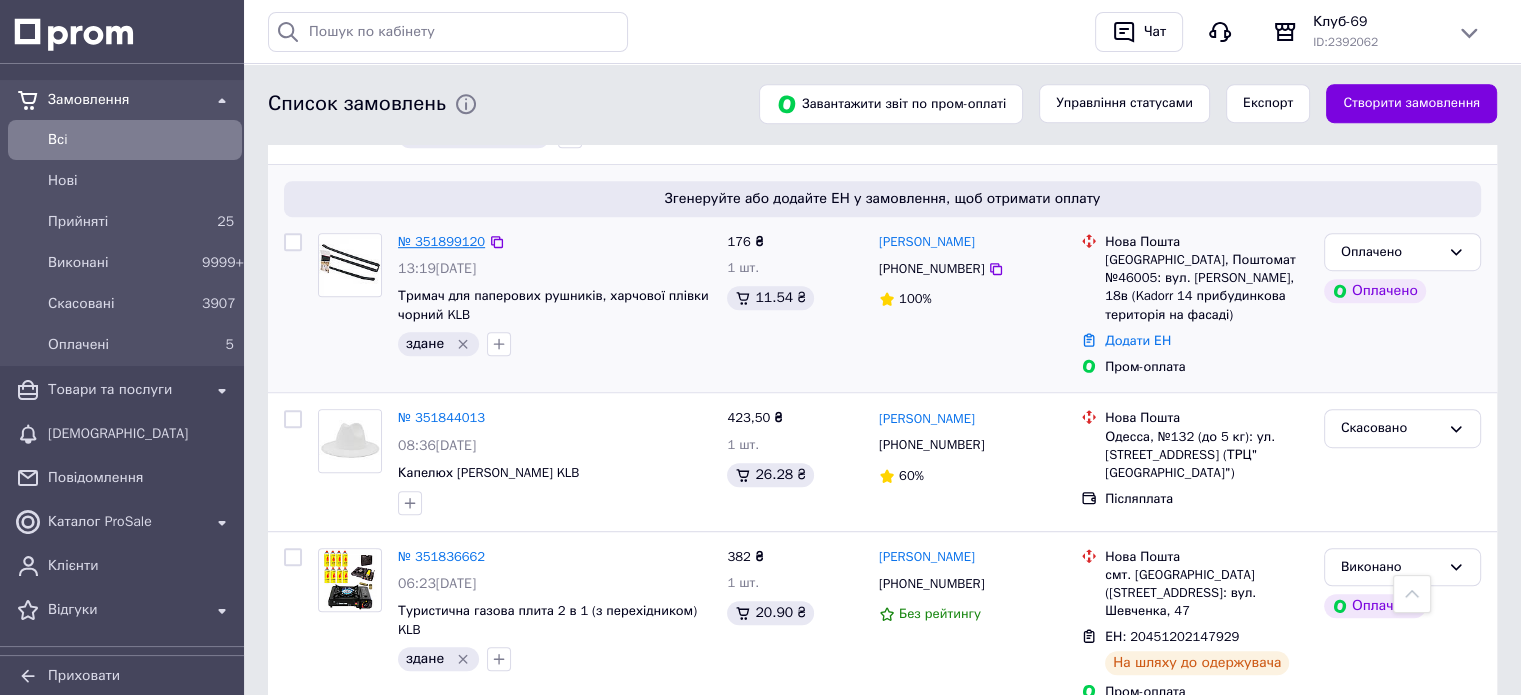 scroll, scrollTop: 1333, scrollLeft: 0, axis: vertical 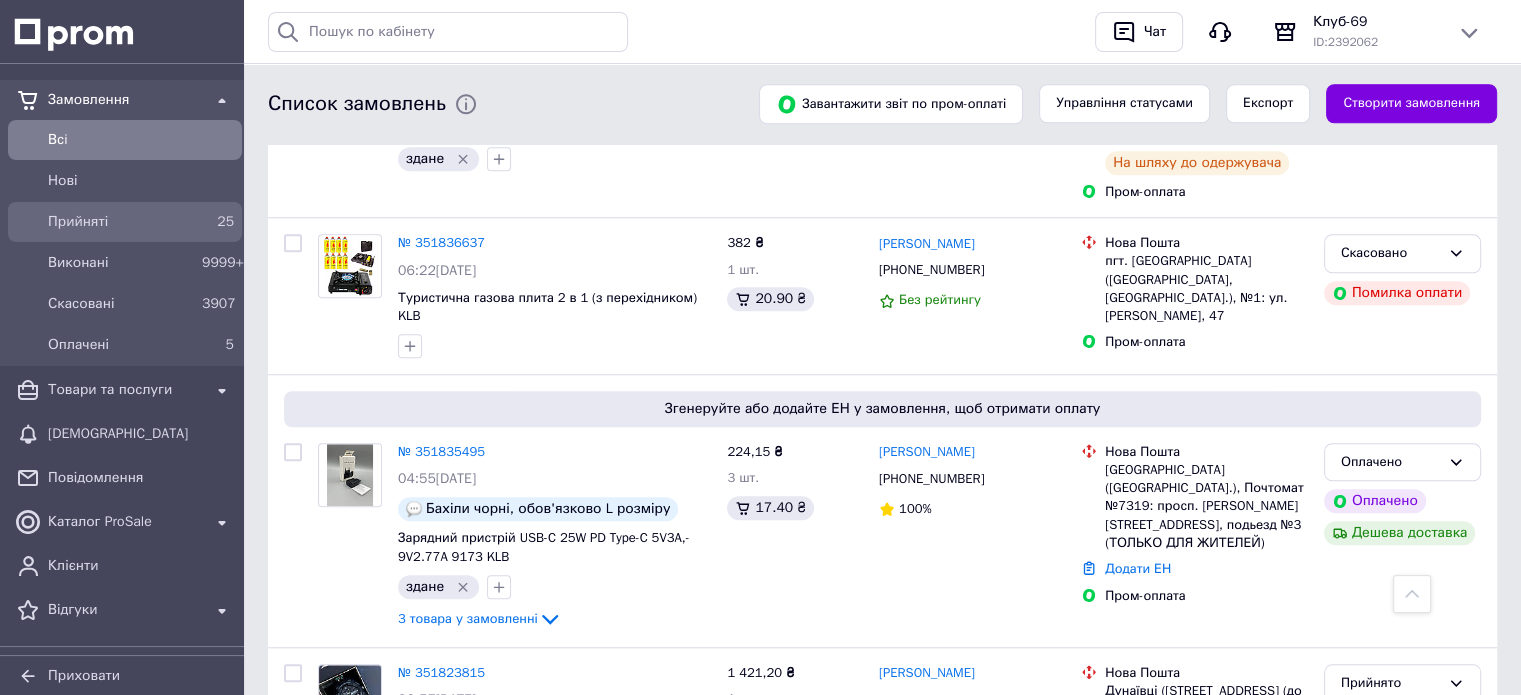 click on "Прийняті" at bounding box center [121, 222] 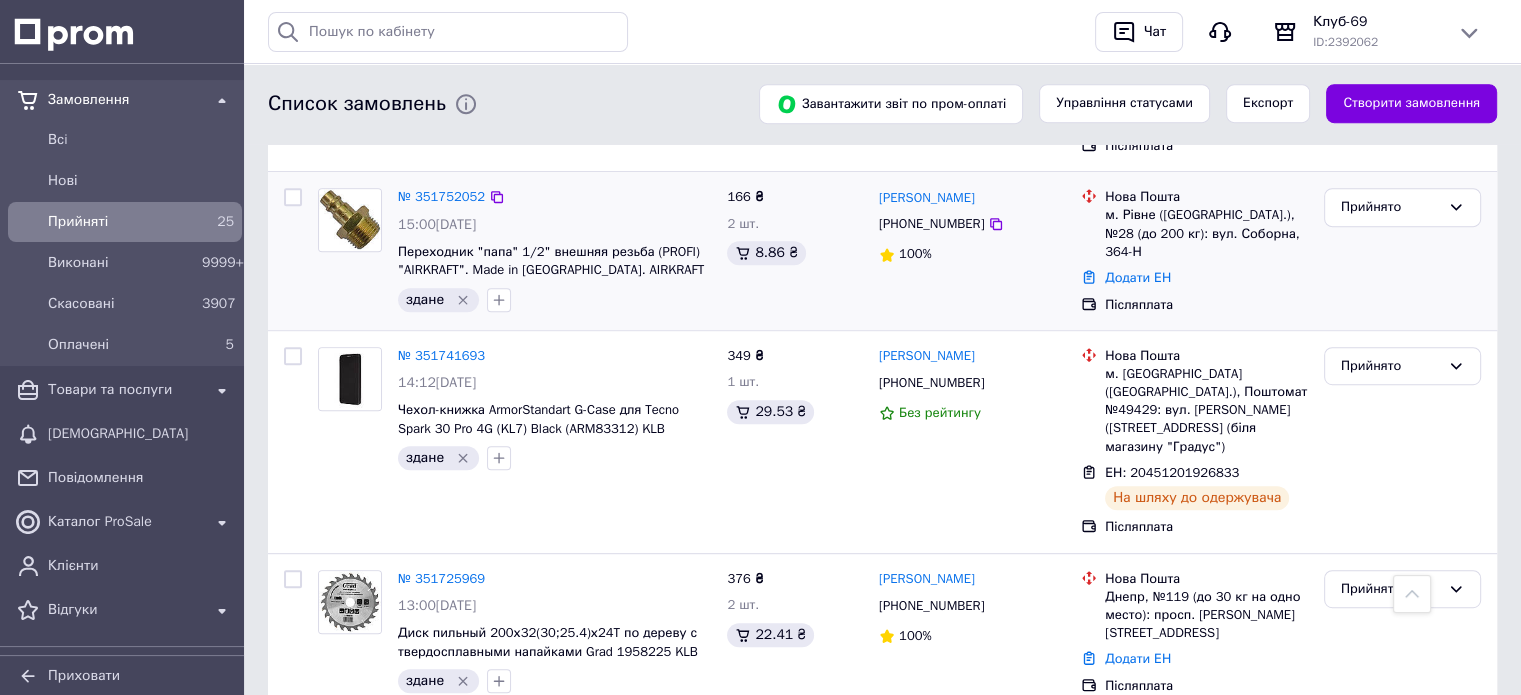 scroll, scrollTop: 1003, scrollLeft: 0, axis: vertical 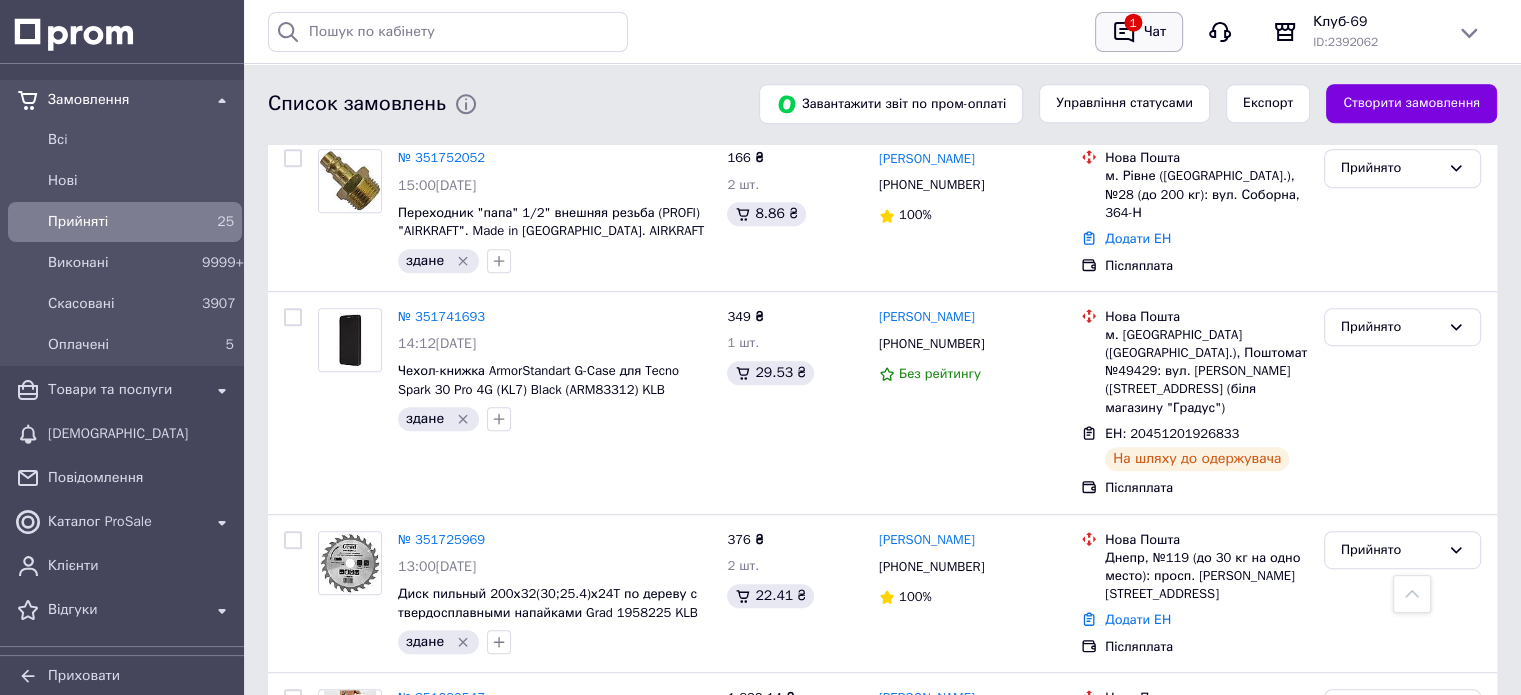 click on "1 Чат" at bounding box center [1139, 32] 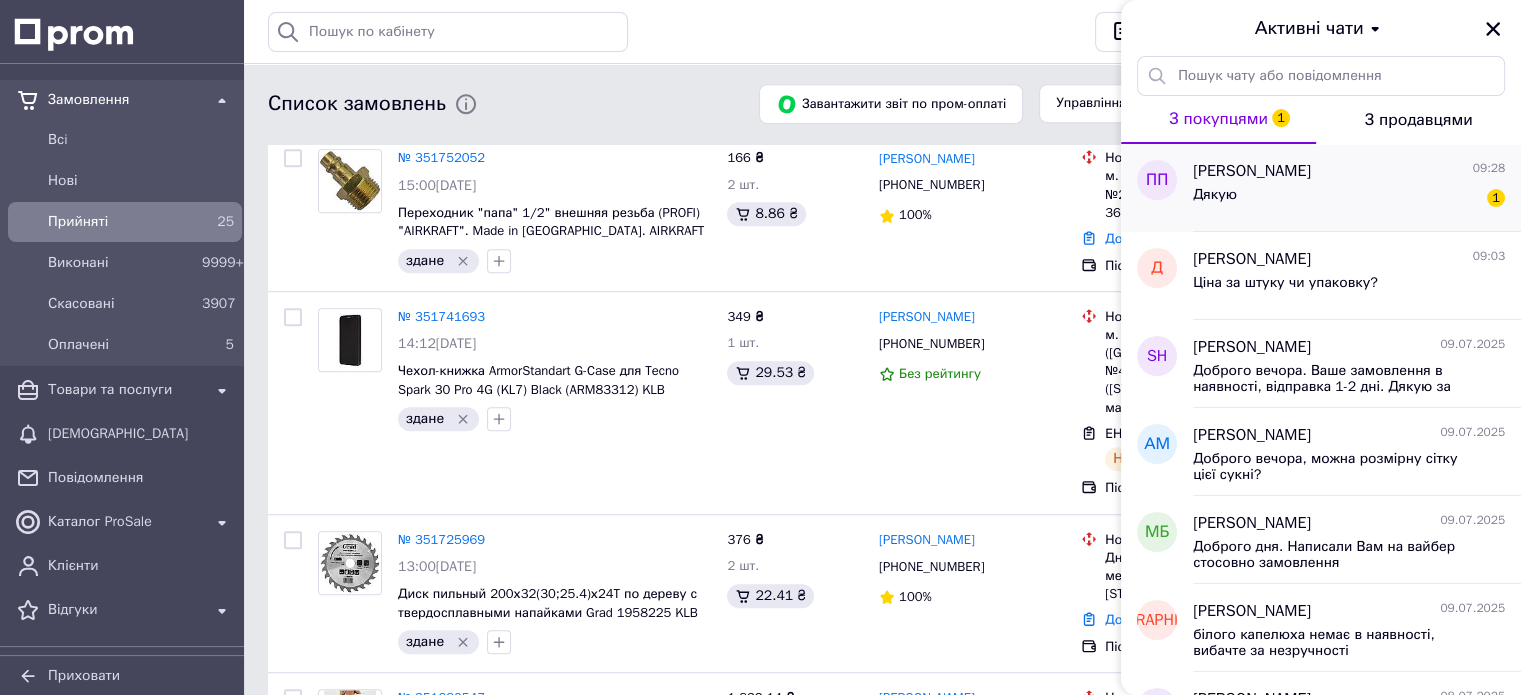click on "Павел Паламарчук" at bounding box center [1252, 171] 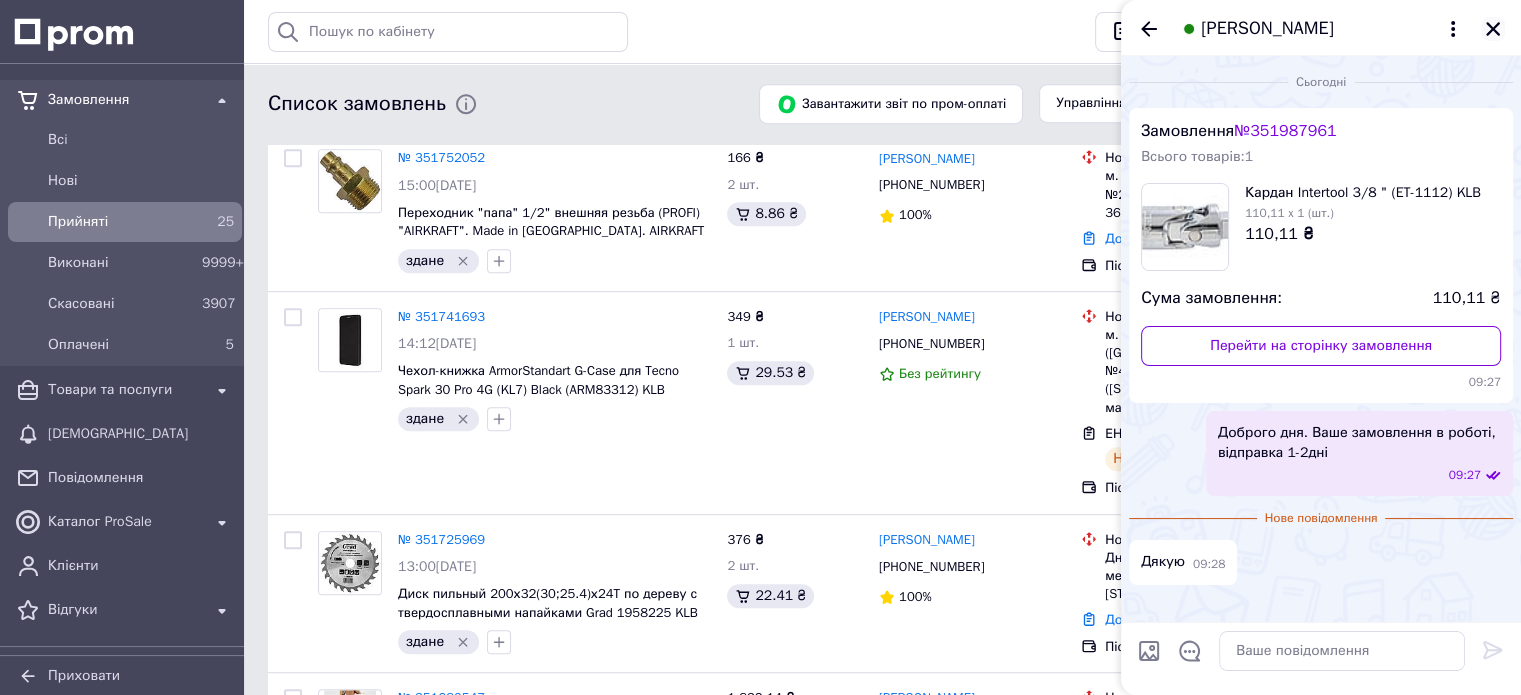 click 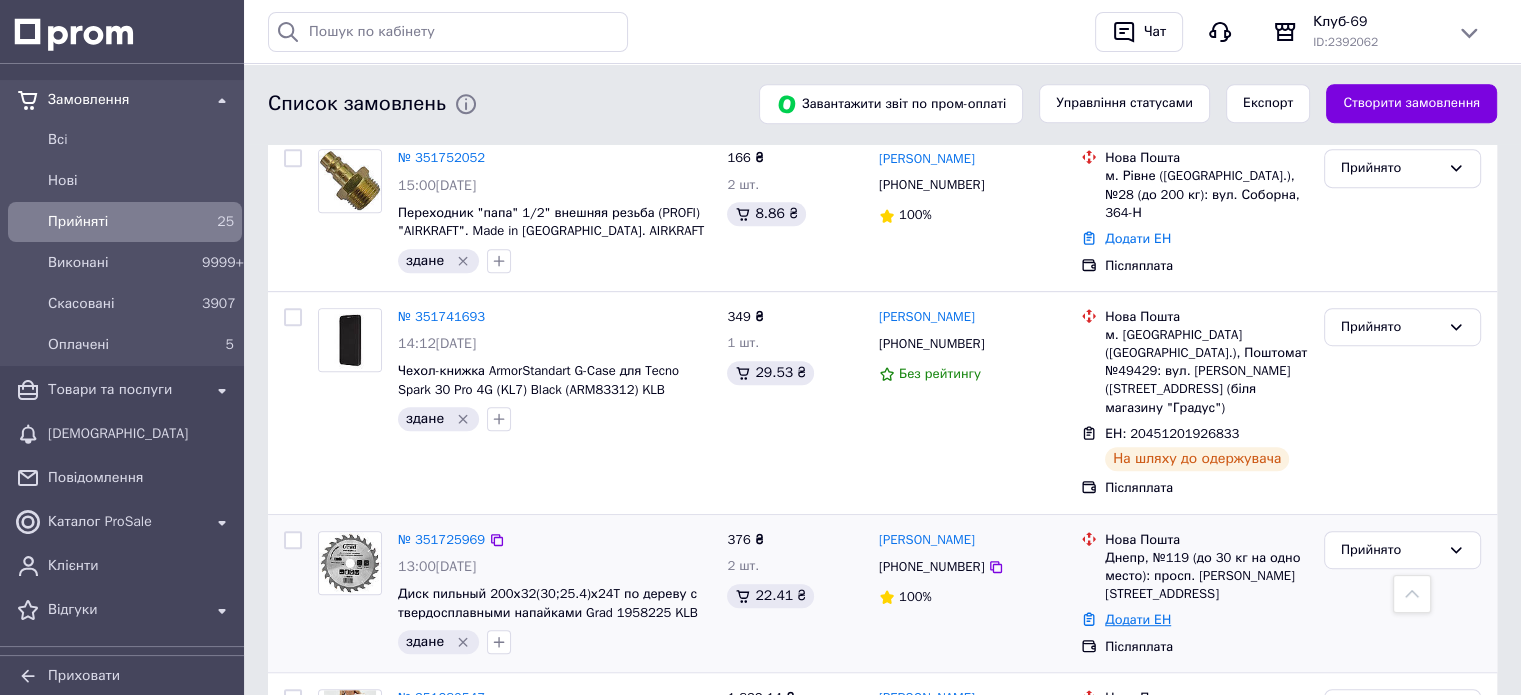 click on "Додати ЕН" at bounding box center [1138, 619] 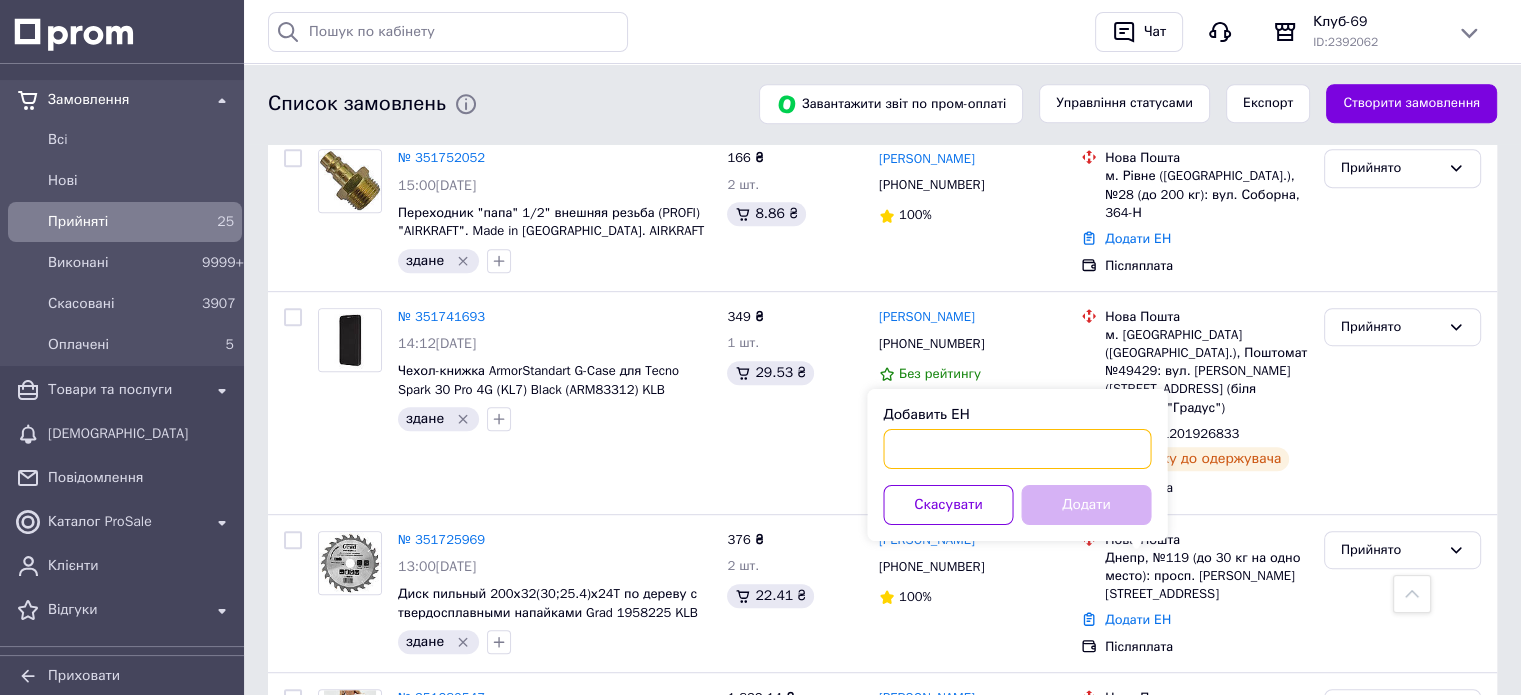 click on "Добавить ЕН" at bounding box center (1017, 449) 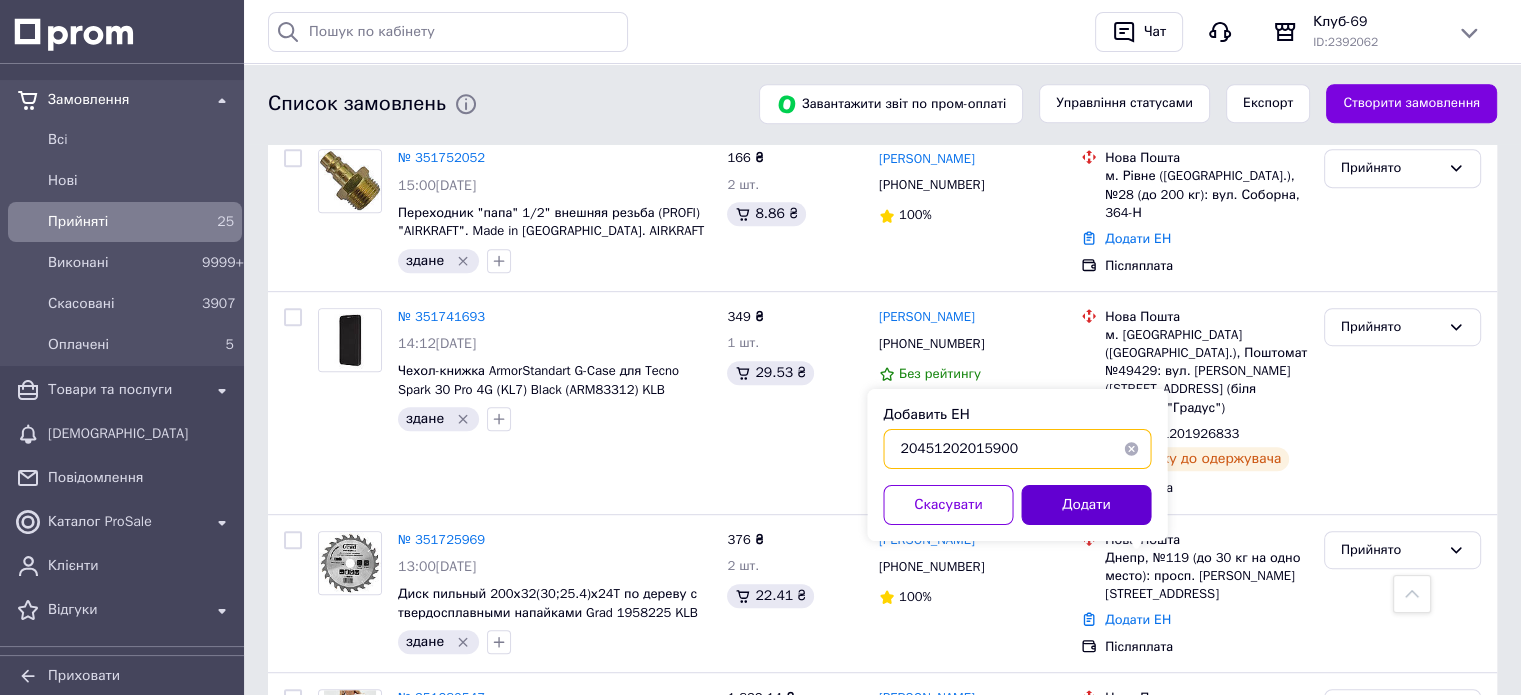 type on "20451202015900" 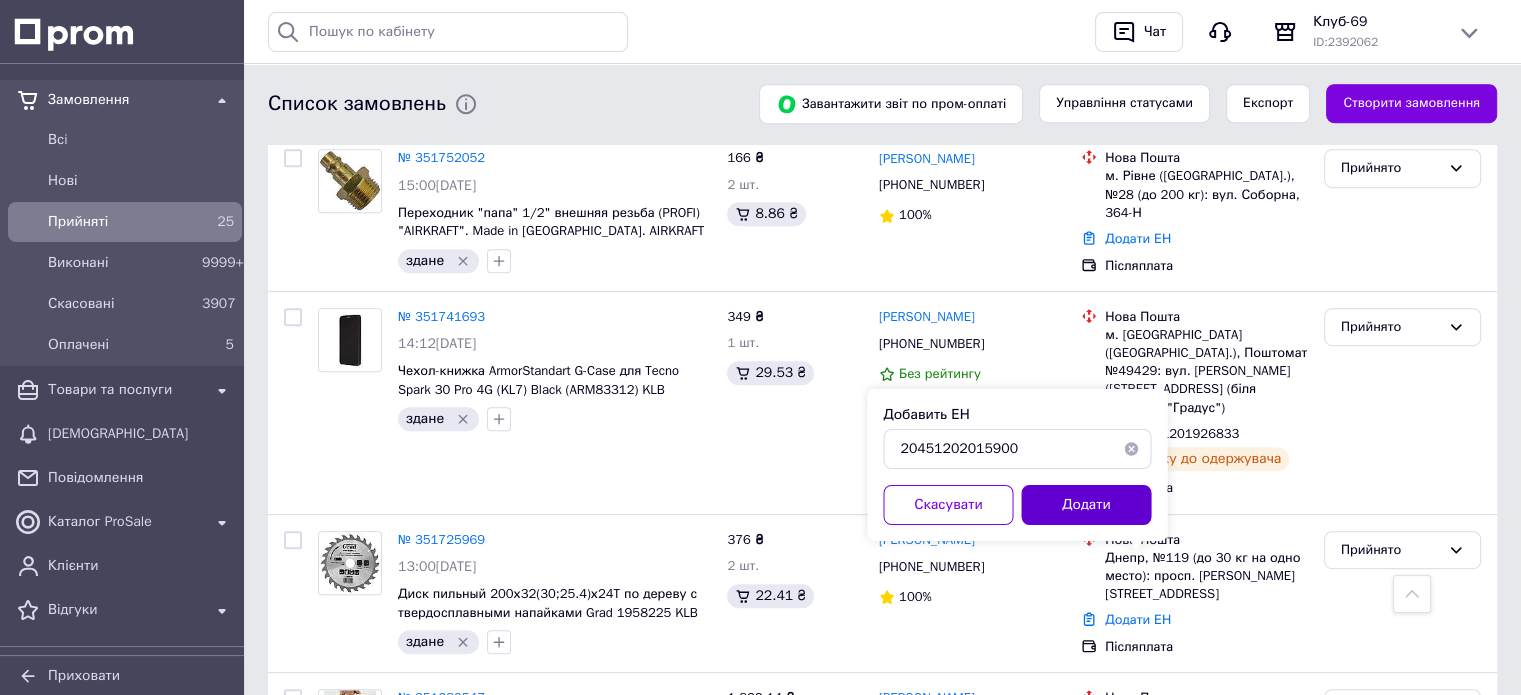 click on "Додати" at bounding box center [1086, 505] 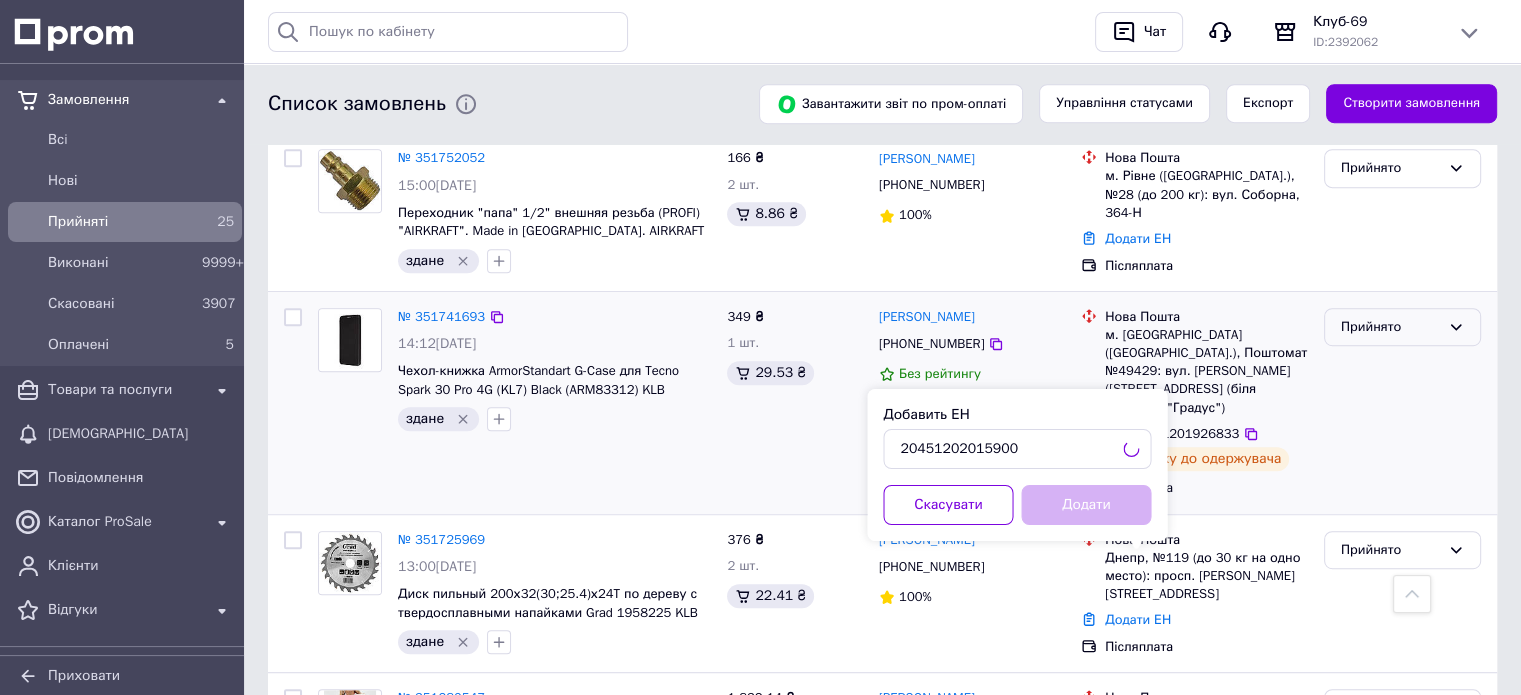 click on "Прийнято" at bounding box center [1390, 327] 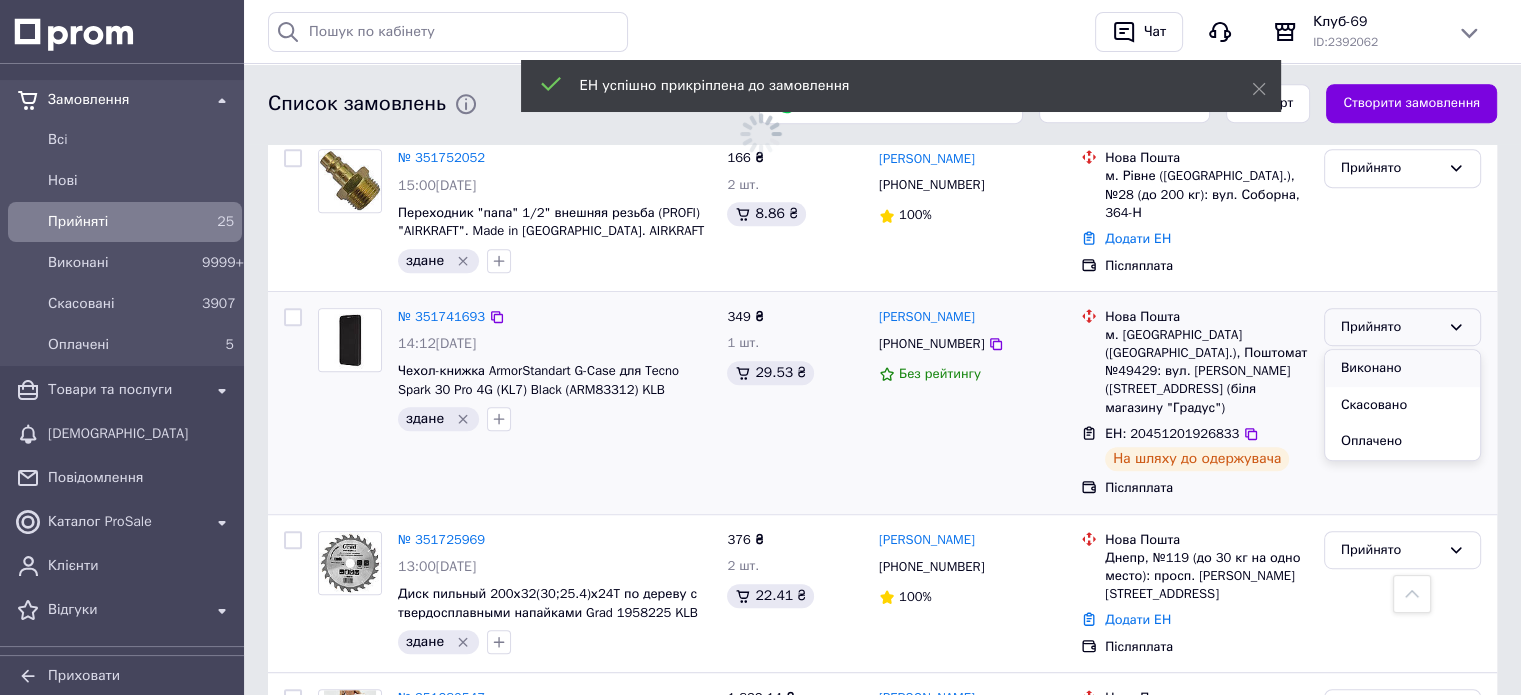 click on "Виконано" at bounding box center (1402, 368) 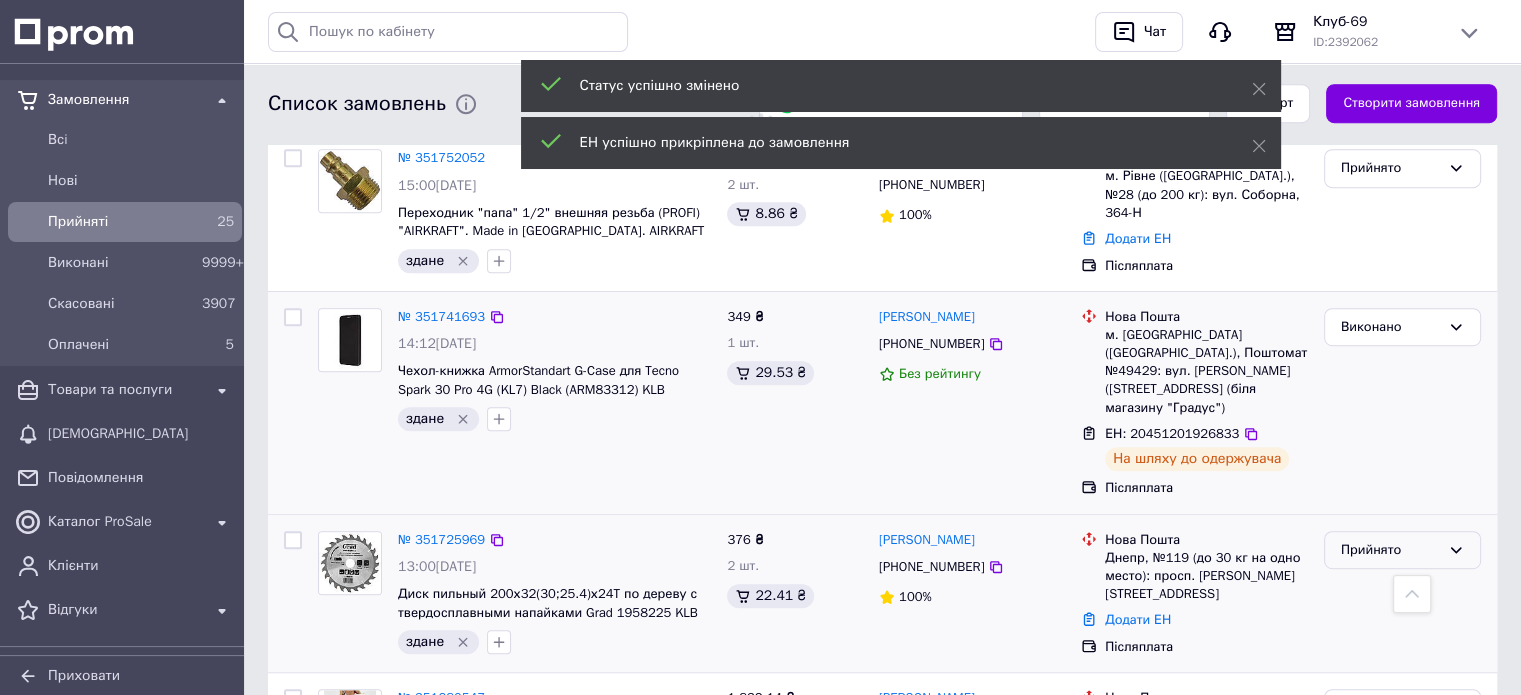 click on "Прийнято" at bounding box center [1390, 550] 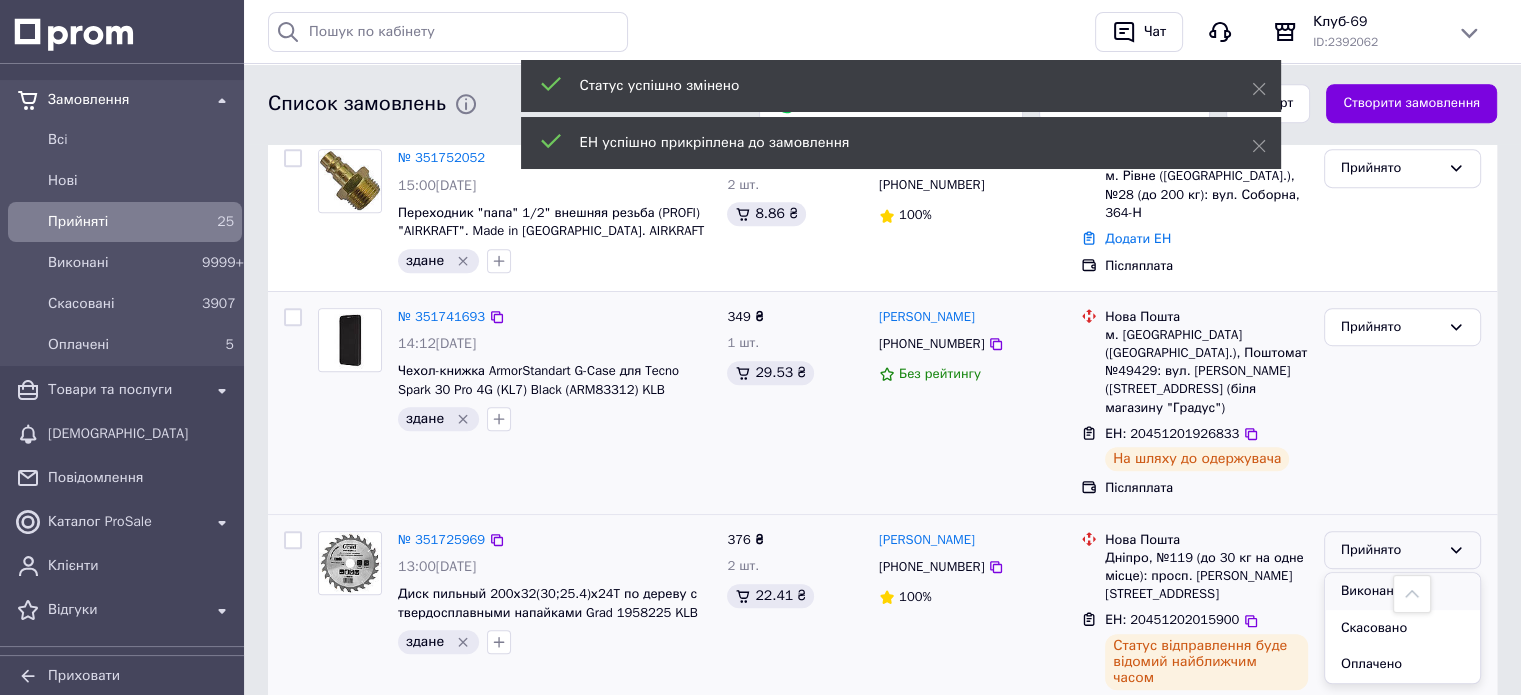 click on "Виконано" at bounding box center [1402, 591] 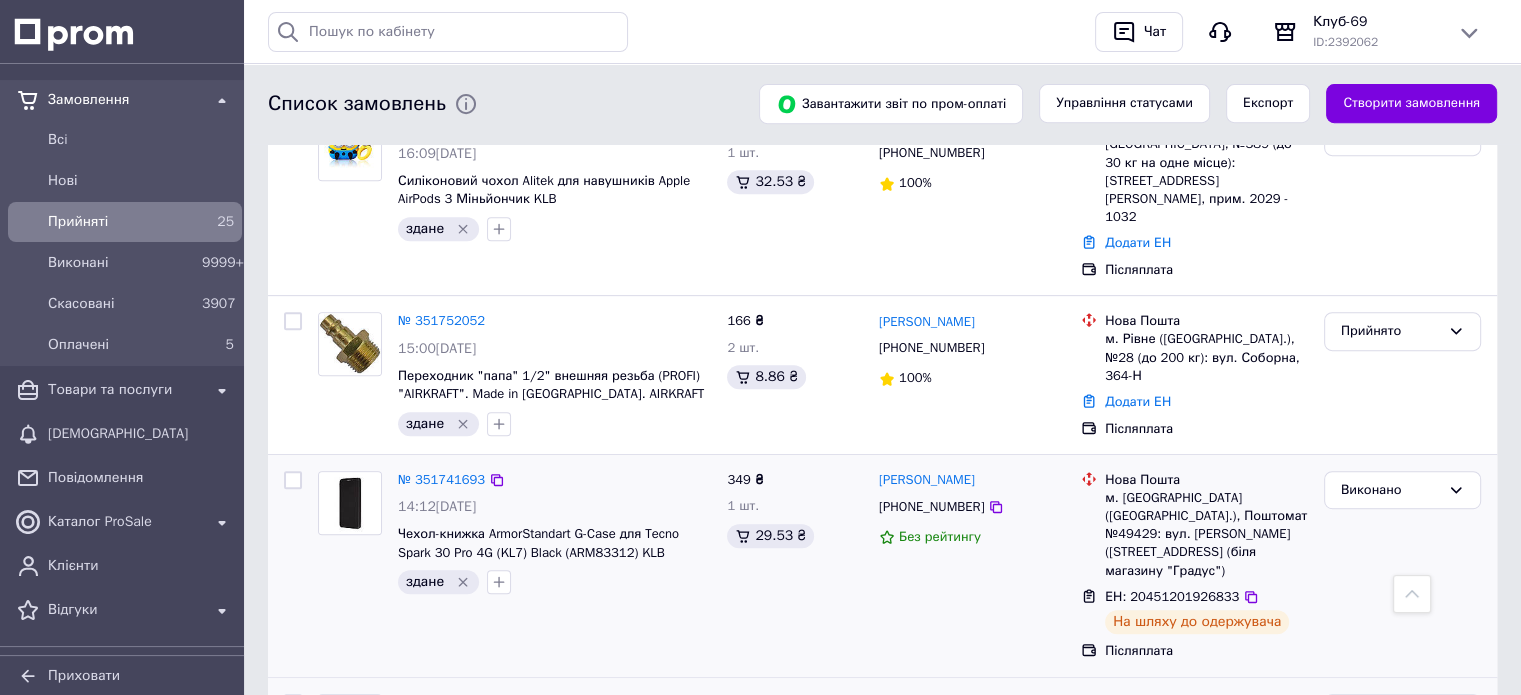 scroll, scrollTop: 836, scrollLeft: 0, axis: vertical 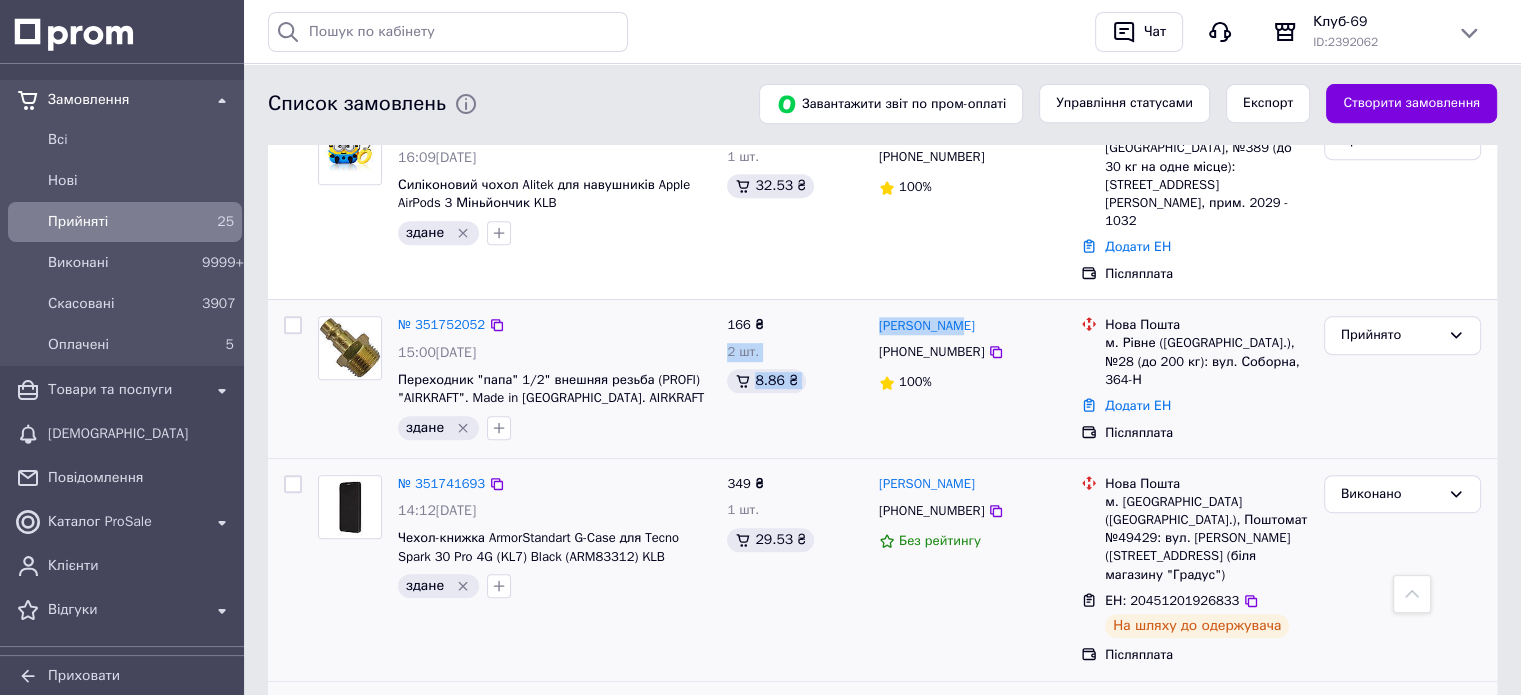 drag, startPoint x: 992, startPoint y: 285, endPoint x: 868, endPoint y: 283, distance: 124.01613 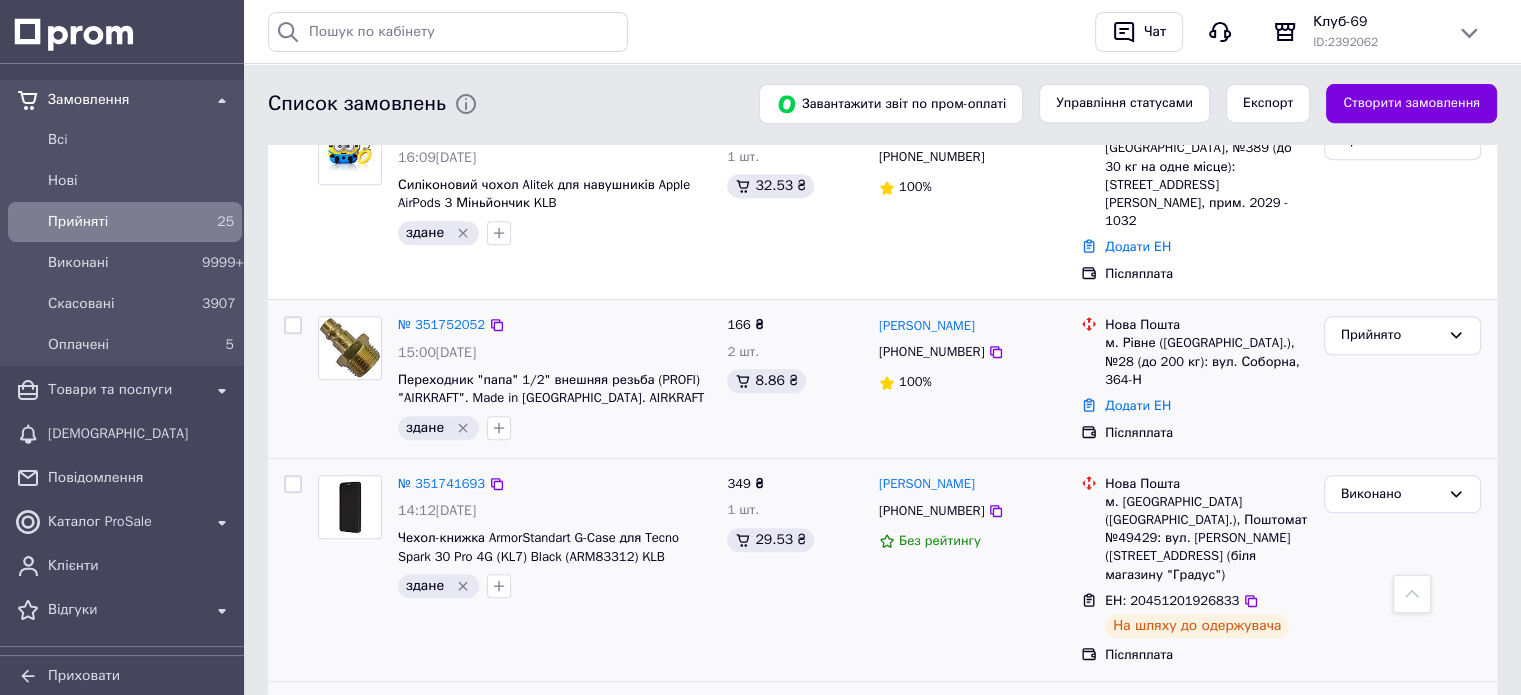 drag, startPoint x: 992, startPoint y: 256, endPoint x: 980, endPoint y: 277, distance: 24.186773 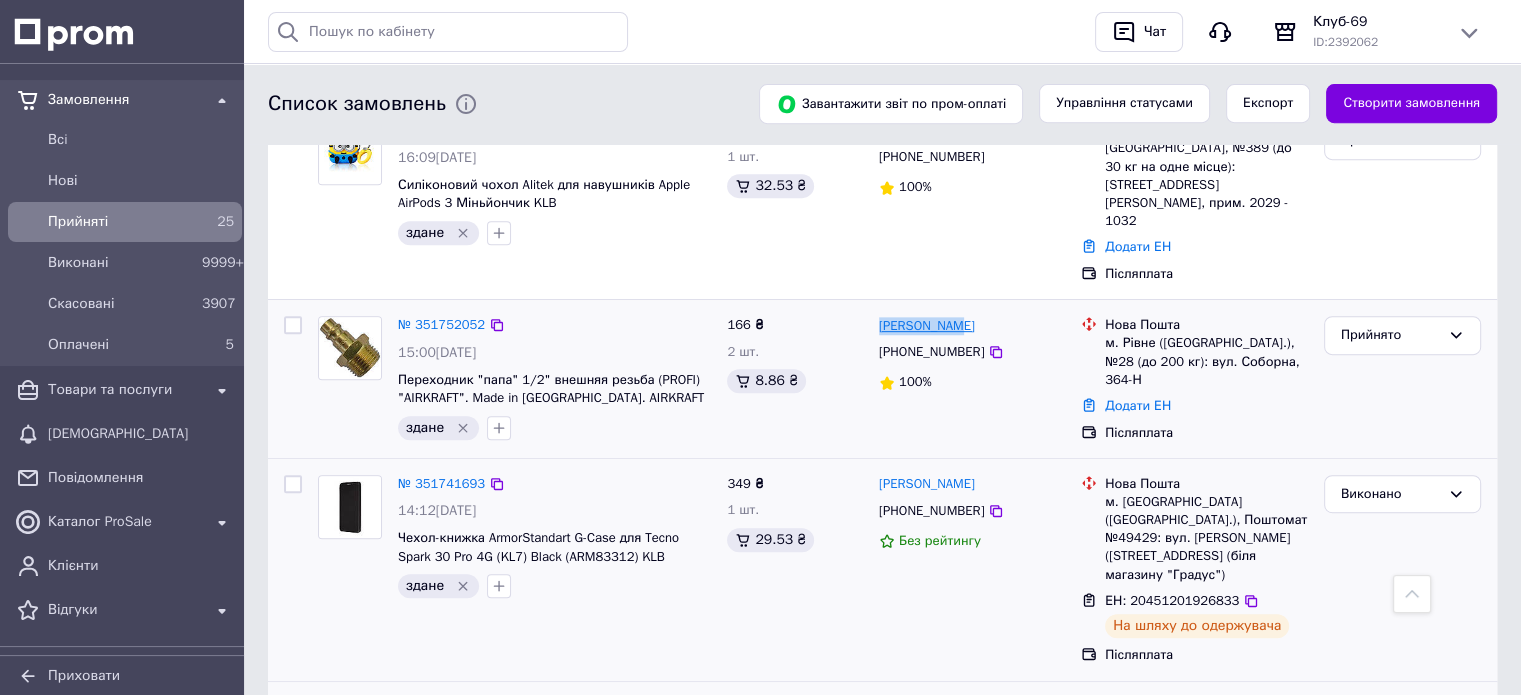 drag, startPoint x: 964, startPoint y: 283, endPoint x: 880, endPoint y: 287, distance: 84.095184 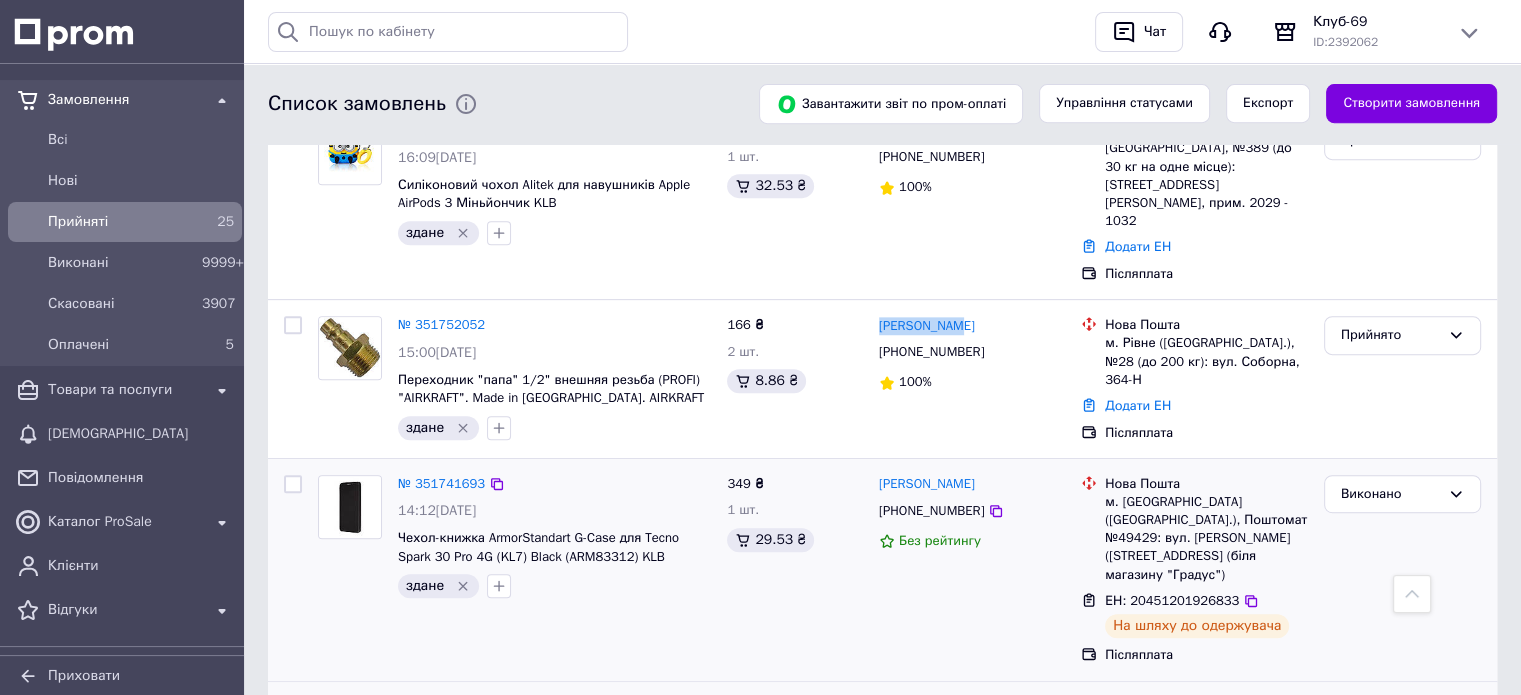 copy on "Саша Лишень" 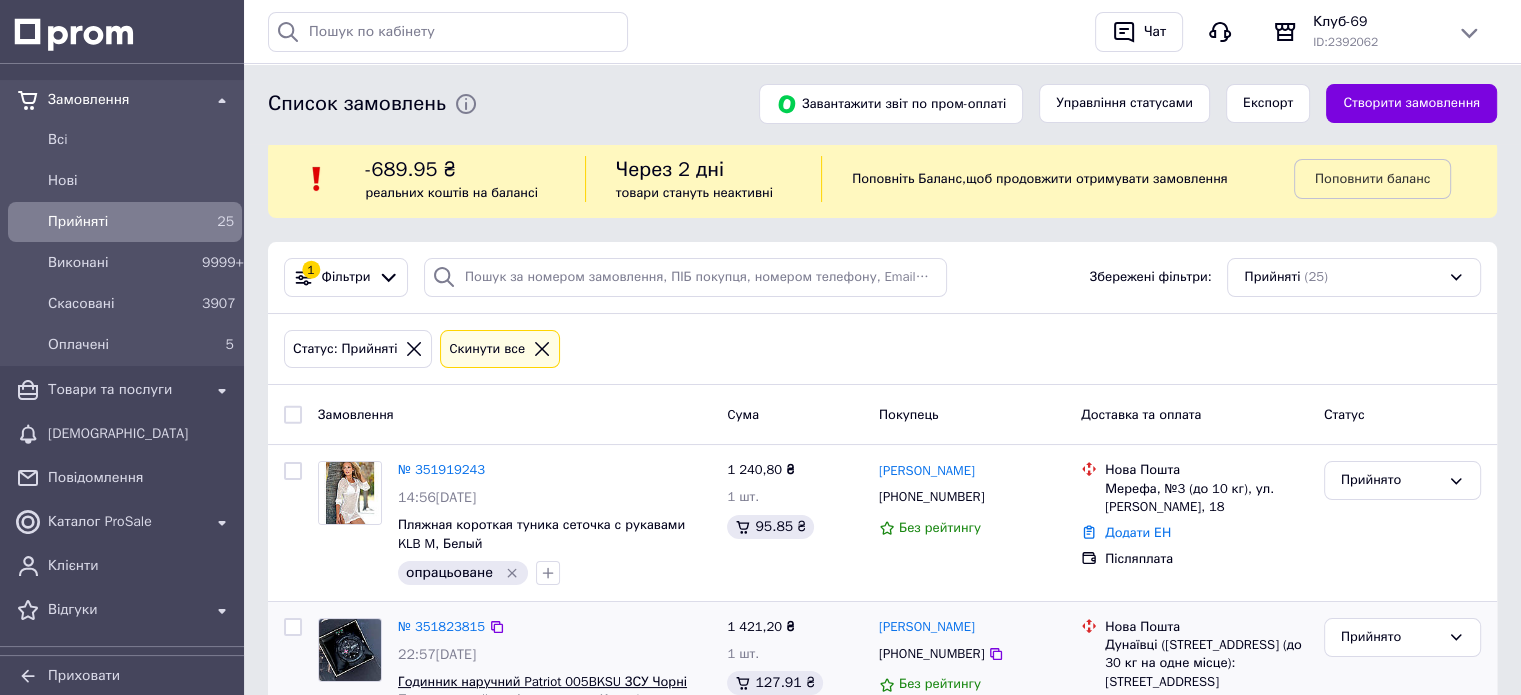 scroll, scrollTop: 3, scrollLeft: 0, axis: vertical 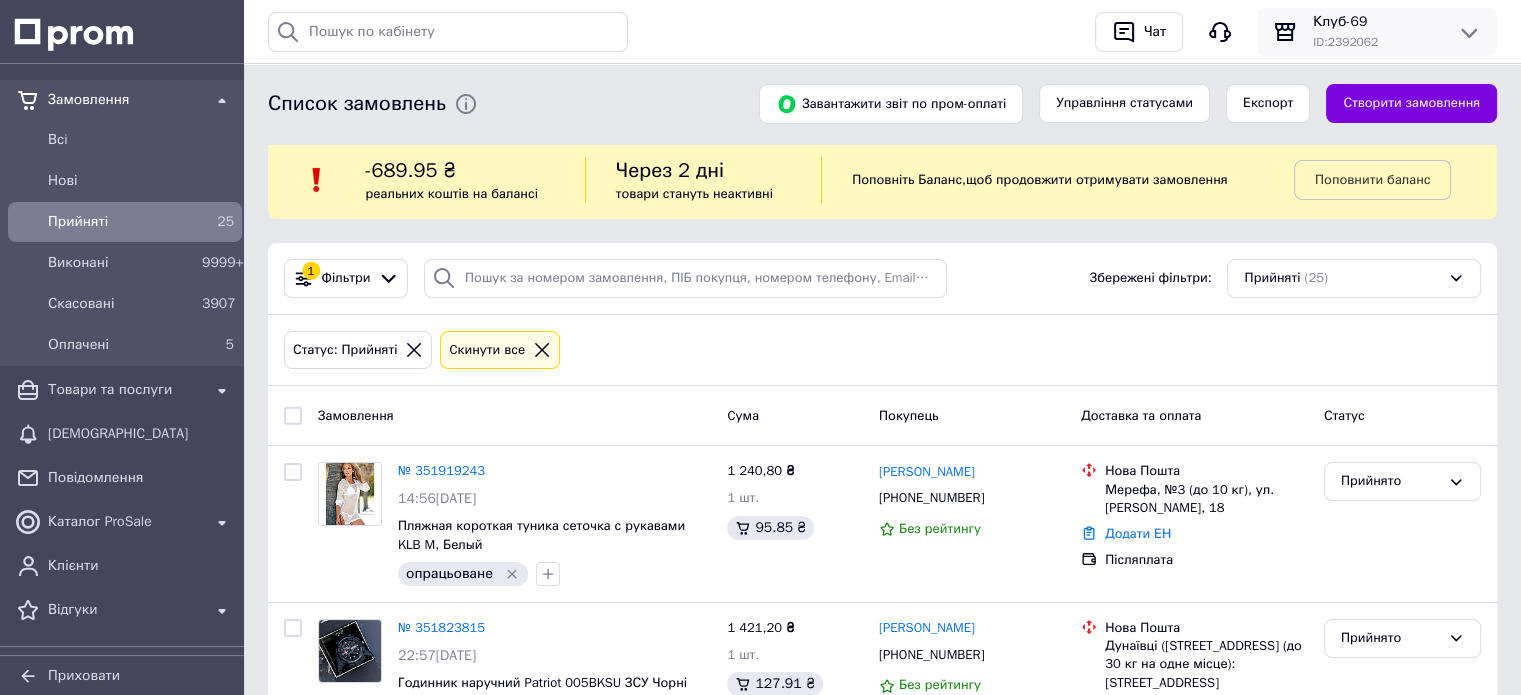 drag, startPoint x: 1360, startPoint y: 45, endPoint x: 1336, endPoint y: 33, distance: 26.832815 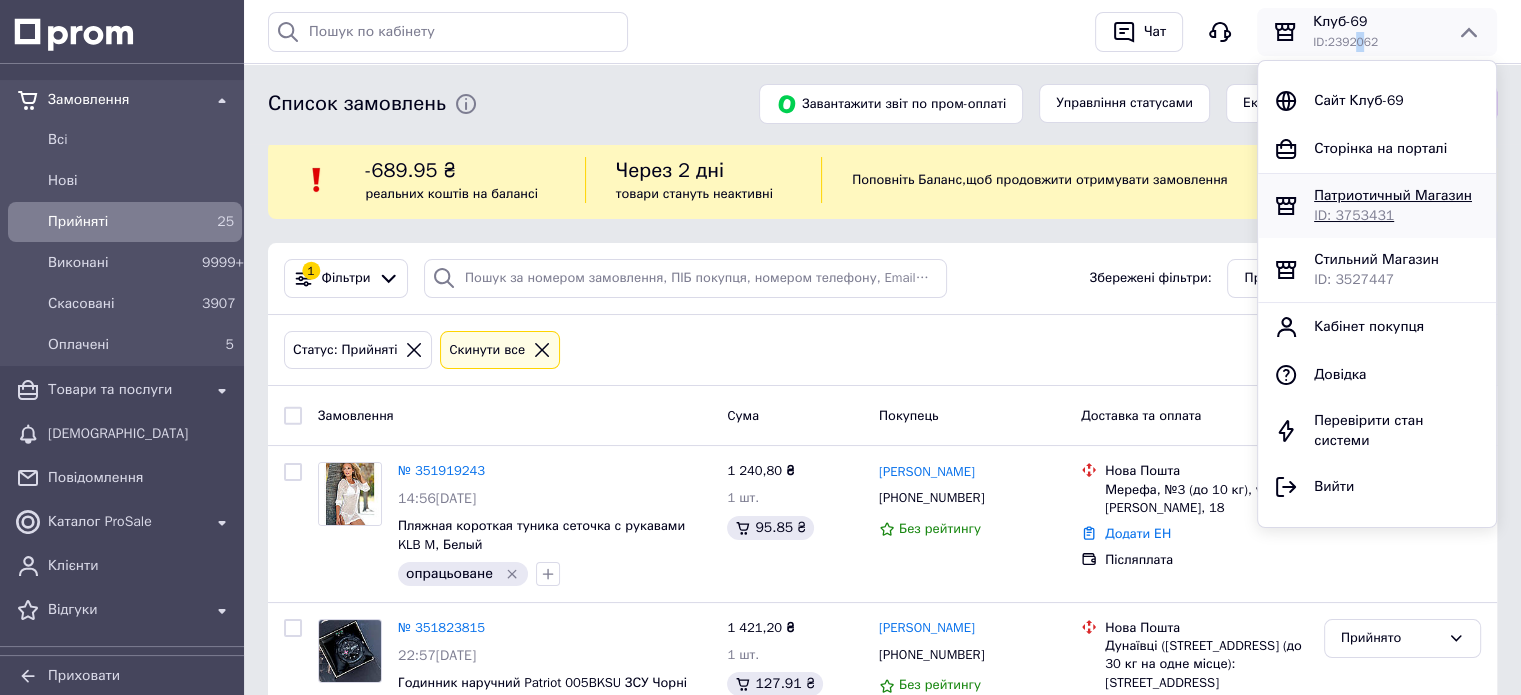 click on "Патриотичный Магазин" at bounding box center [1393, 195] 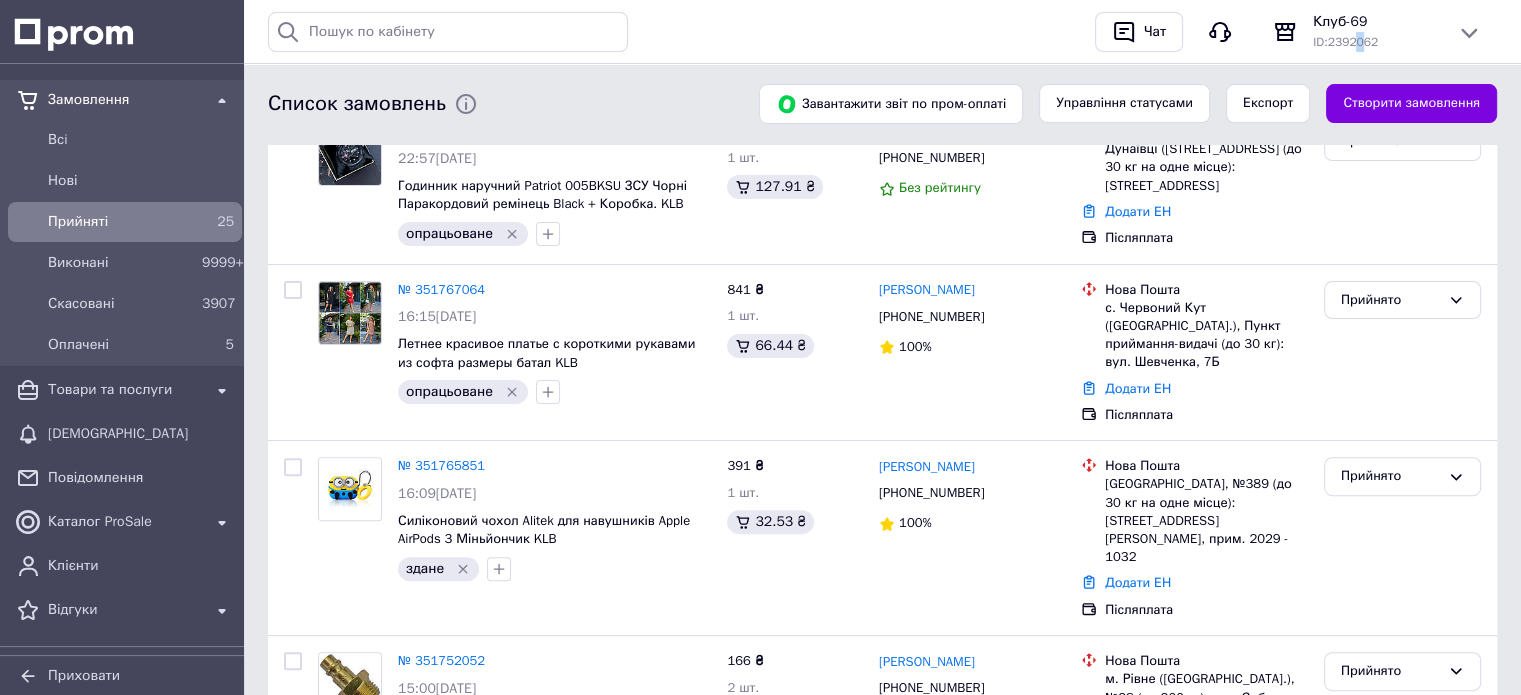 scroll, scrollTop: 503, scrollLeft: 0, axis: vertical 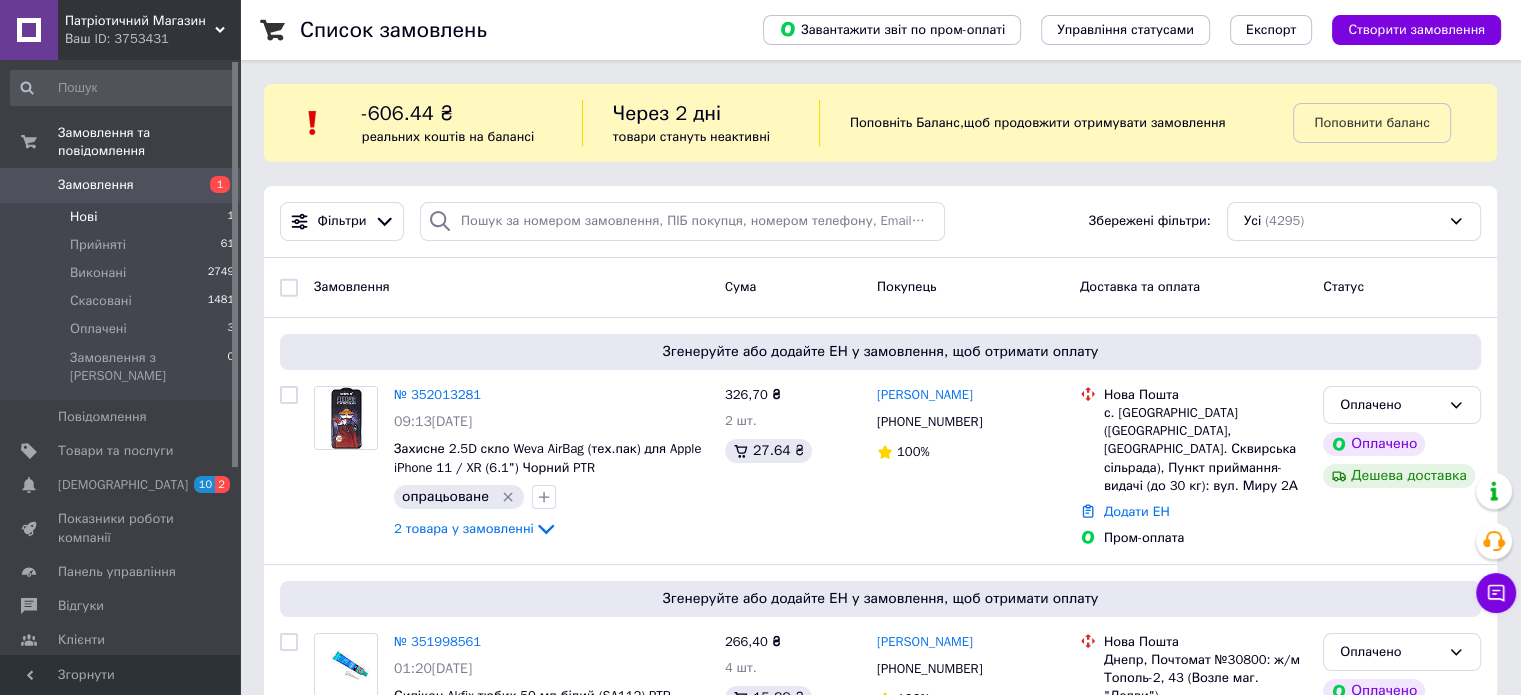 click on "Нові 1" at bounding box center [123, 217] 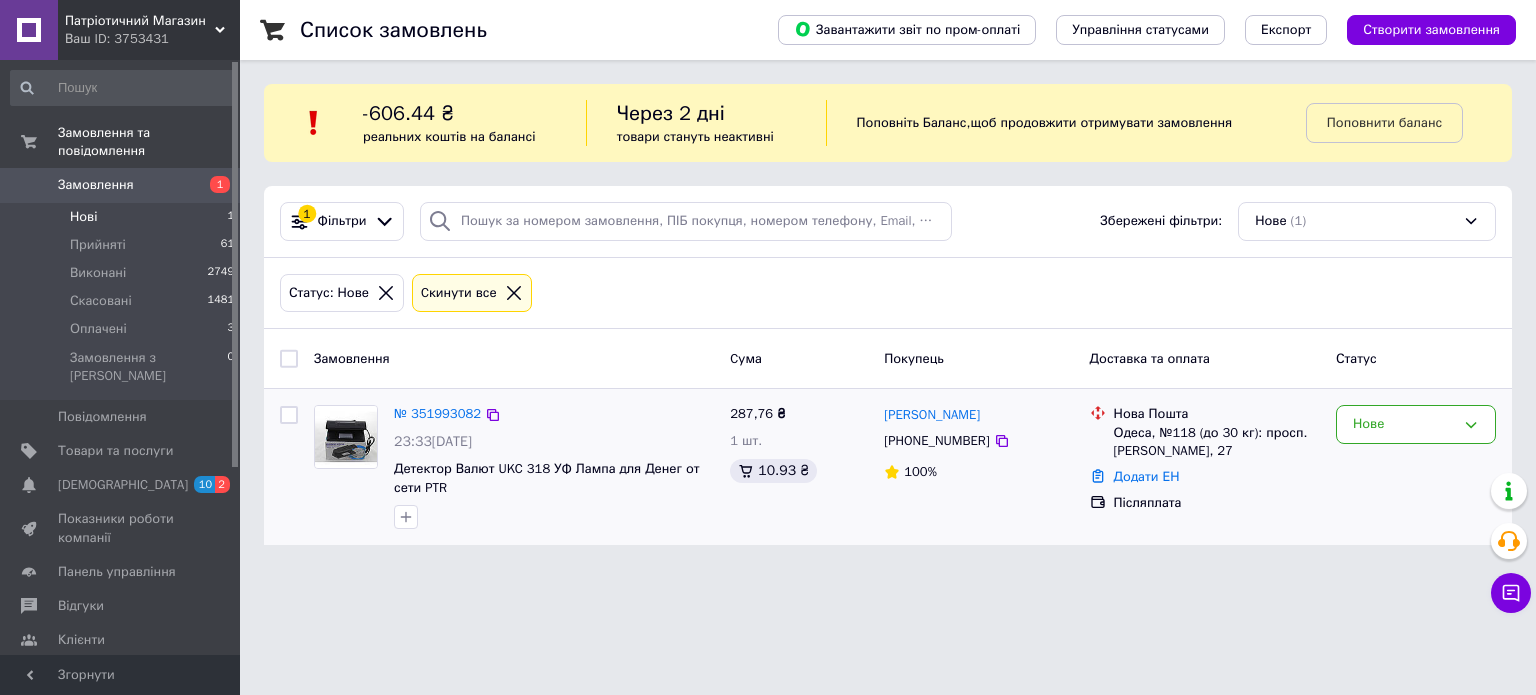 click on "Нове" at bounding box center [1416, 467] 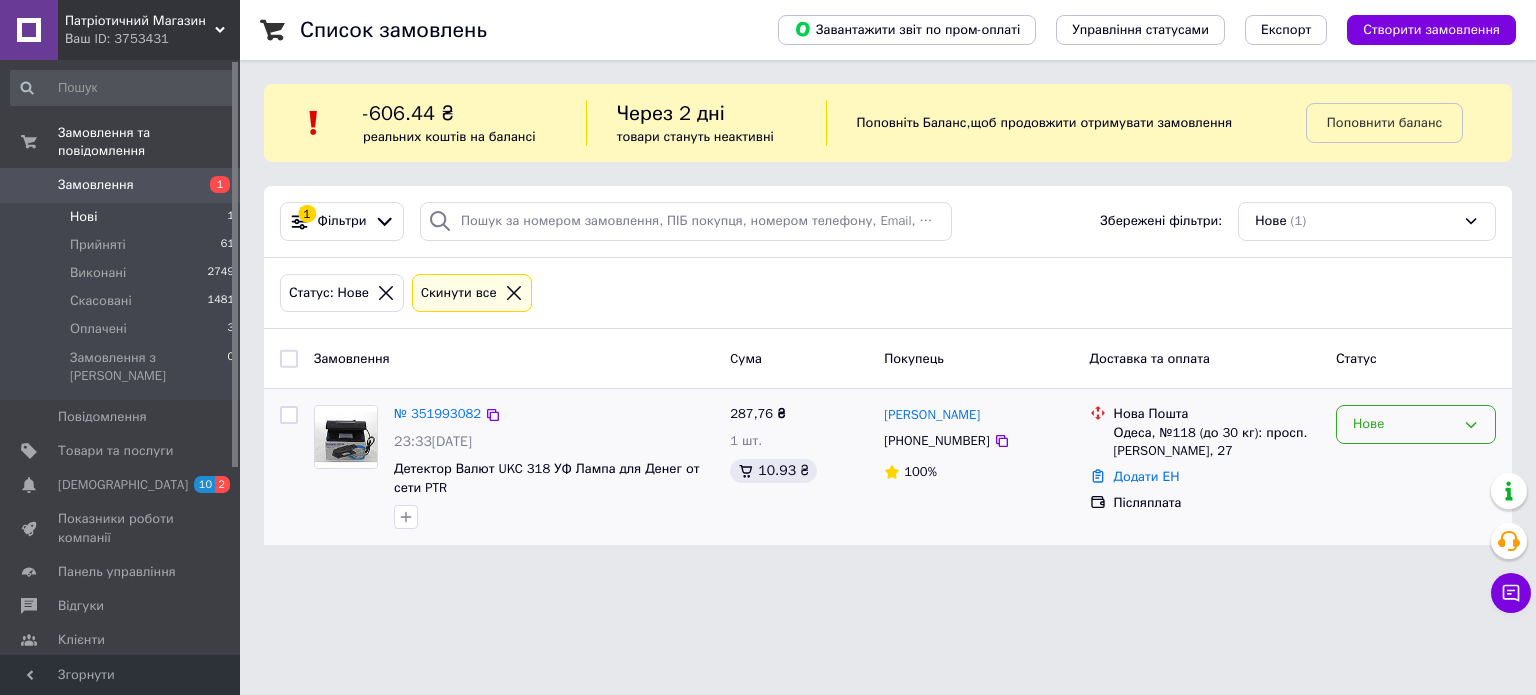 click on "Нове" at bounding box center [1404, 424] 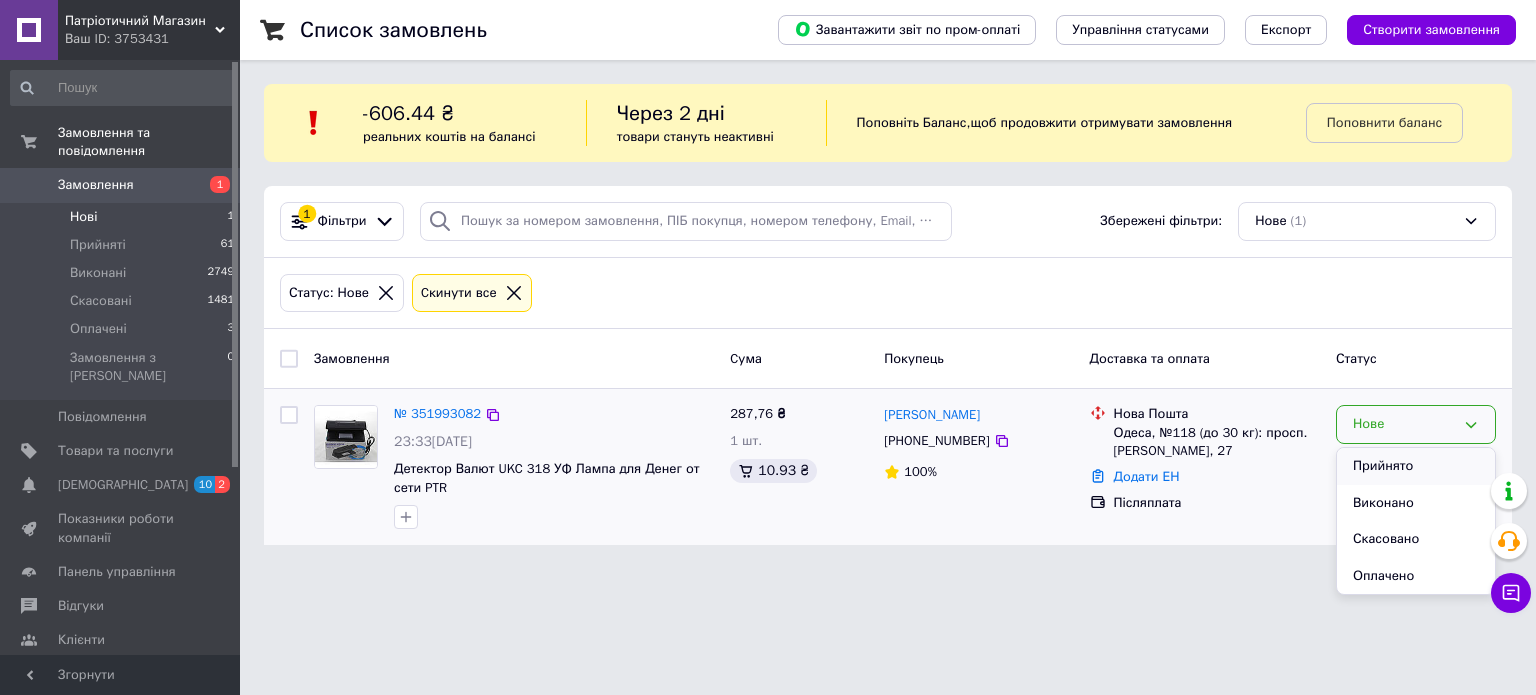 click on "Прийнято" at bounding box center [1416, 466] 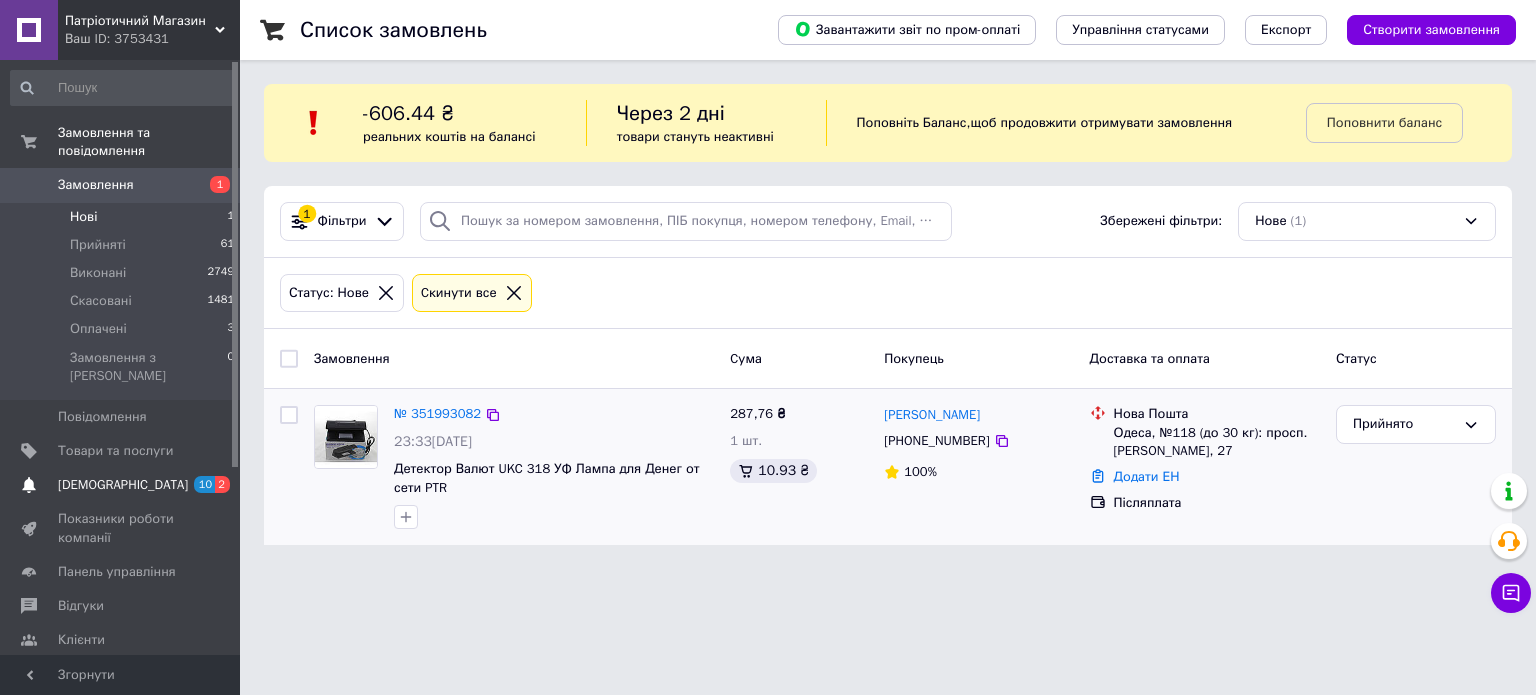 click on "[DEMOGRAPHIC_DATA]" at bounding box center [121, 485] 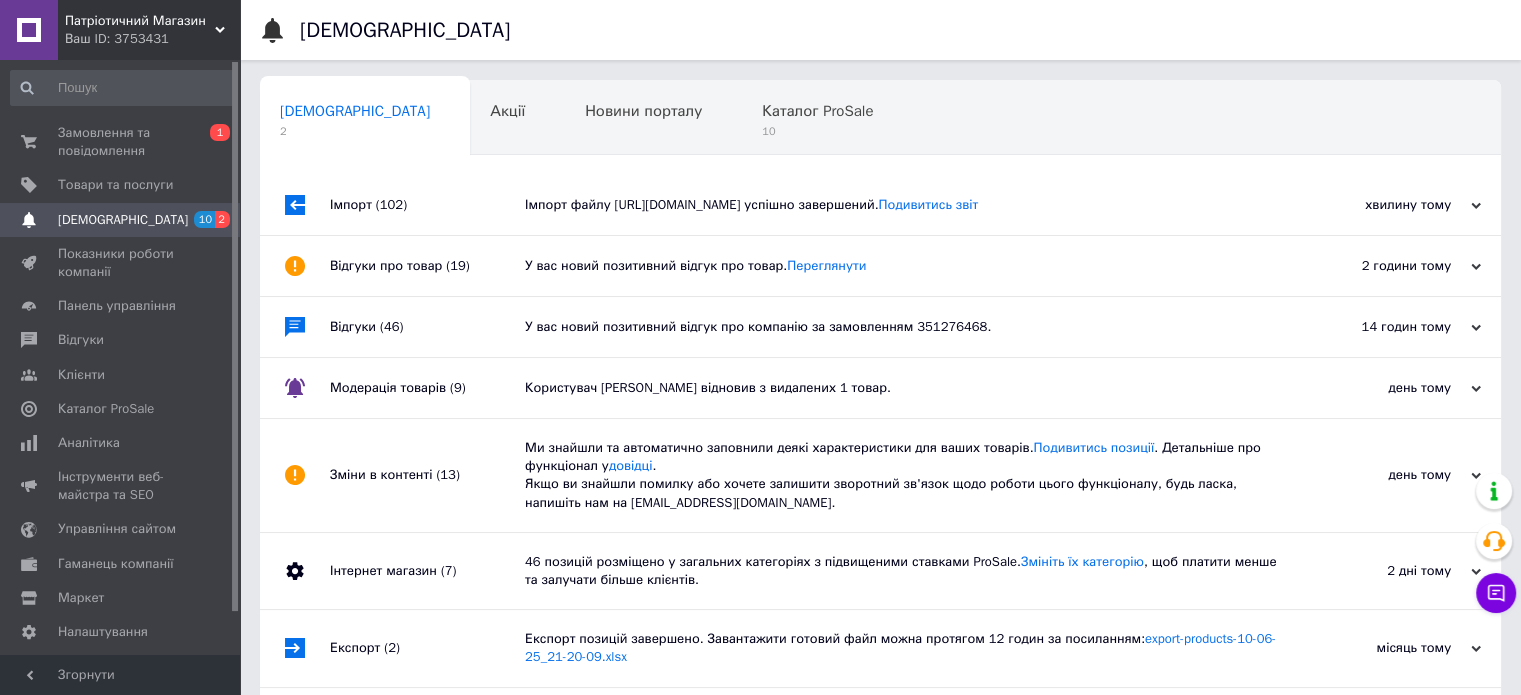 click on "Імпорт файлу https://api.dropshipping.ua/api/feeds/1482.xml успішно завершений.  Подивитись звіт" at bounding box center (903, 205) 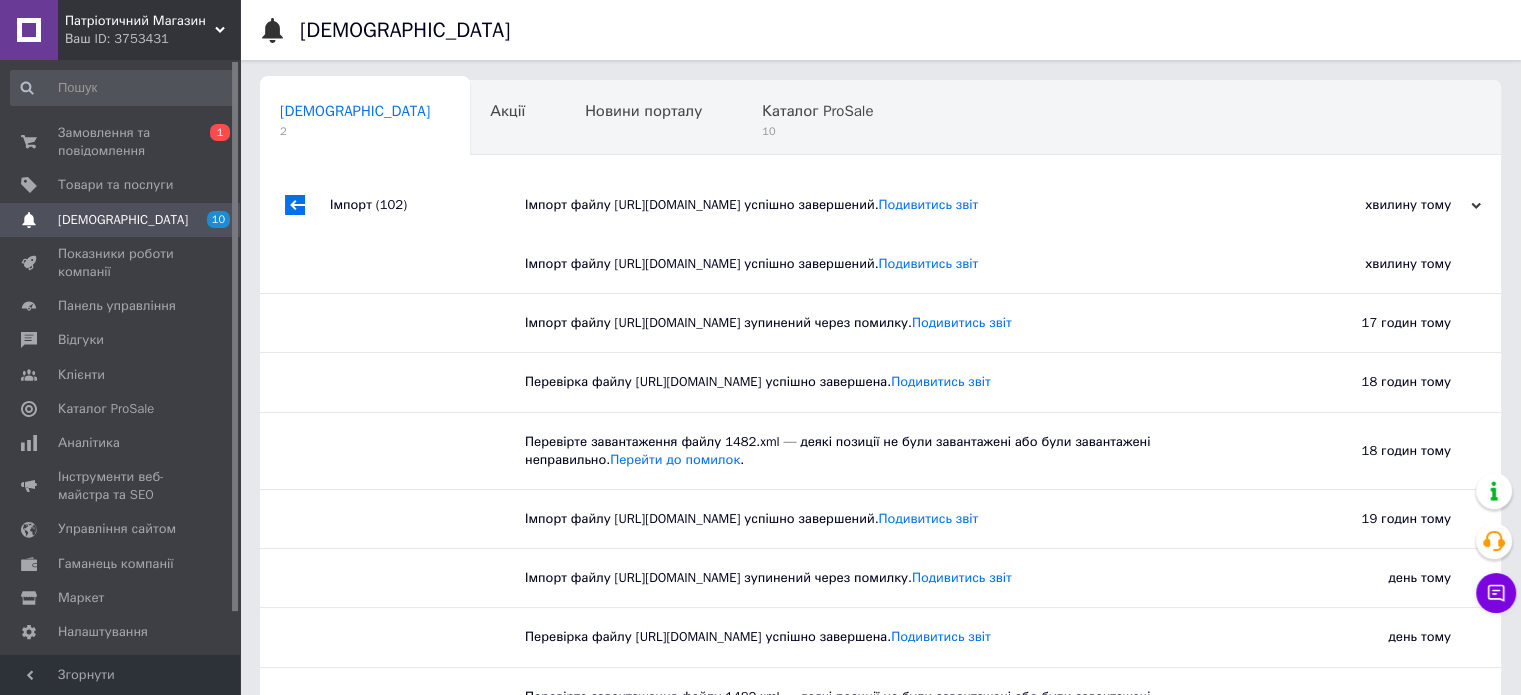 click on "Імпорт файлу https://api.dropshipping.ua/api/feeds/1482.xml успішно завершений.  Подивитись звіт" at bounding box center (903, 205) 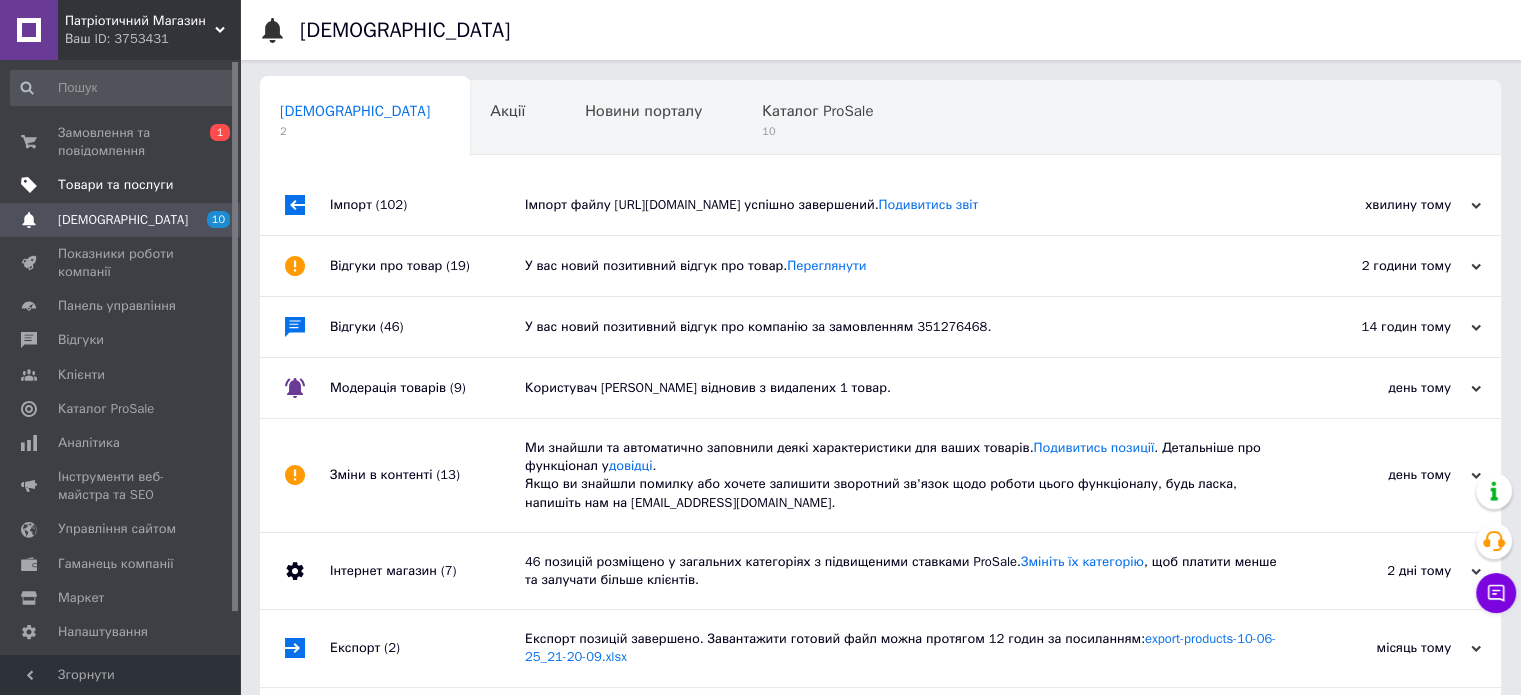 click on "Товари та послуги" at bounding box center (115, 185) 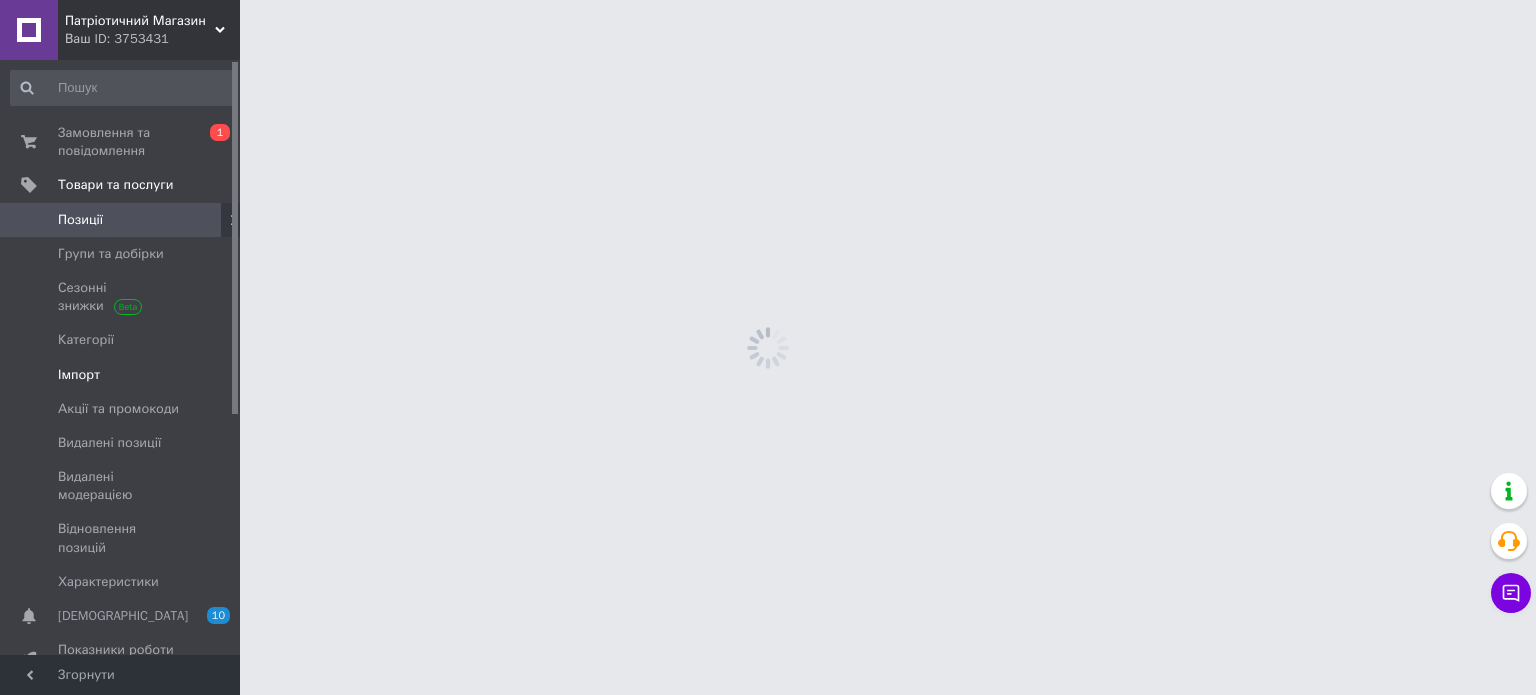 click on "Імпорт" at bounding box center (79, 375) 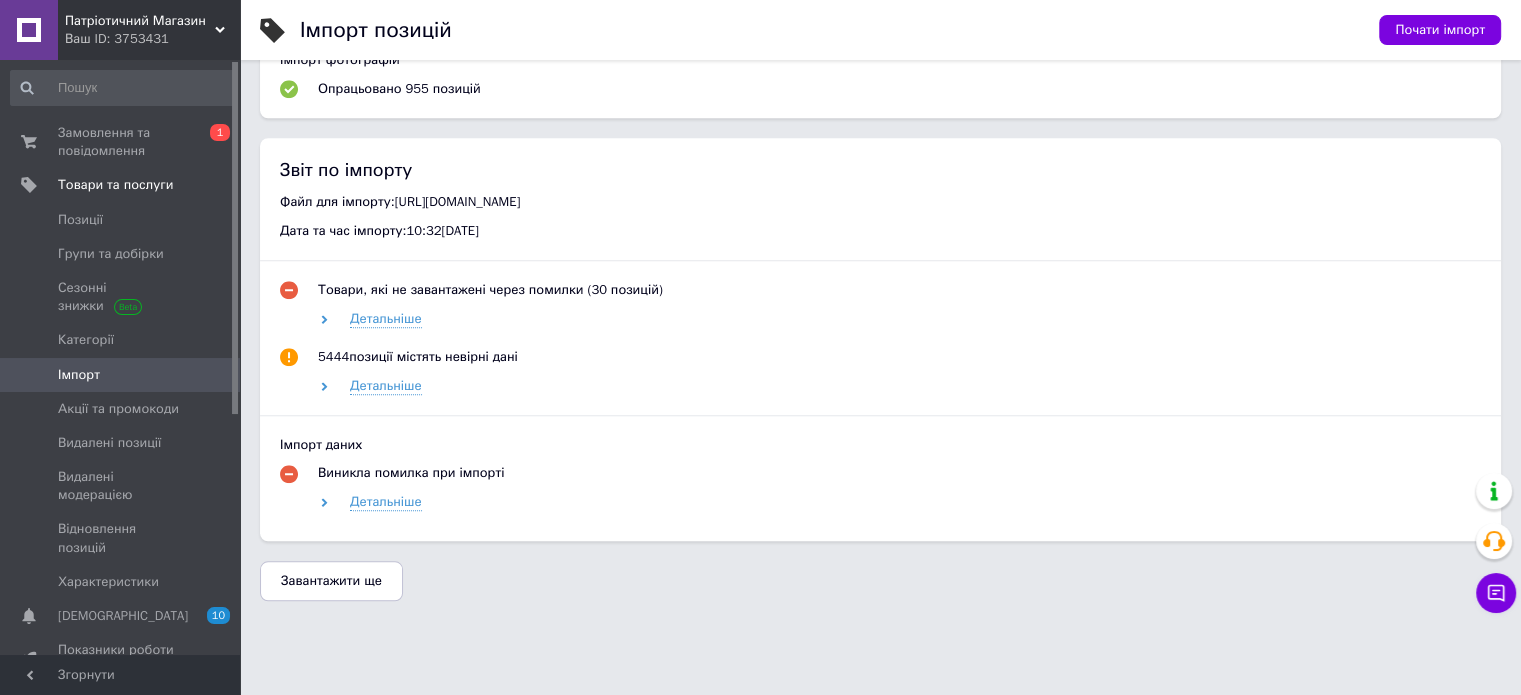 scroll, scrollTop: 1709, scrollLeft: 0, axis: vertical 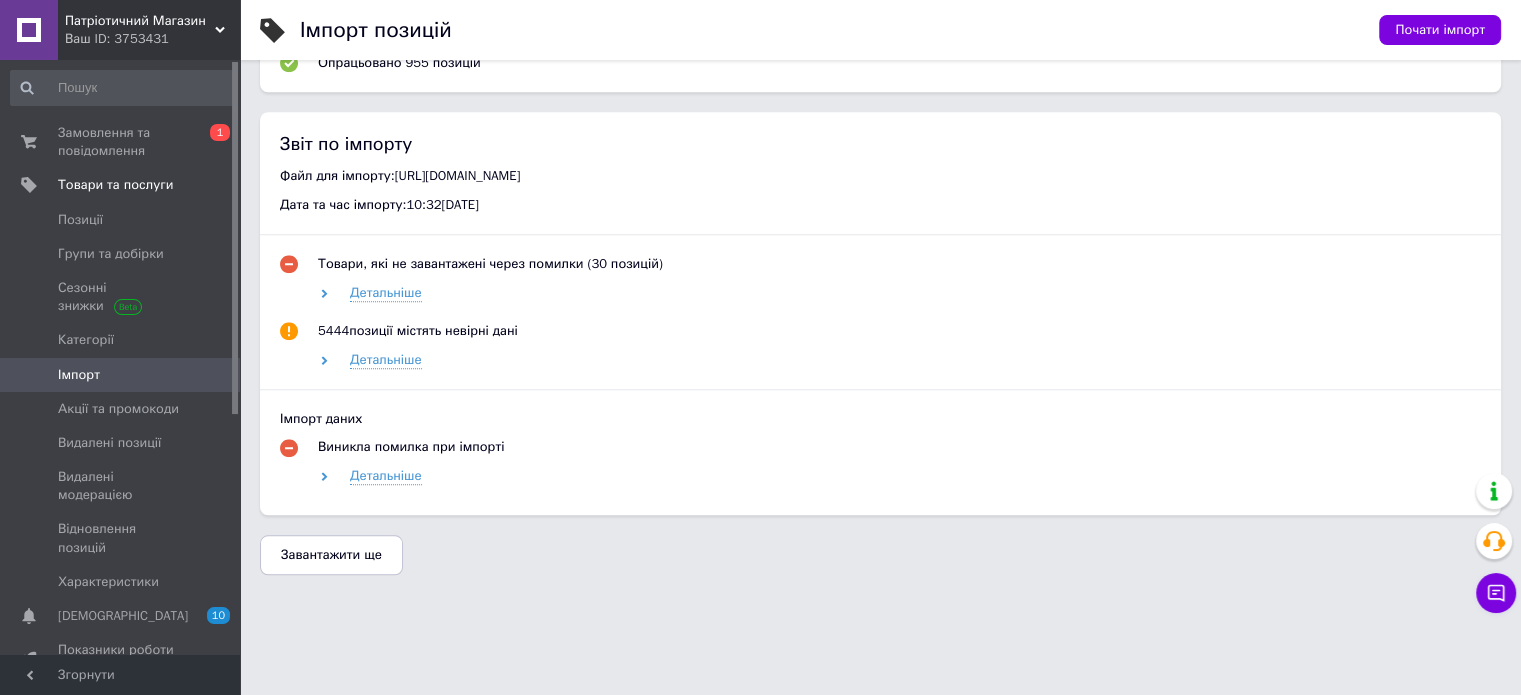 click on "Завантажити ще" at bounding box center [331, 555] 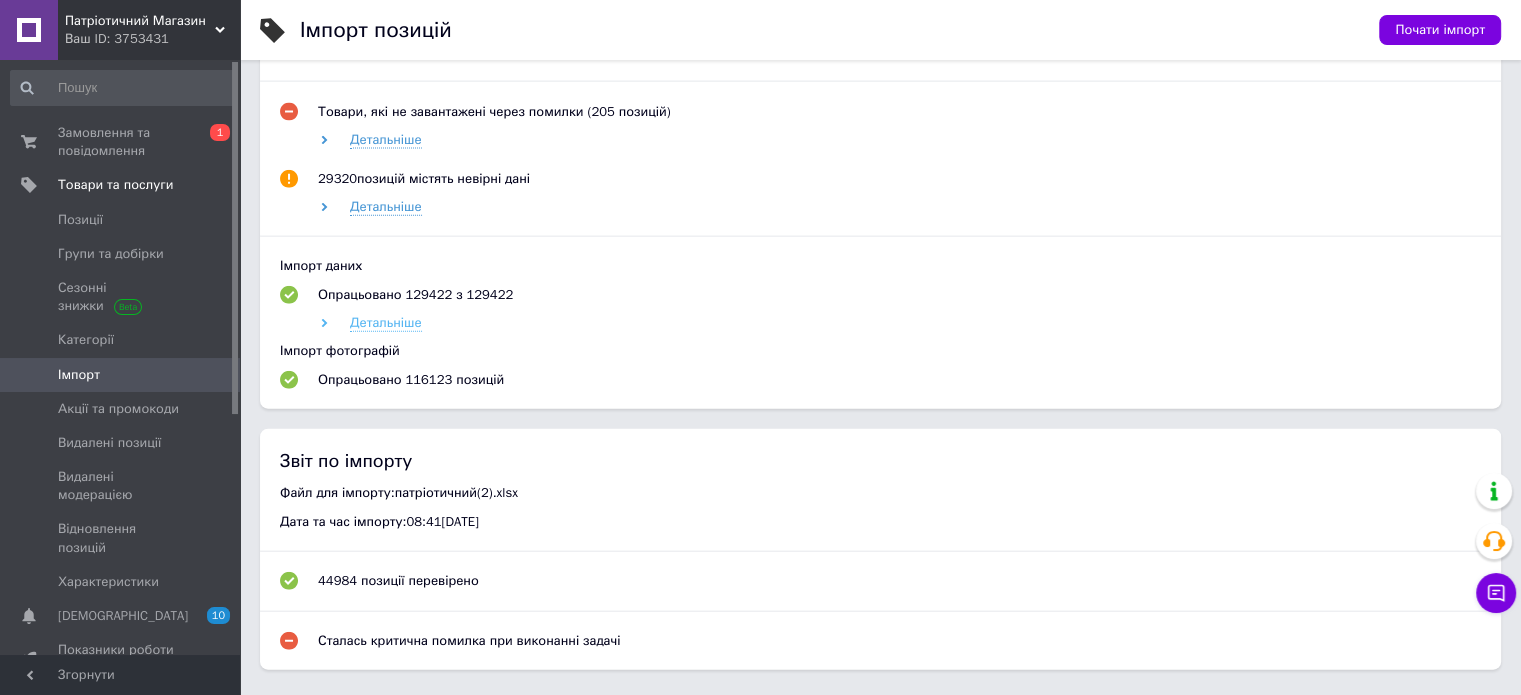 scroll, scrollTop: 4709, scrollLeft: 0, axis: vertical 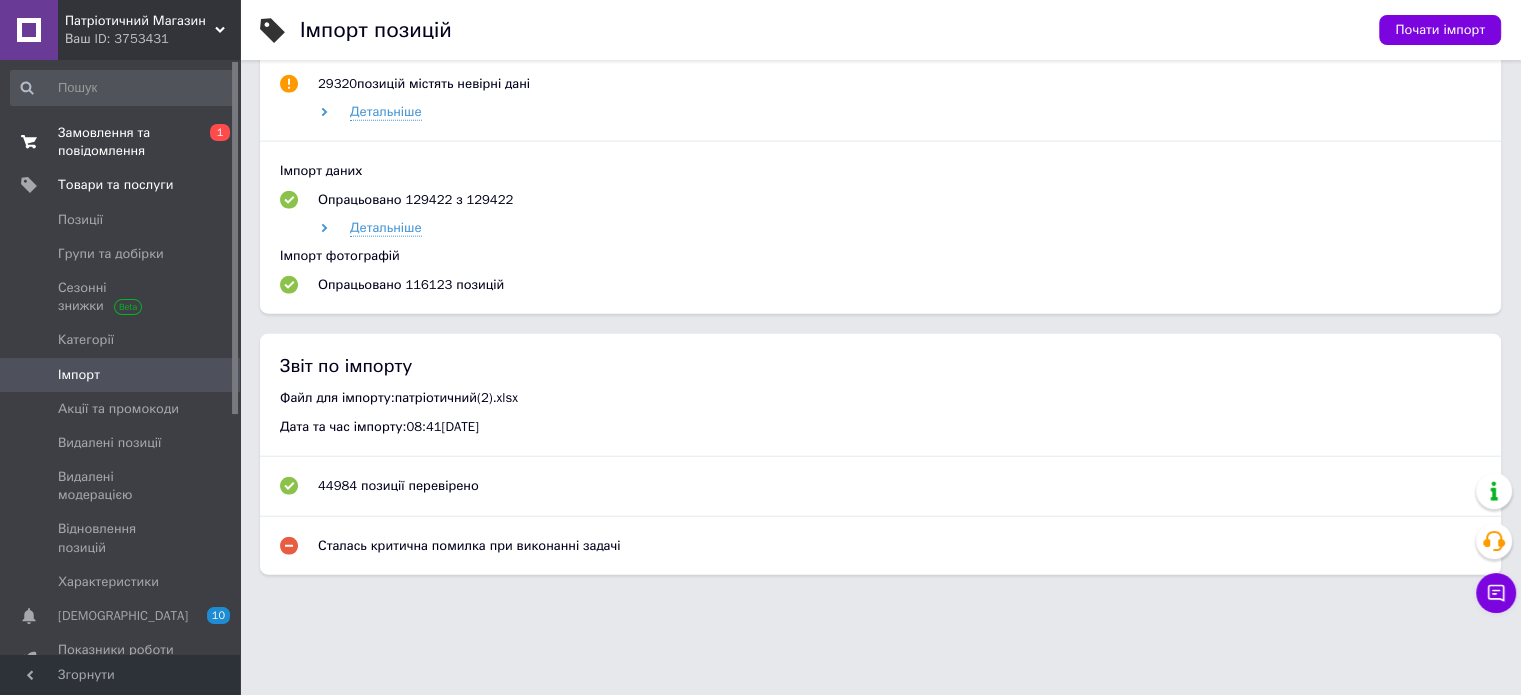 click on "Замовлення та повідомлення" at bounding box center [121, 142] 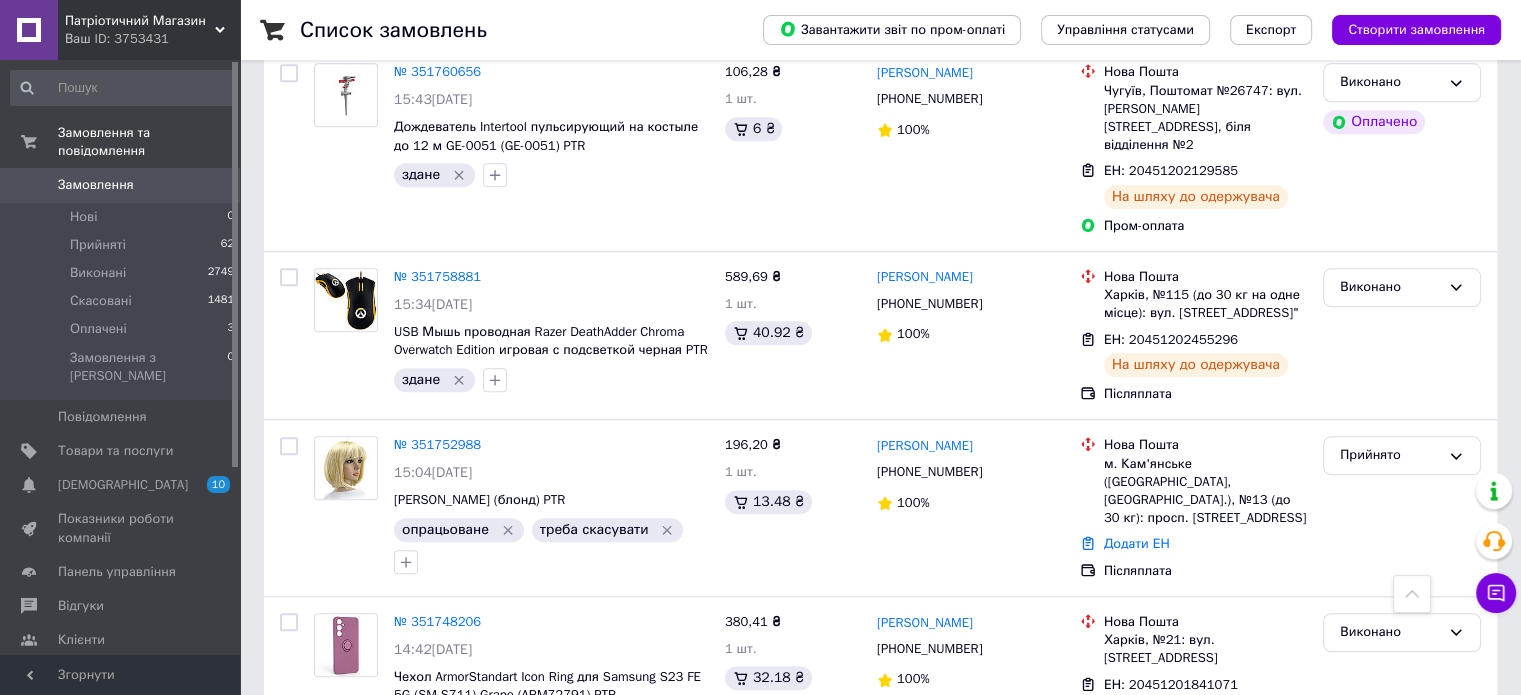 scroll, scrollTop: 2166, scrollLeft: 0, axis: vertical 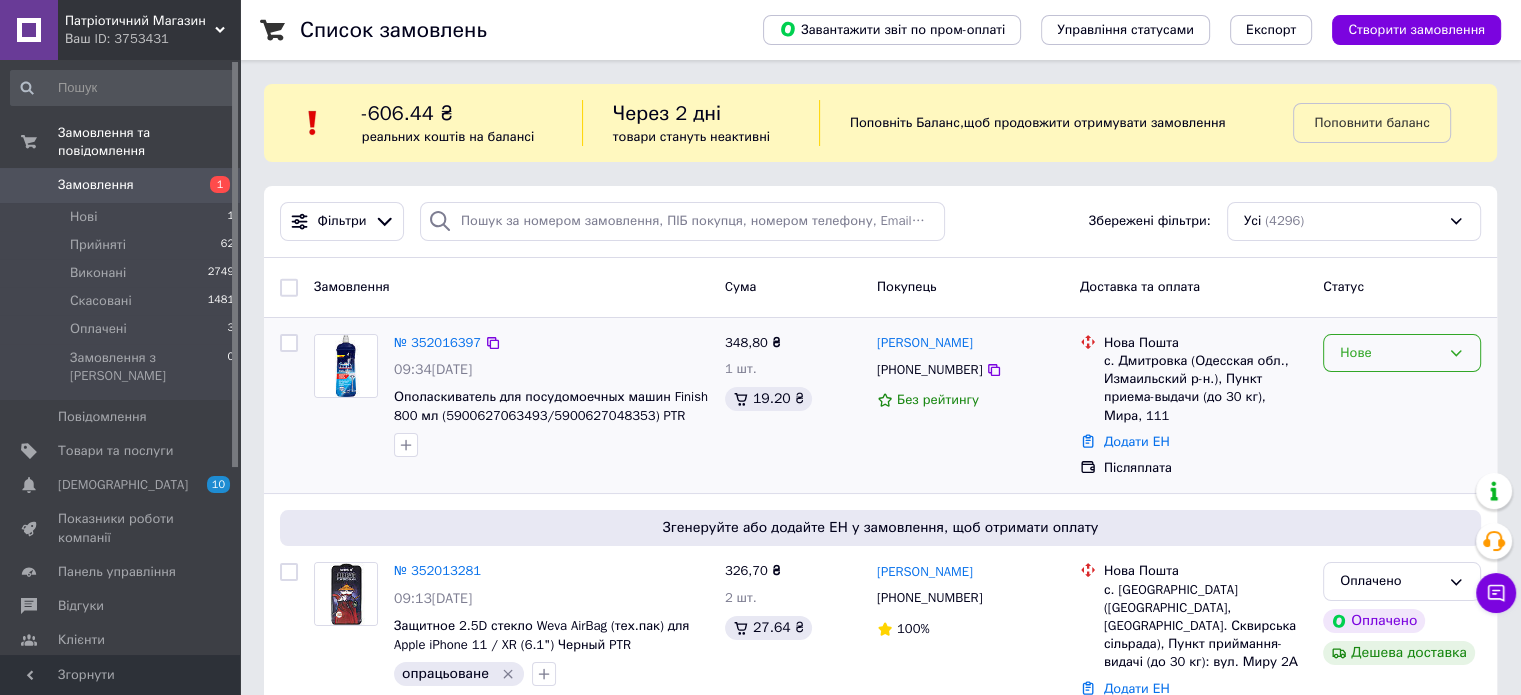 click on "Нове" at bounding box center (1402, 353) 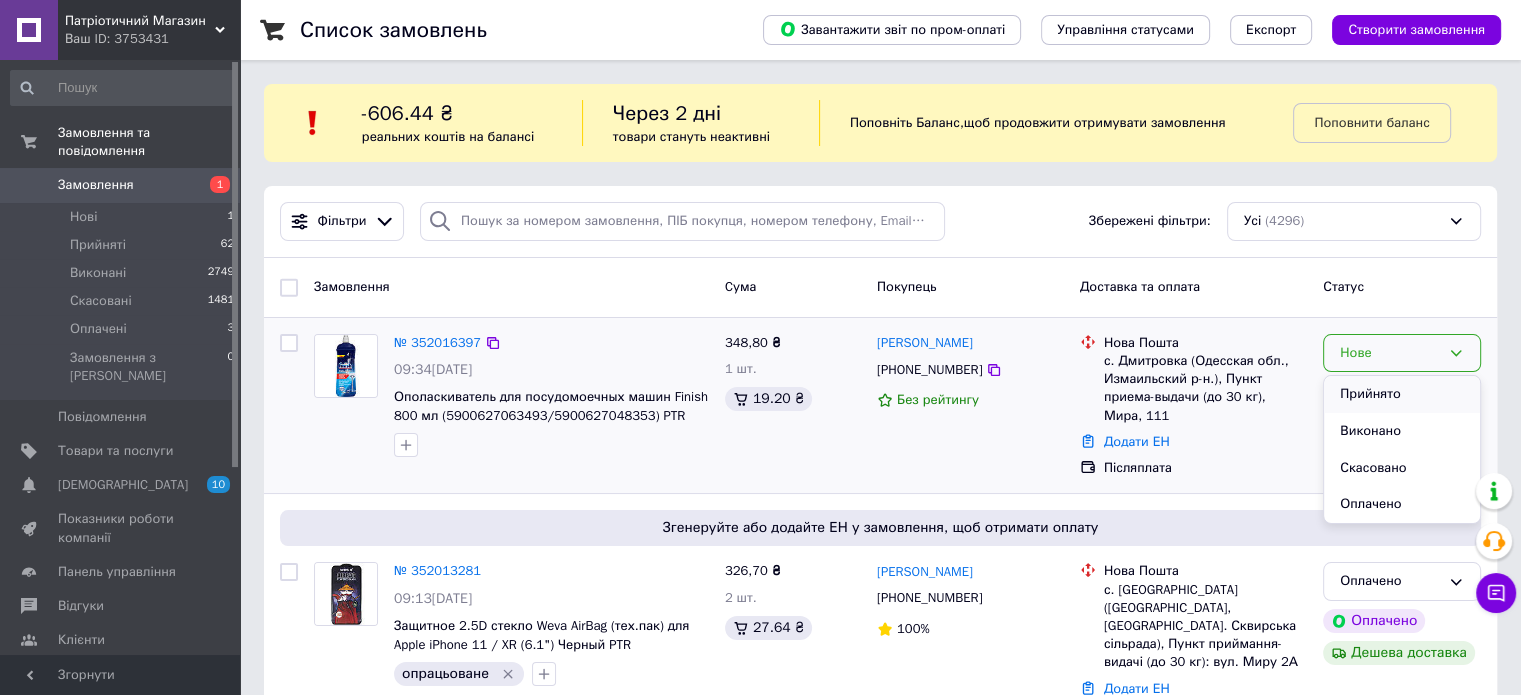 click on "Прийнято" at bounding box center (1402, 394) 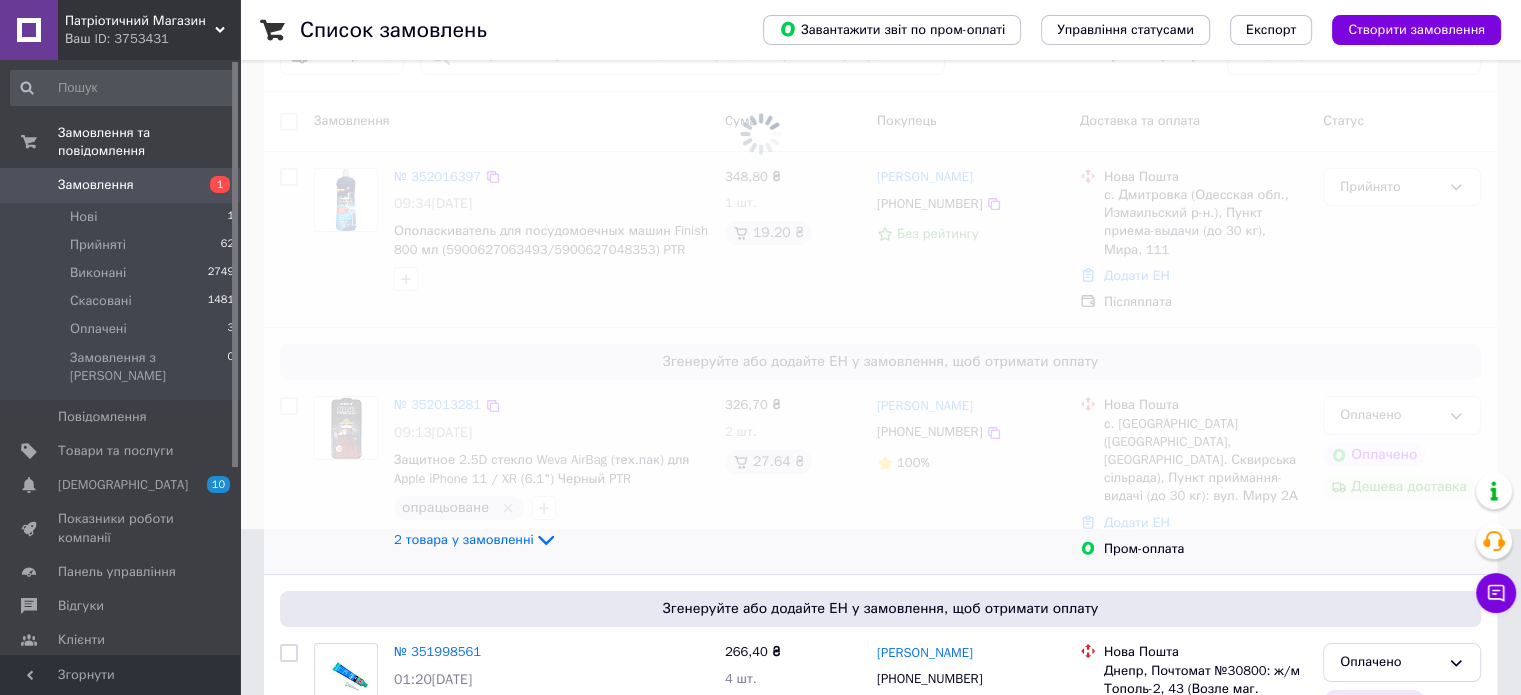 scroll, scrollTop: 0, scrollLeft: 0, axis: both 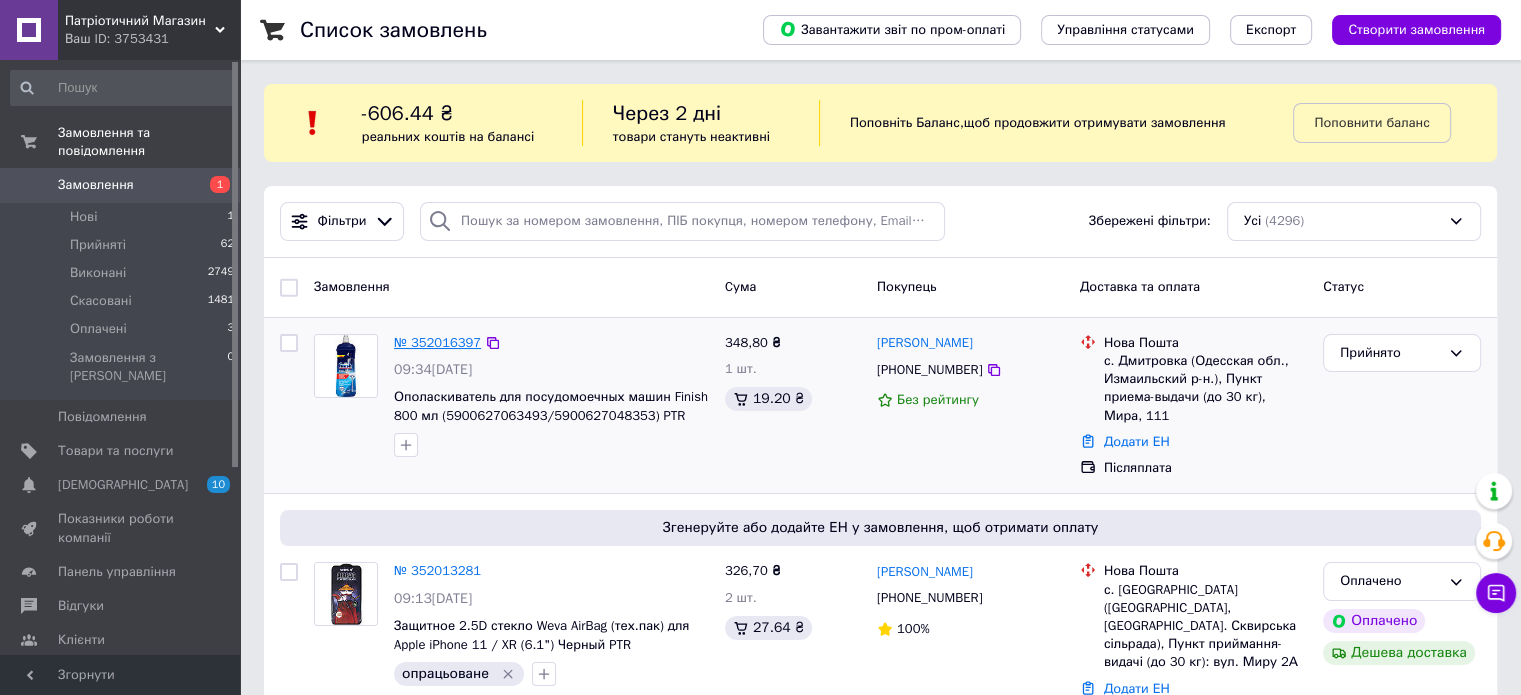 click on "№ 352016397" at bounding box center [437, 342] 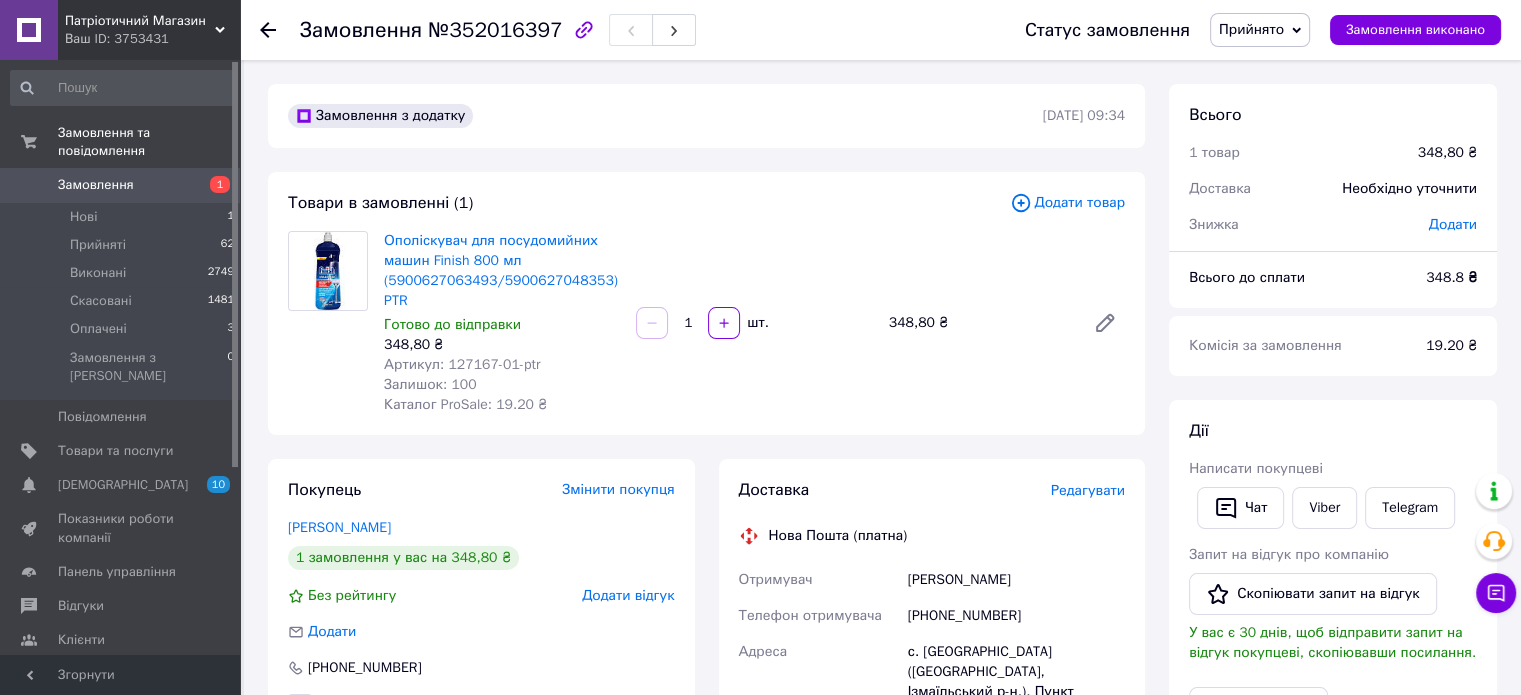 click on "Артикул: 127167-01-ptr" at bounding box center (462, 364) 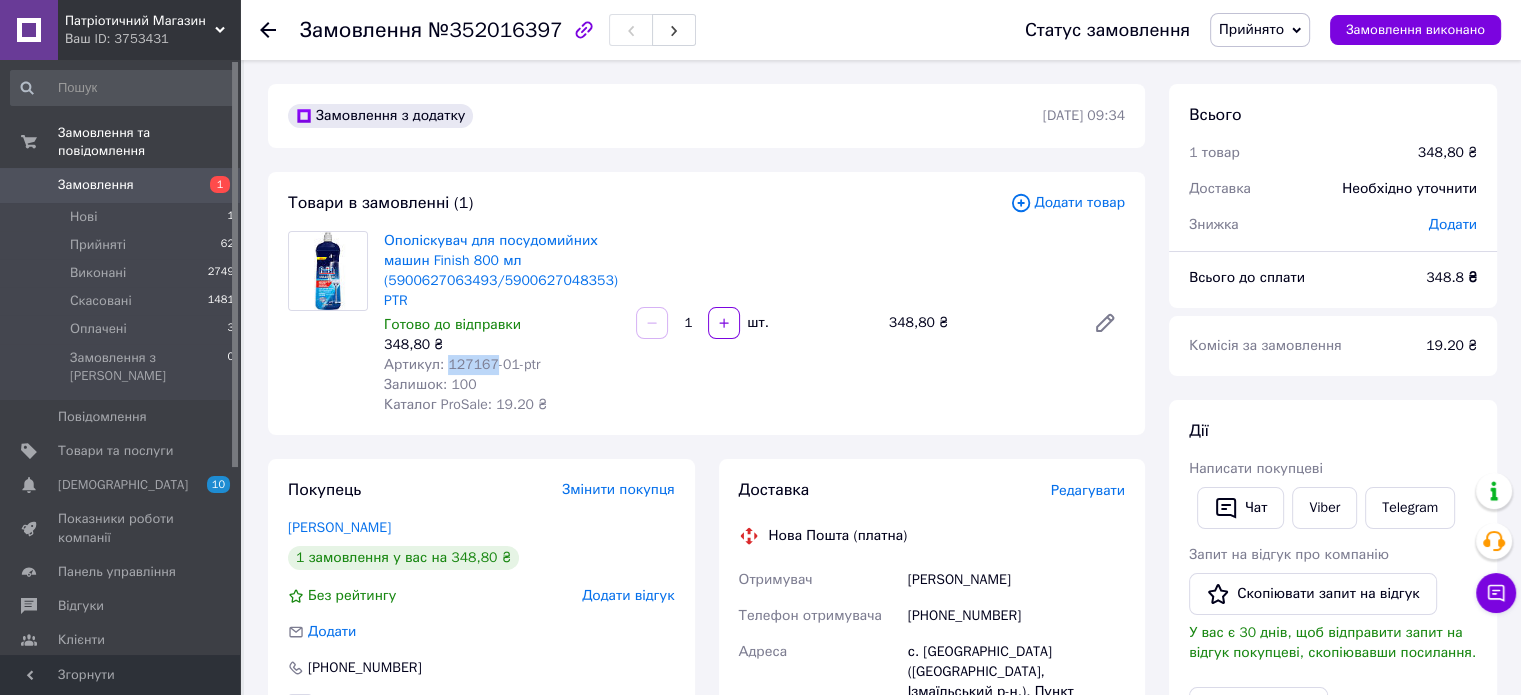 click on "Артикул: 127167-01-ptr" at bounding box center (462, 364) 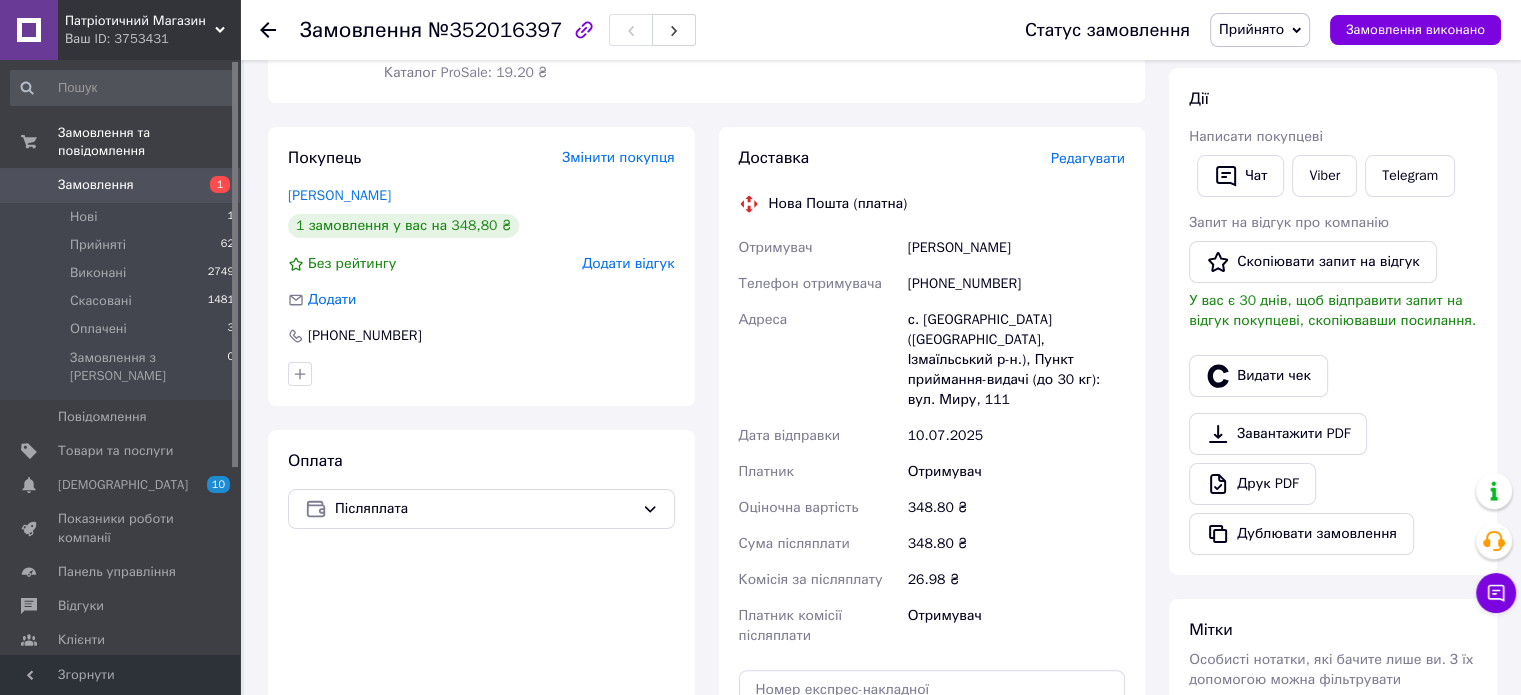 scroll, scrollTop: 333, scrollLeft: 0, axis: vertical 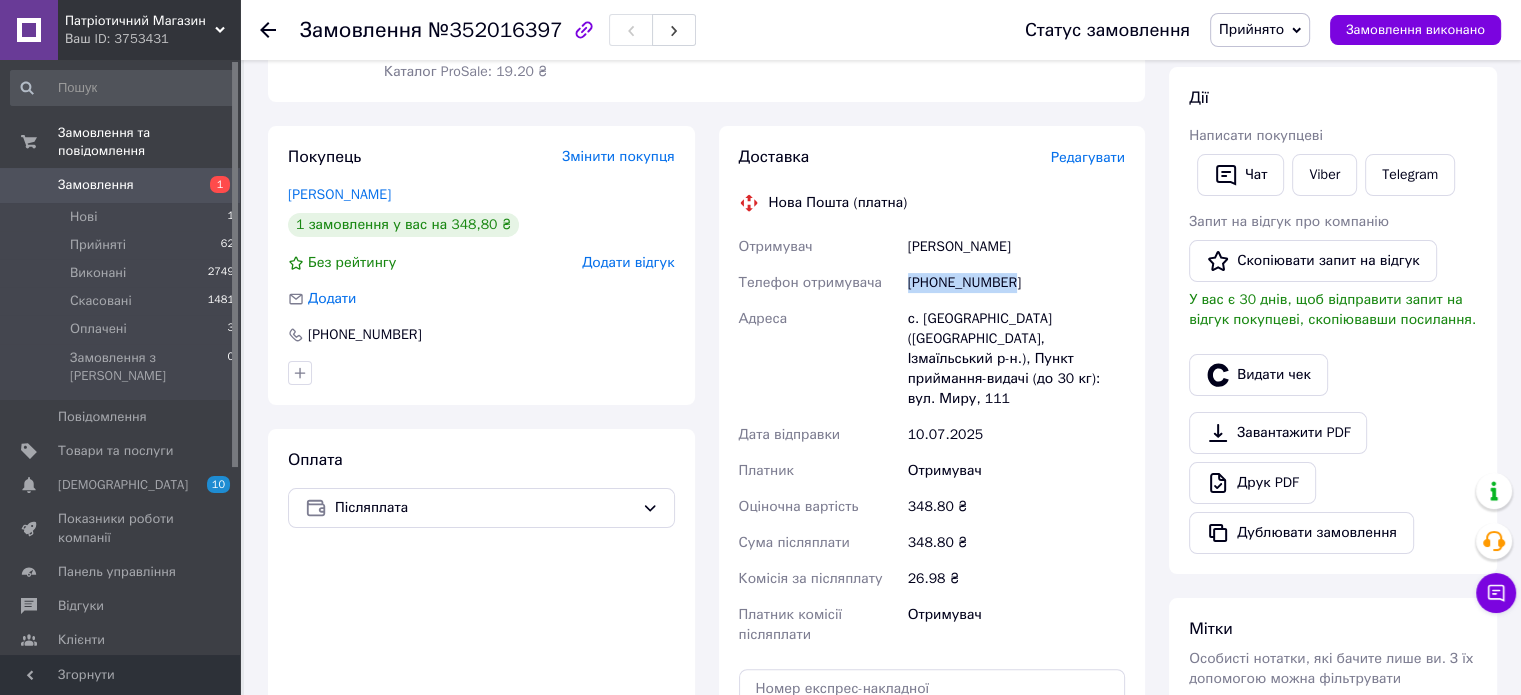 drag, startPoint x: 986, startPoint y: 272, endPoint x: 903, endPoint y: 286, distance: 84.17244 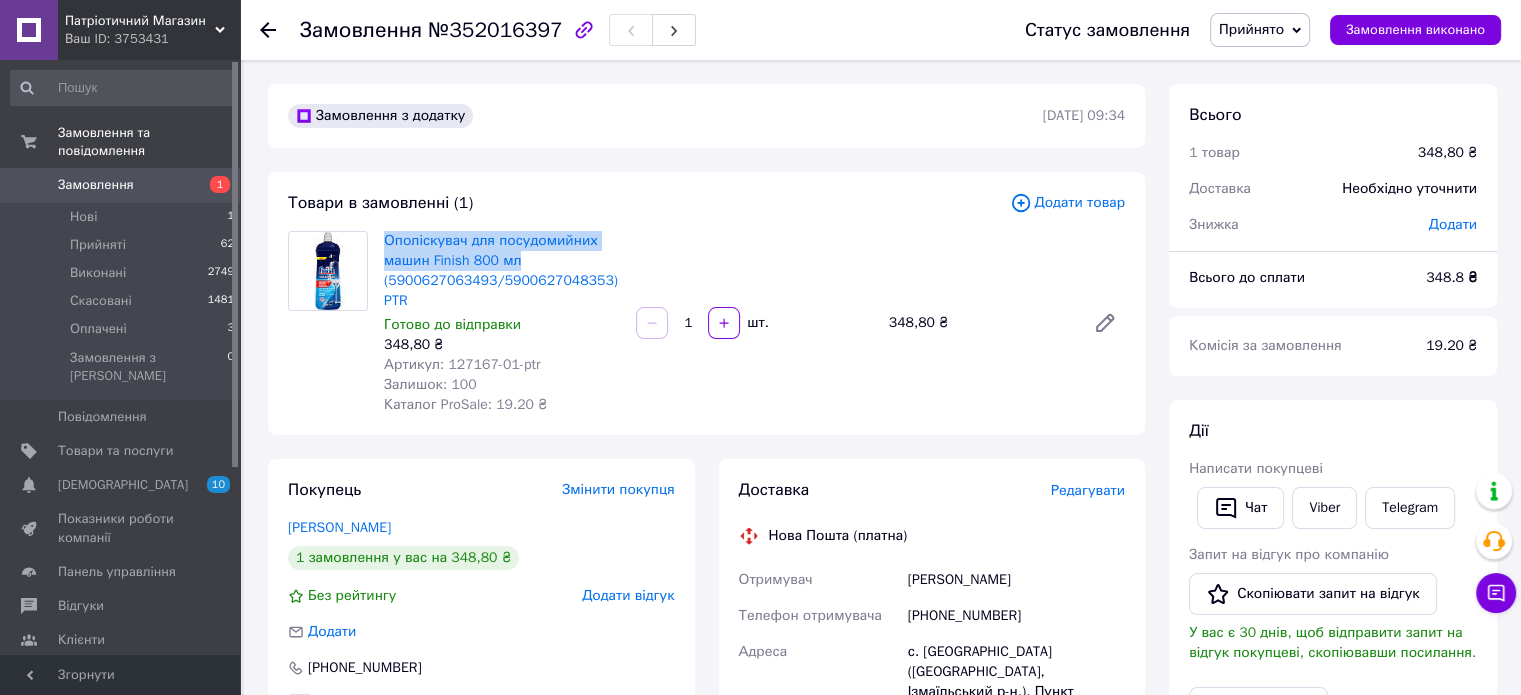 drag, startPoint x: 383, startPoint y: 235, endPoint x: 524, endPoint y: 261, distance: 143.37712 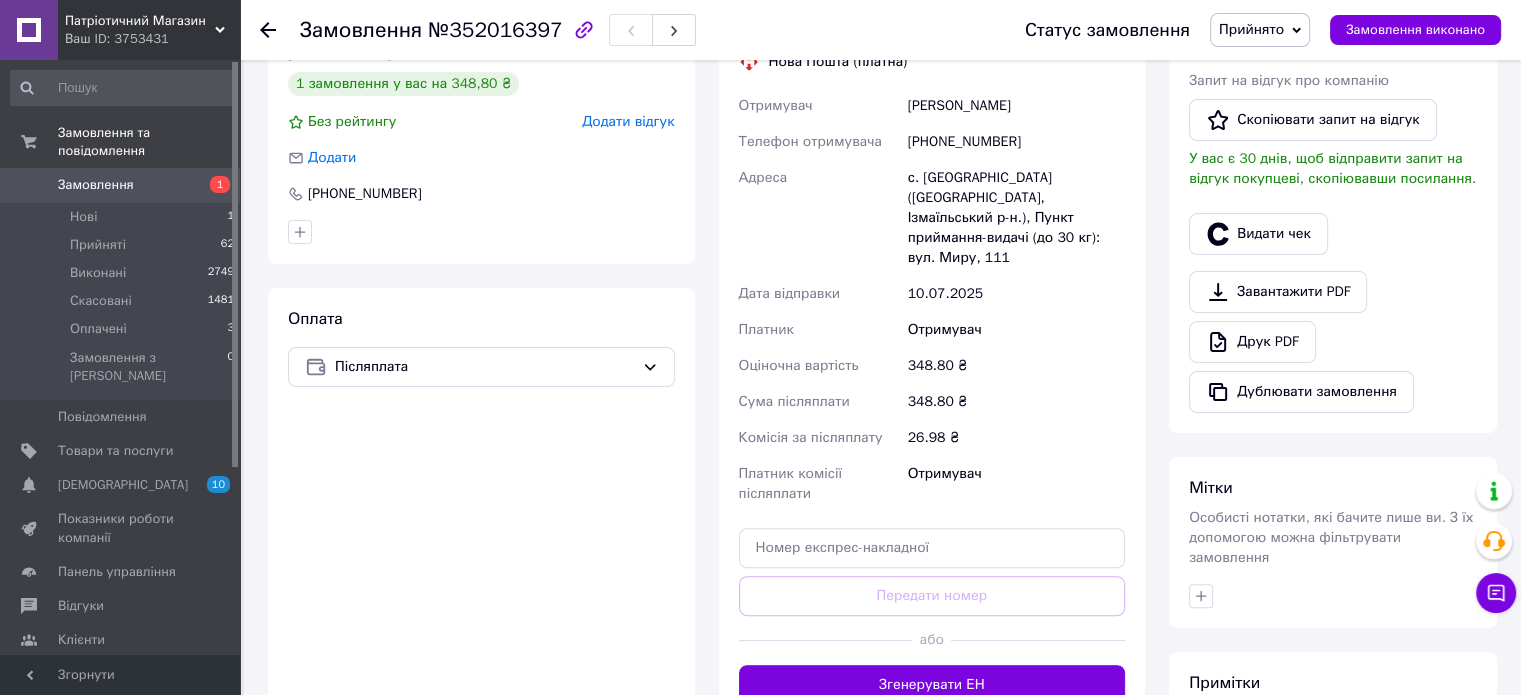 scroll, scrollTop: 500, scrollLeft: 0, axis: vertical 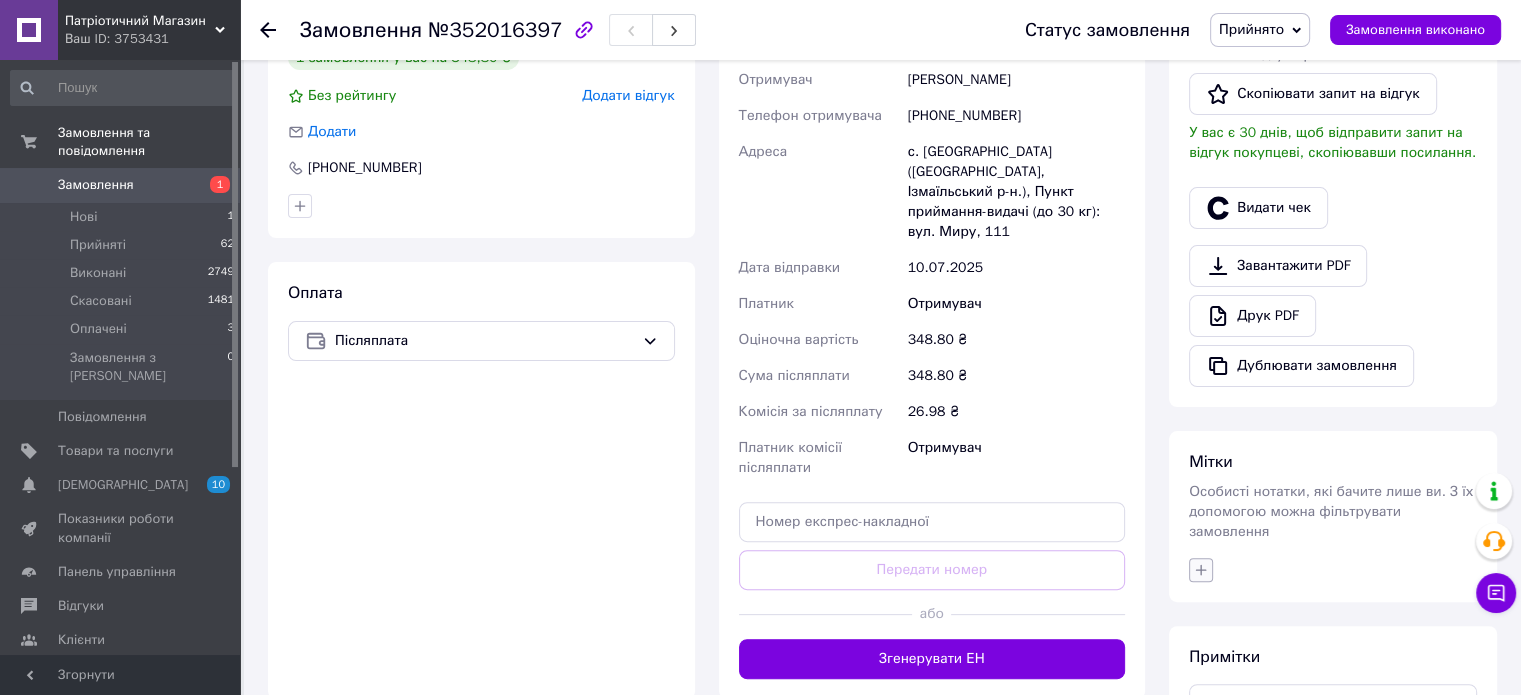 click 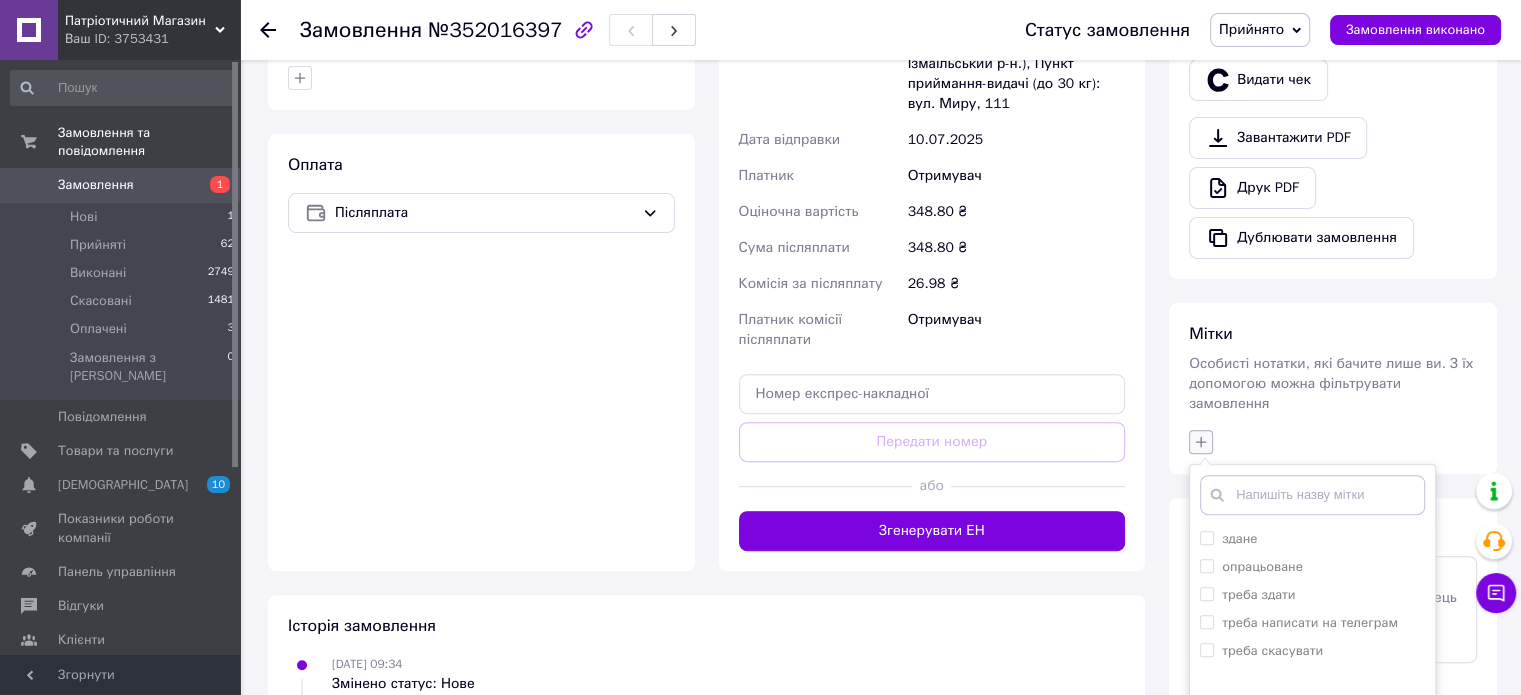 scroll, scrollTop: 666, scrollLeft: 0, axis: vertical 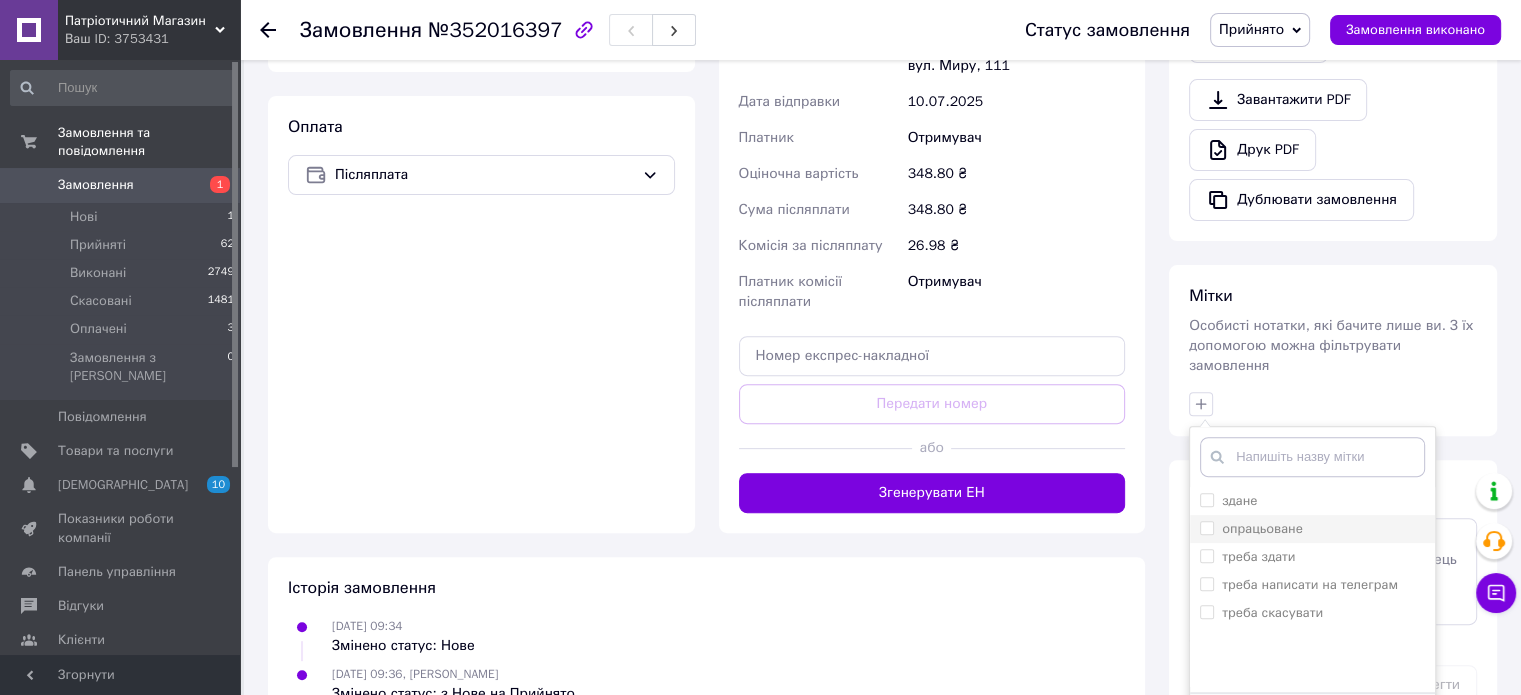 click on "опрацьоване" at bounding box center [1206, 527] 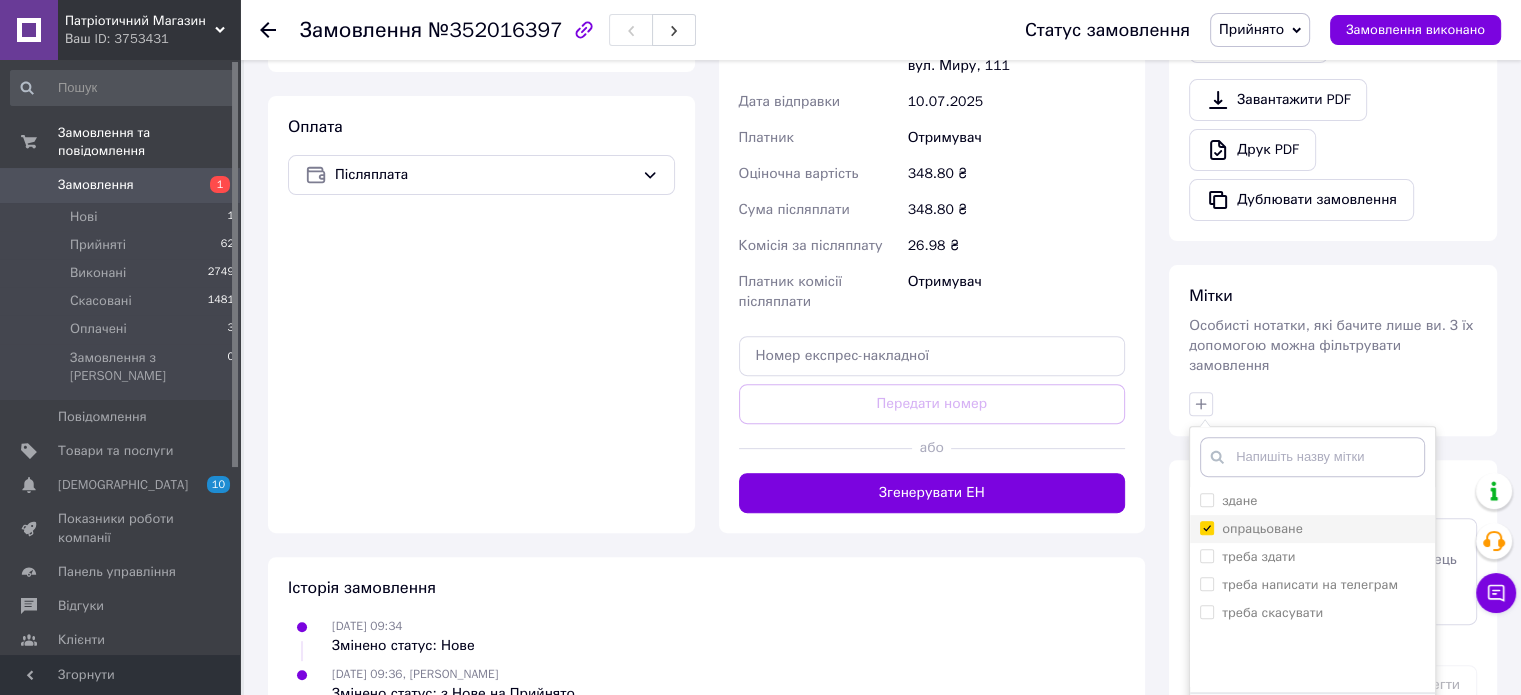 checkbox on "true" 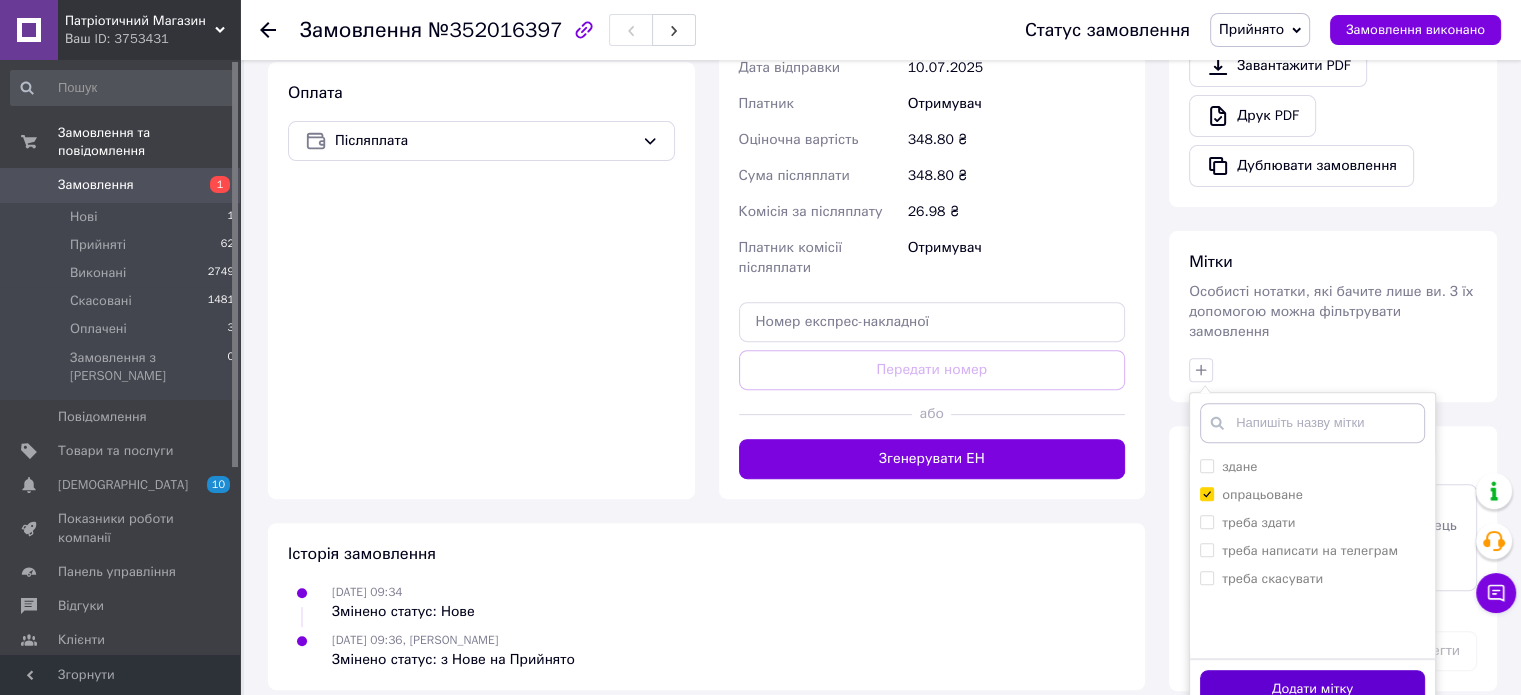 click on "Додати мітку" at bounding box center [1312, 689] 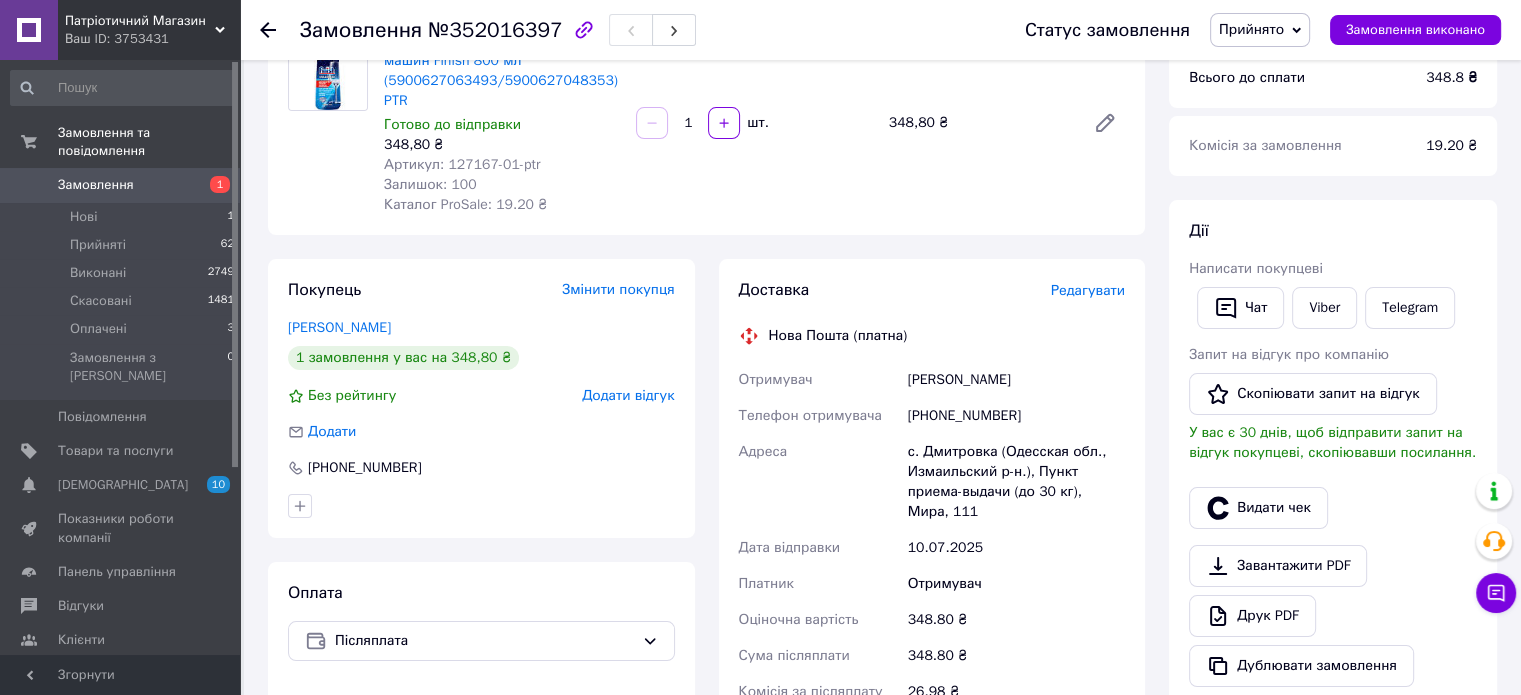 scroll, scrollTop: 0, scrollLeft: 0, axis: both 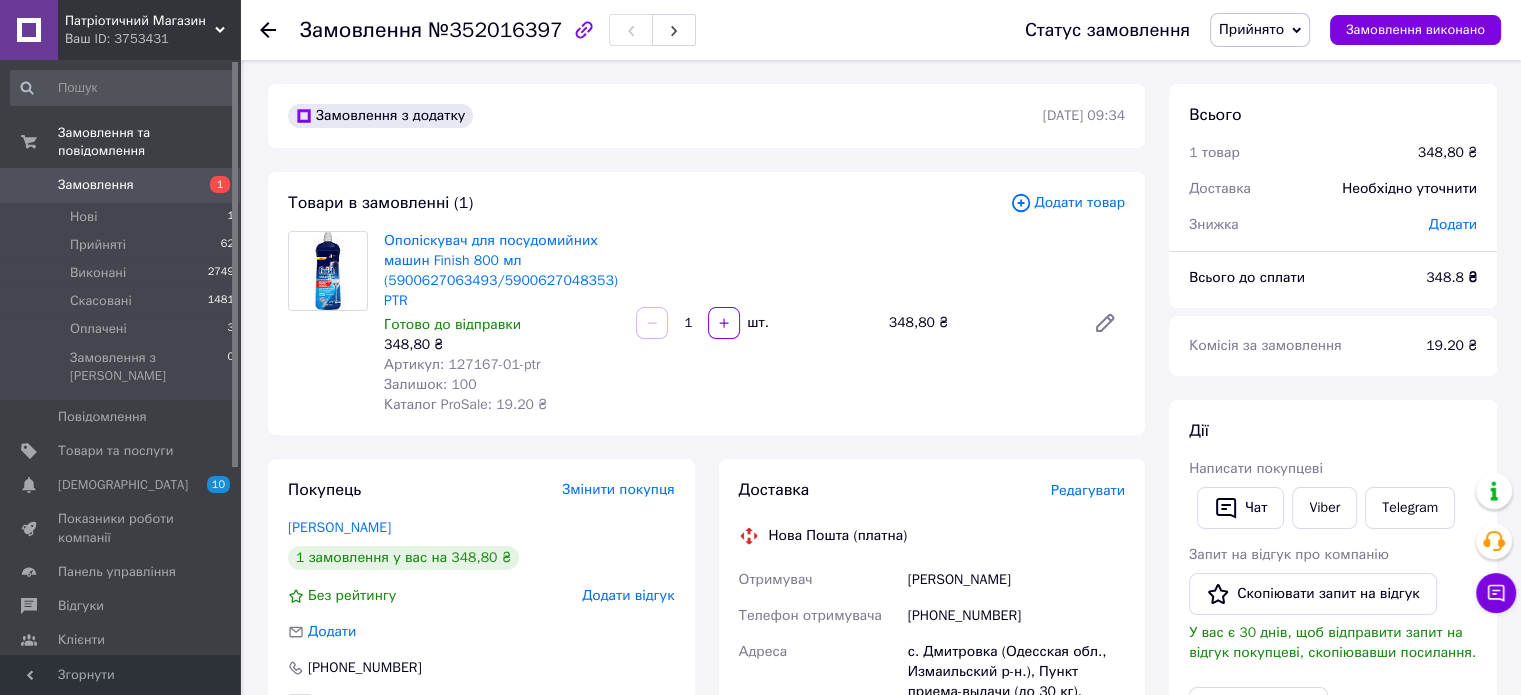 click on "Замовлення" at bounding box center [96, 185] 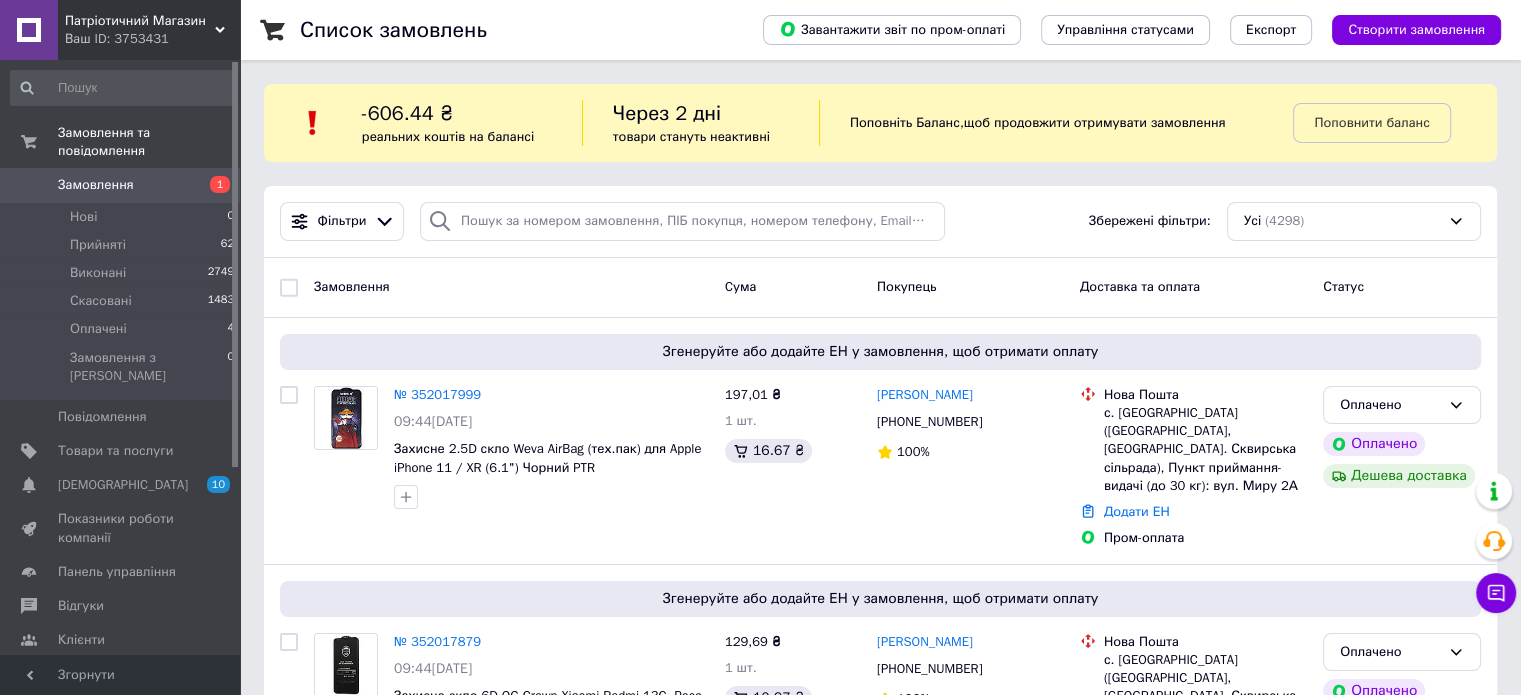 scroll, scrollTop: 500, scrollLeft: 0, axis: vertical 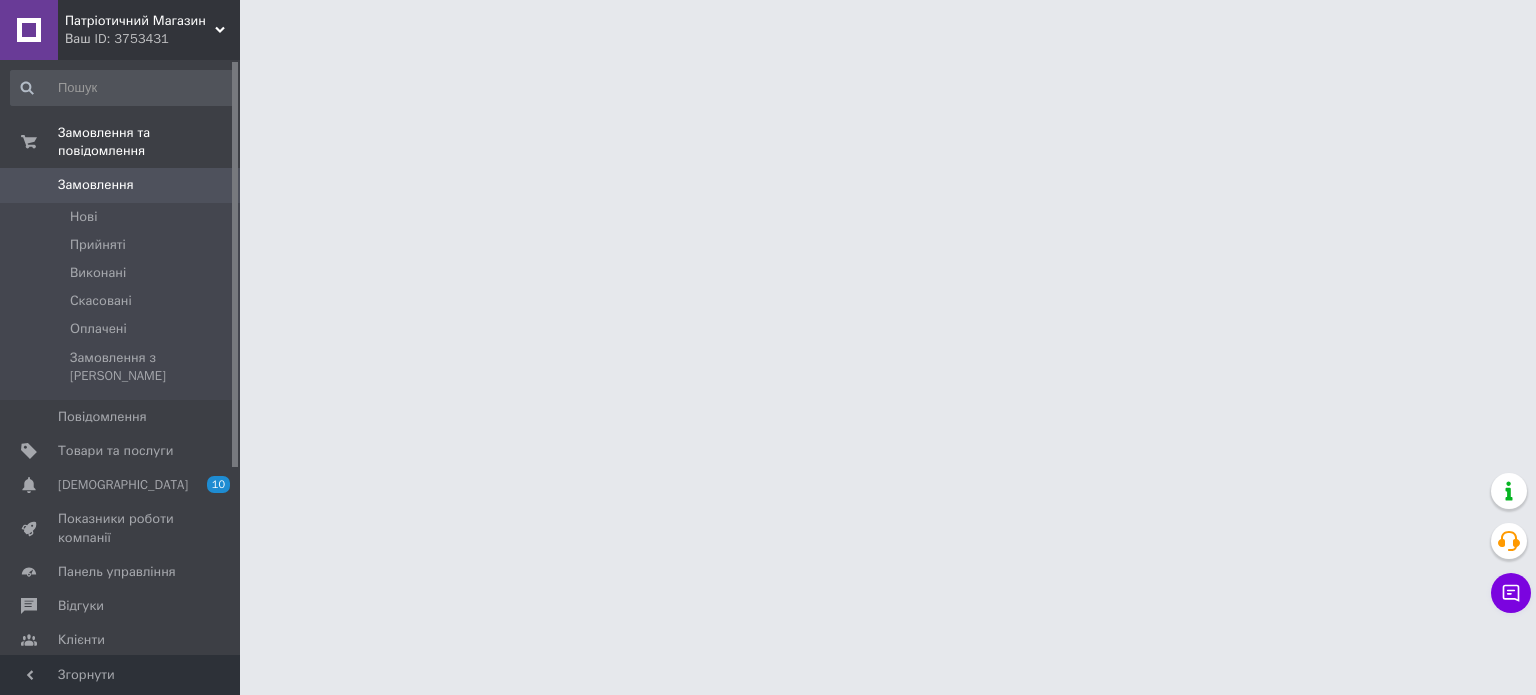 click on "Патріотичний Магазин" at bounding box center [140, 21] 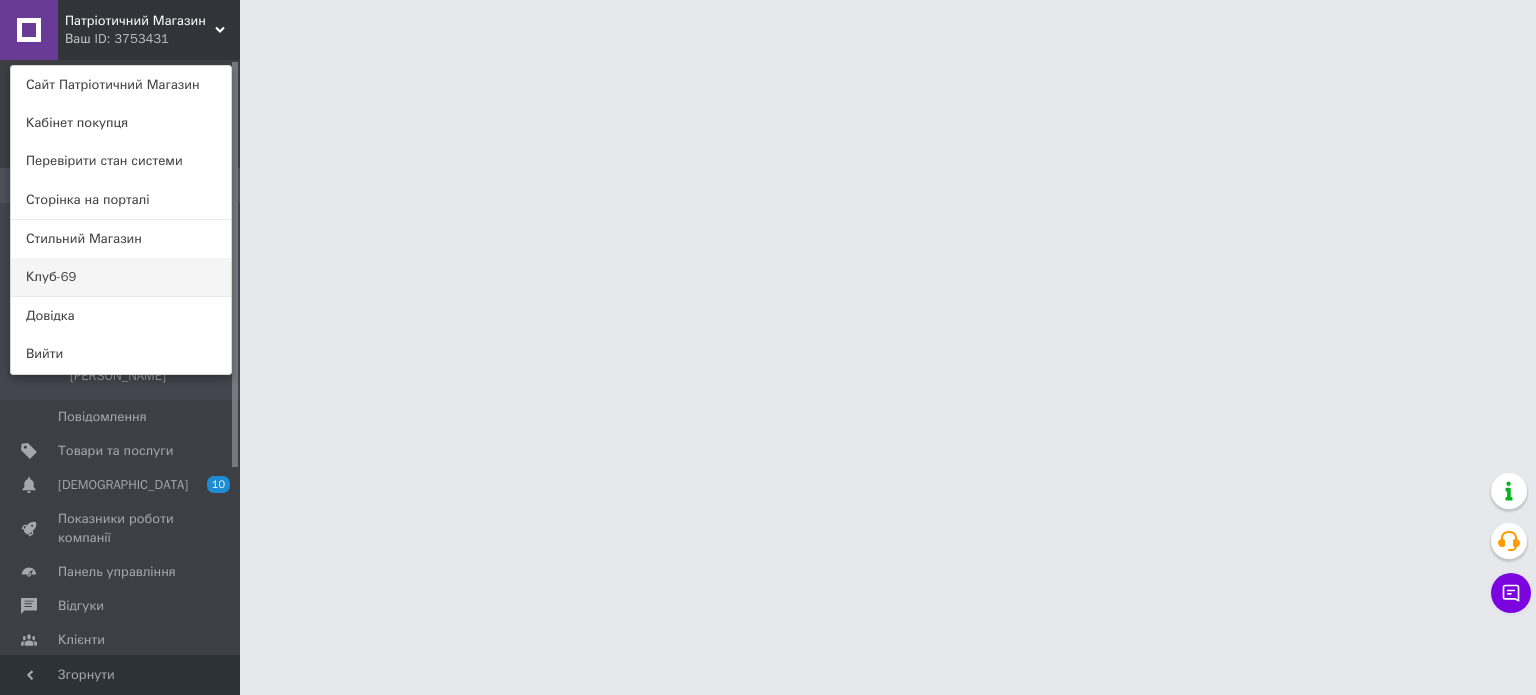 click on "Клуб-69" at bounding box center (121, 277) 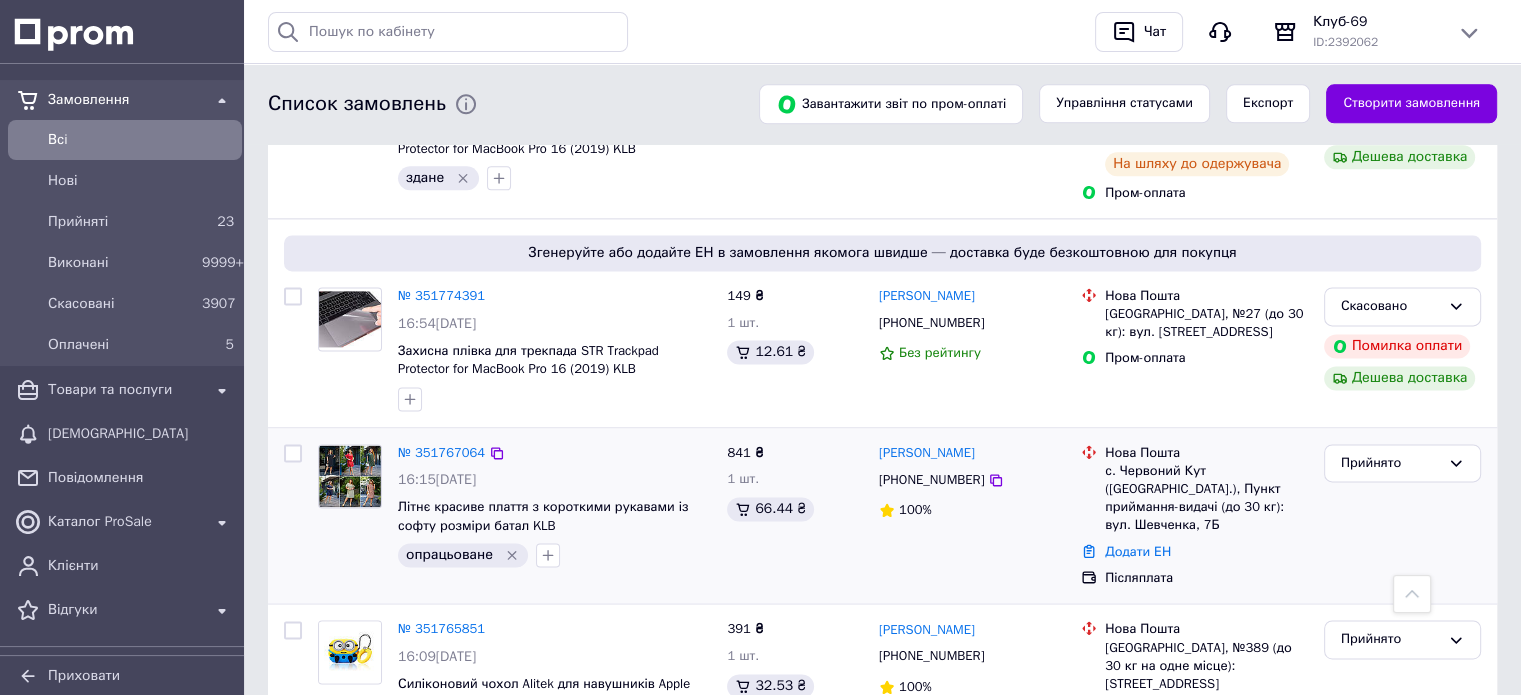 scroll, scrollTop: 2833, scrollLeft: 0, axis: vertical 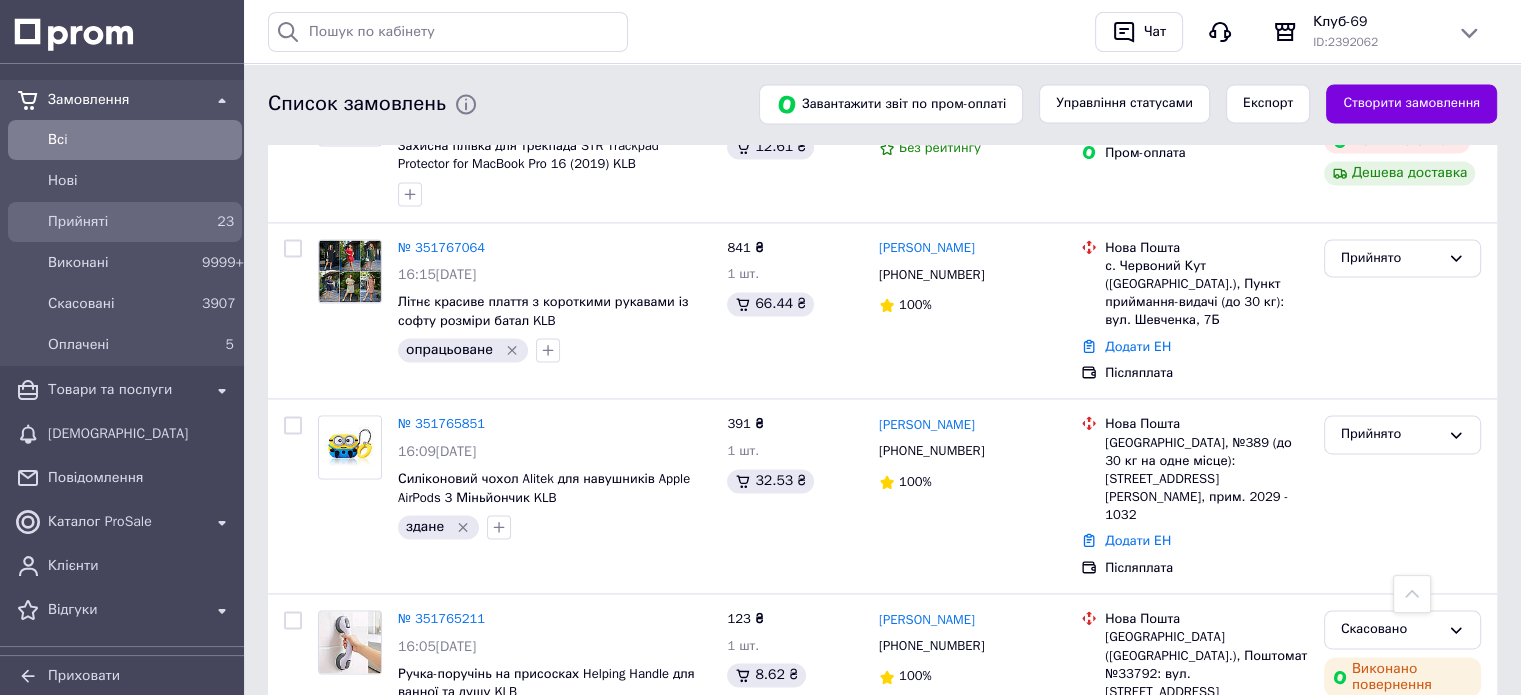 click on "Прийняті" at bounding box center (121, 222) 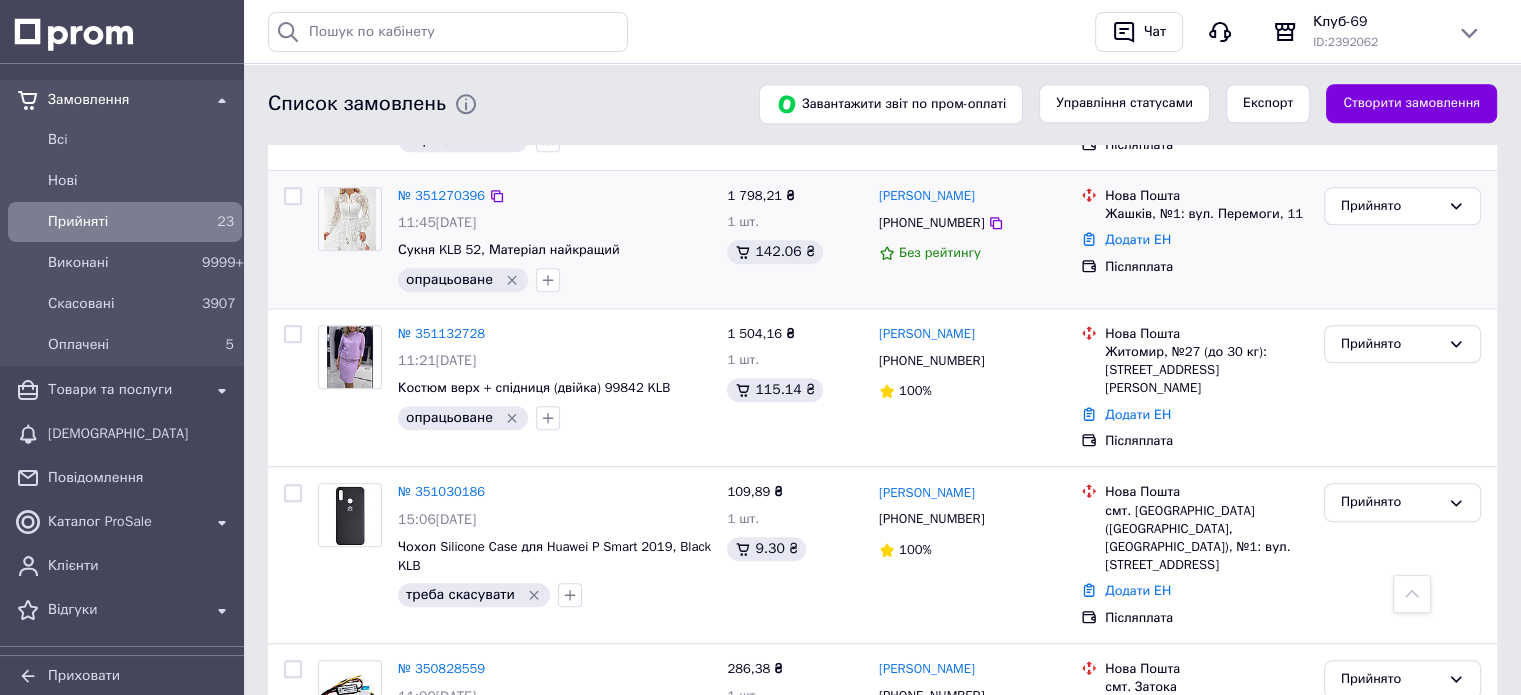 scroll, scrollTop: 1500, scrollLeft: 0, axis: vertical 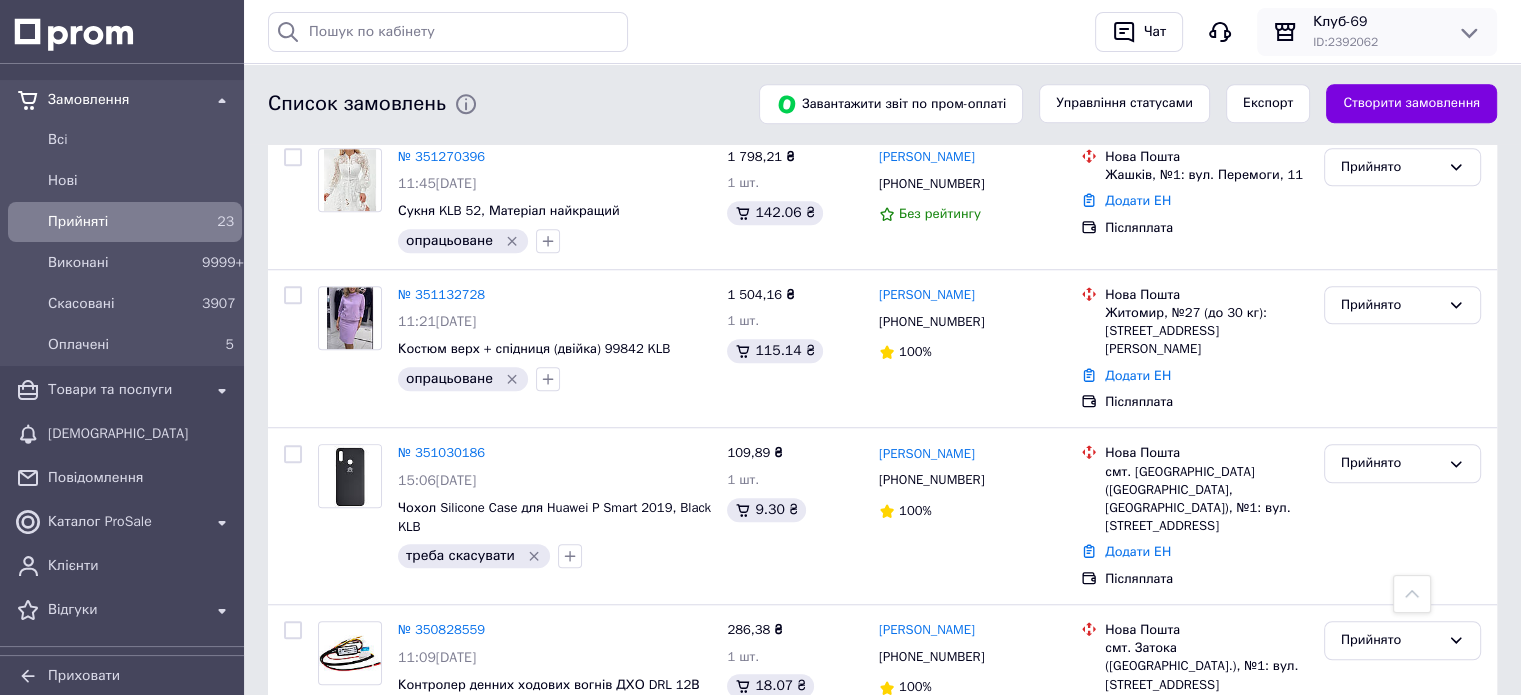 click on "Клуб-69" at bounding box center [1377, 22] 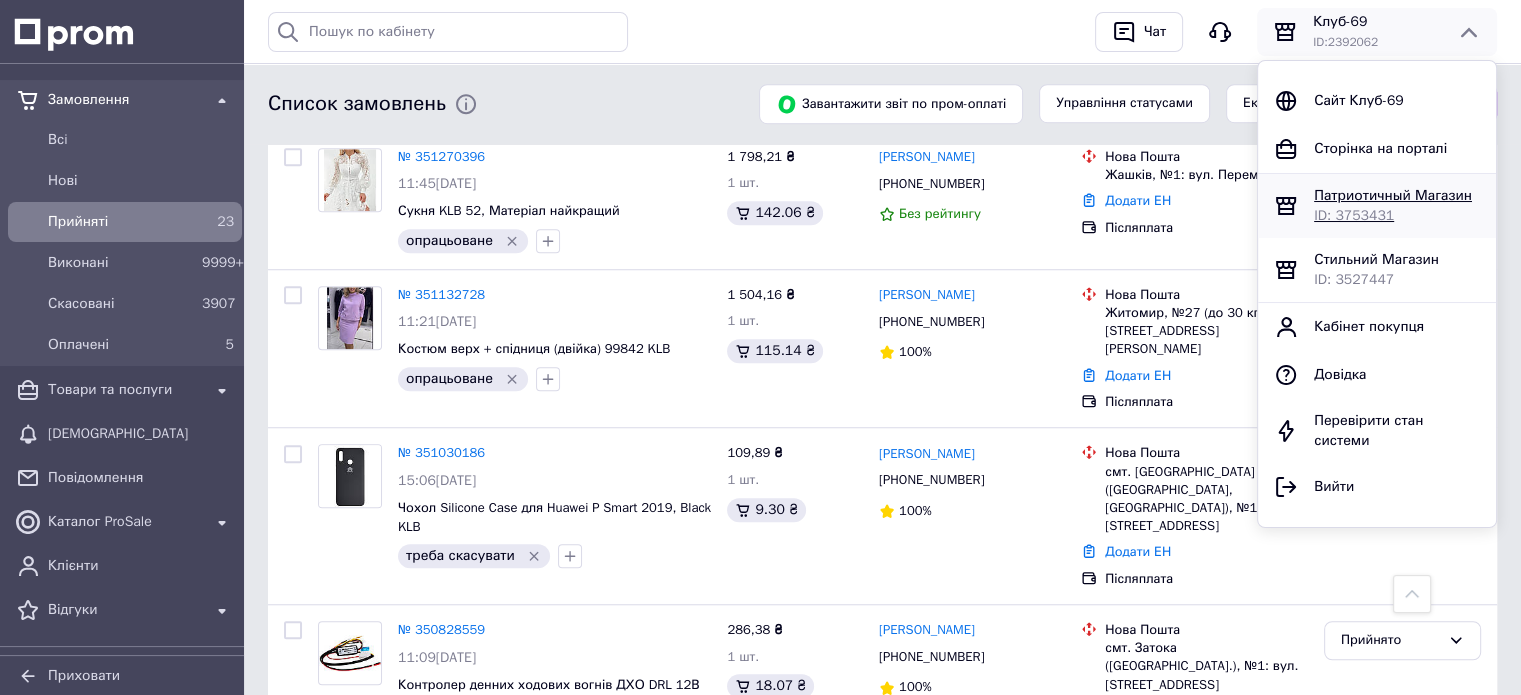 click on "Патриотичный Магазин ID: 3753431" at bounding box center (1377, 206) 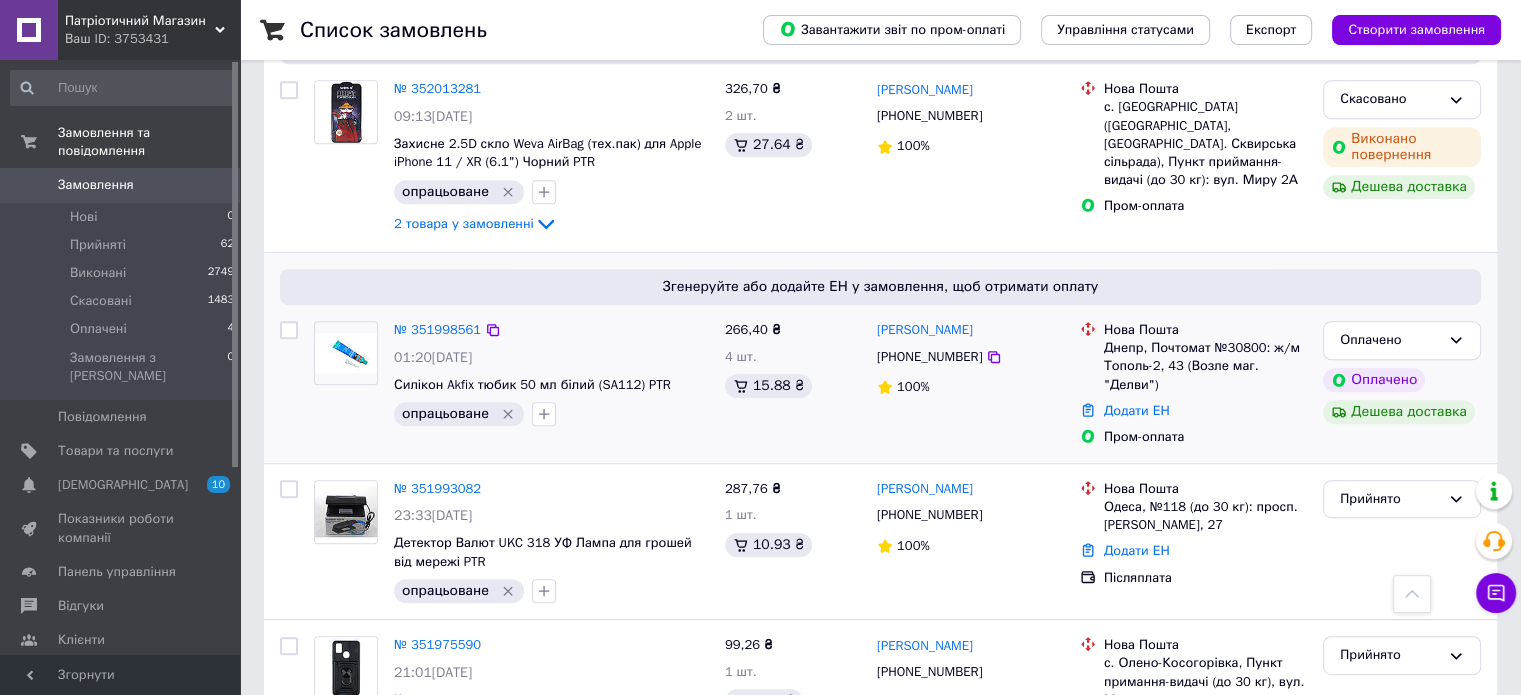 scroll, scrollTop: 1000, scrollLeft: 0, axis: vertical 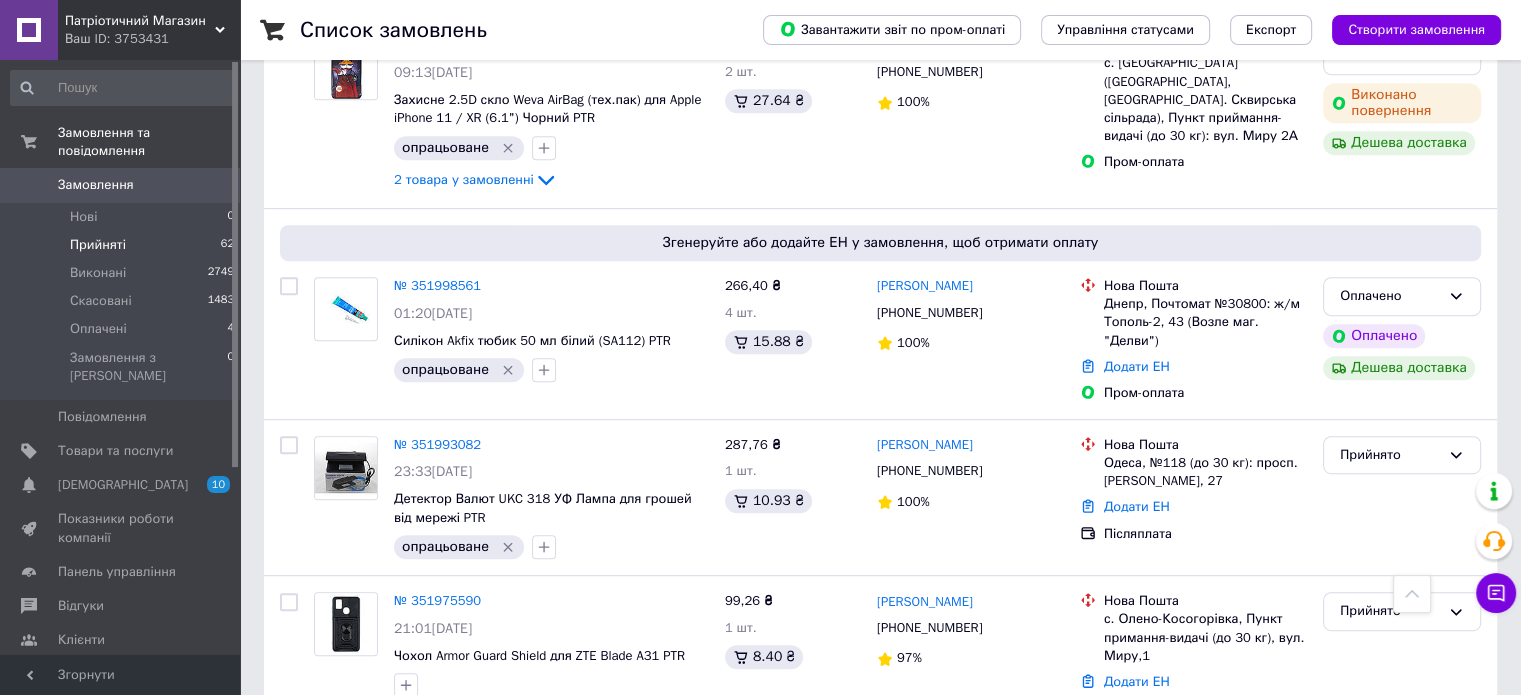 click on "Прийняті 62" at bounding box center [123, 245] 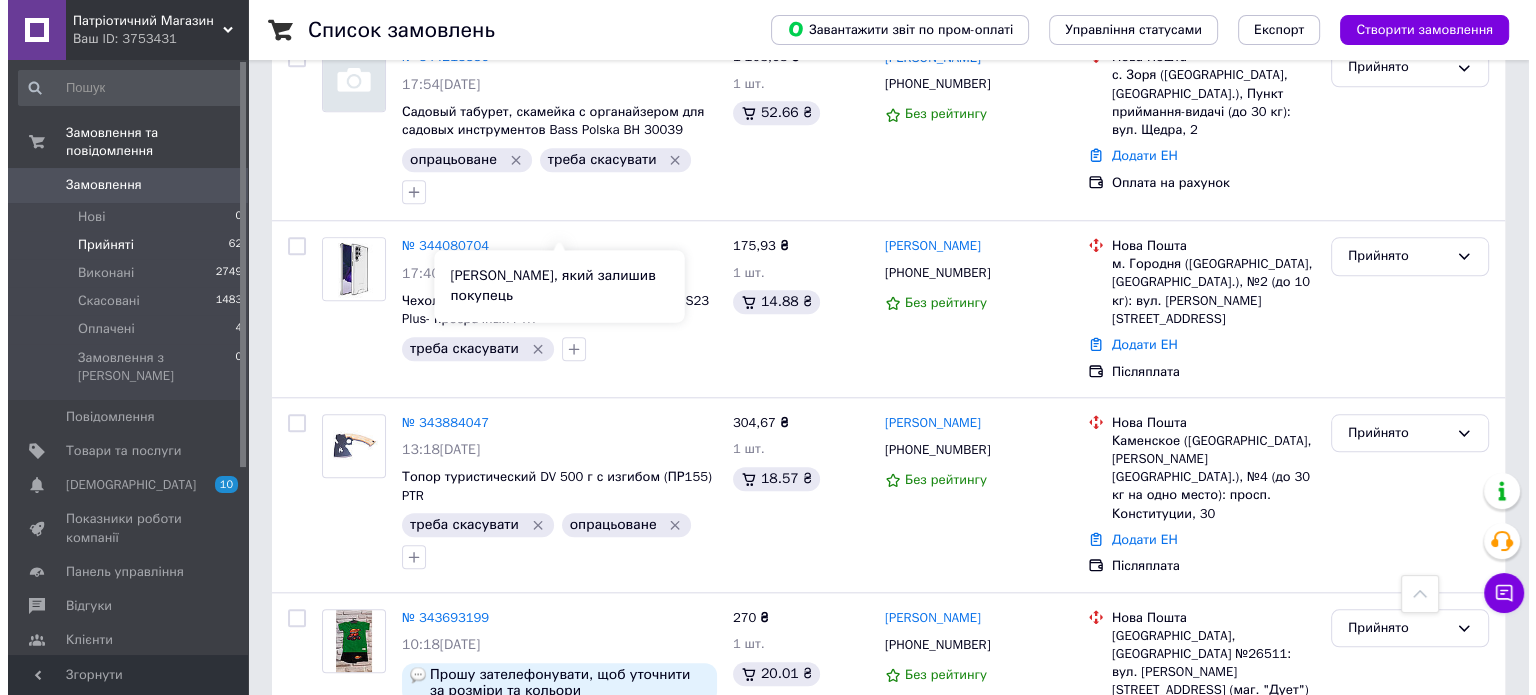 scroll, scrollTop: 9901, scrollLeft: 0, axis: vertical 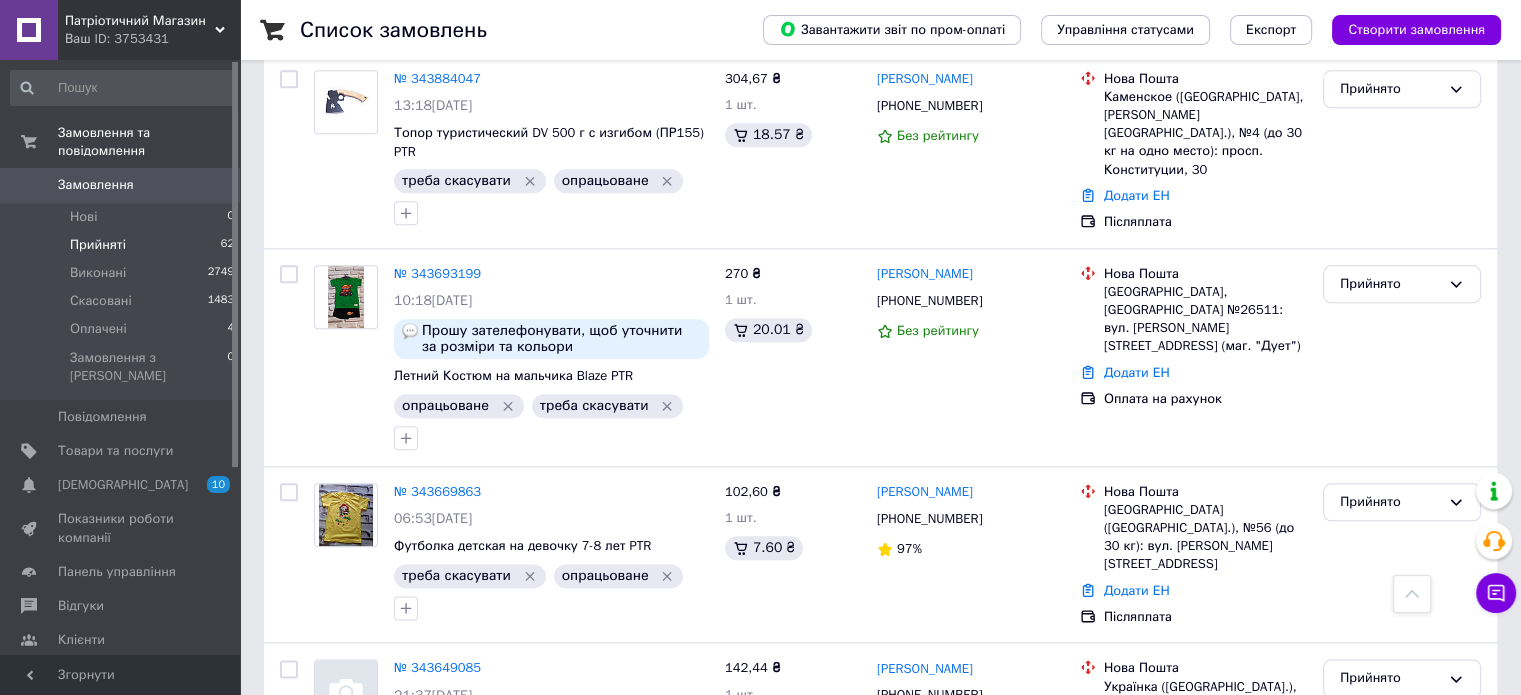 click on "Прийнято" at bounding box center [1390, 994] 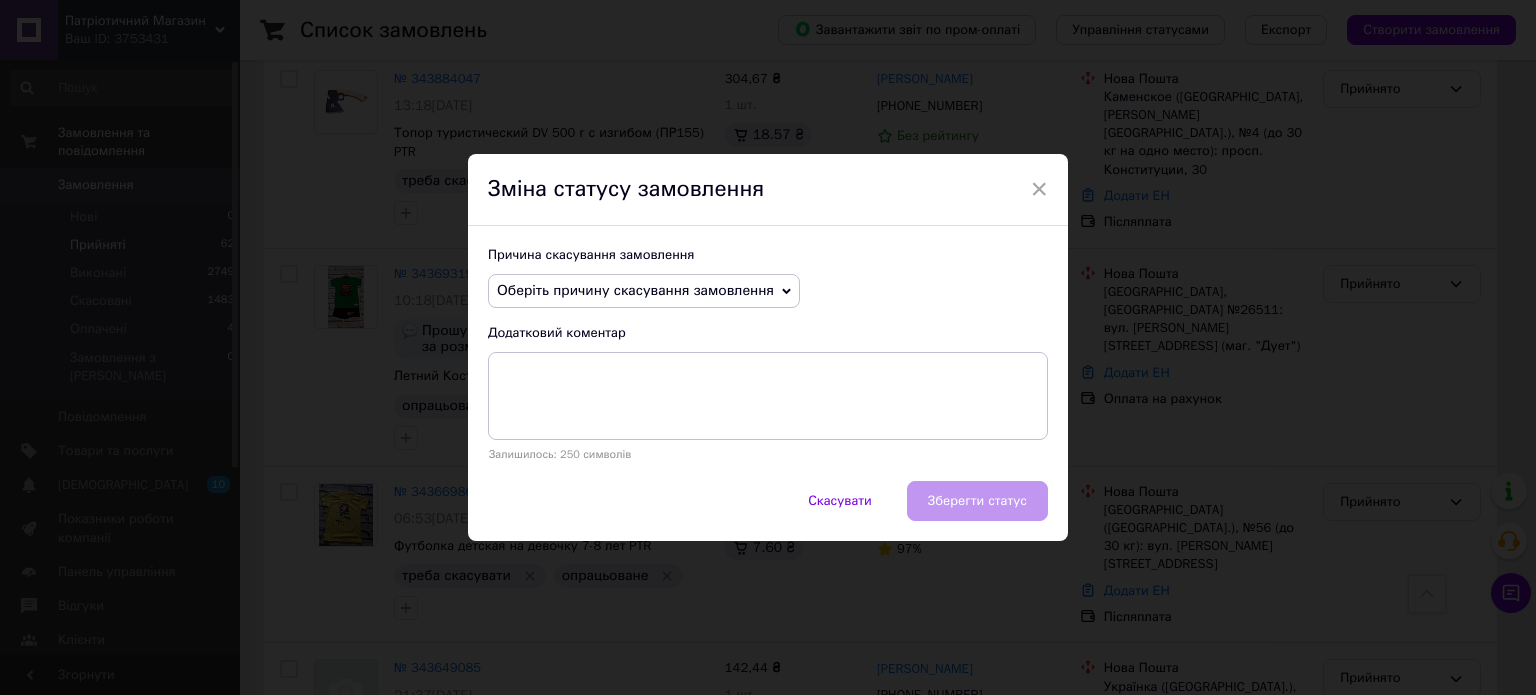 click on "Оберіть причину скасування замовлення" at bounding box center [635, 290] 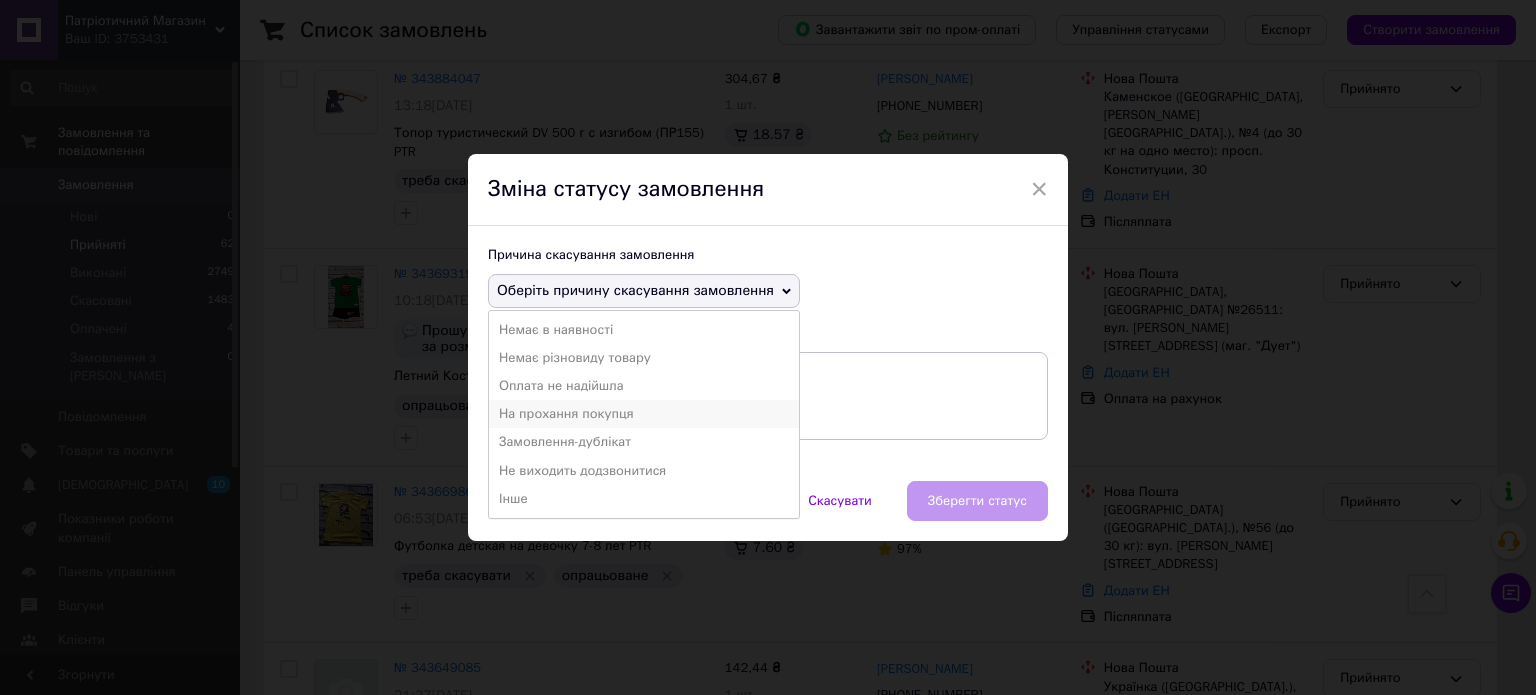 click on "На прохання покупця" at bounding box center [644, 414] 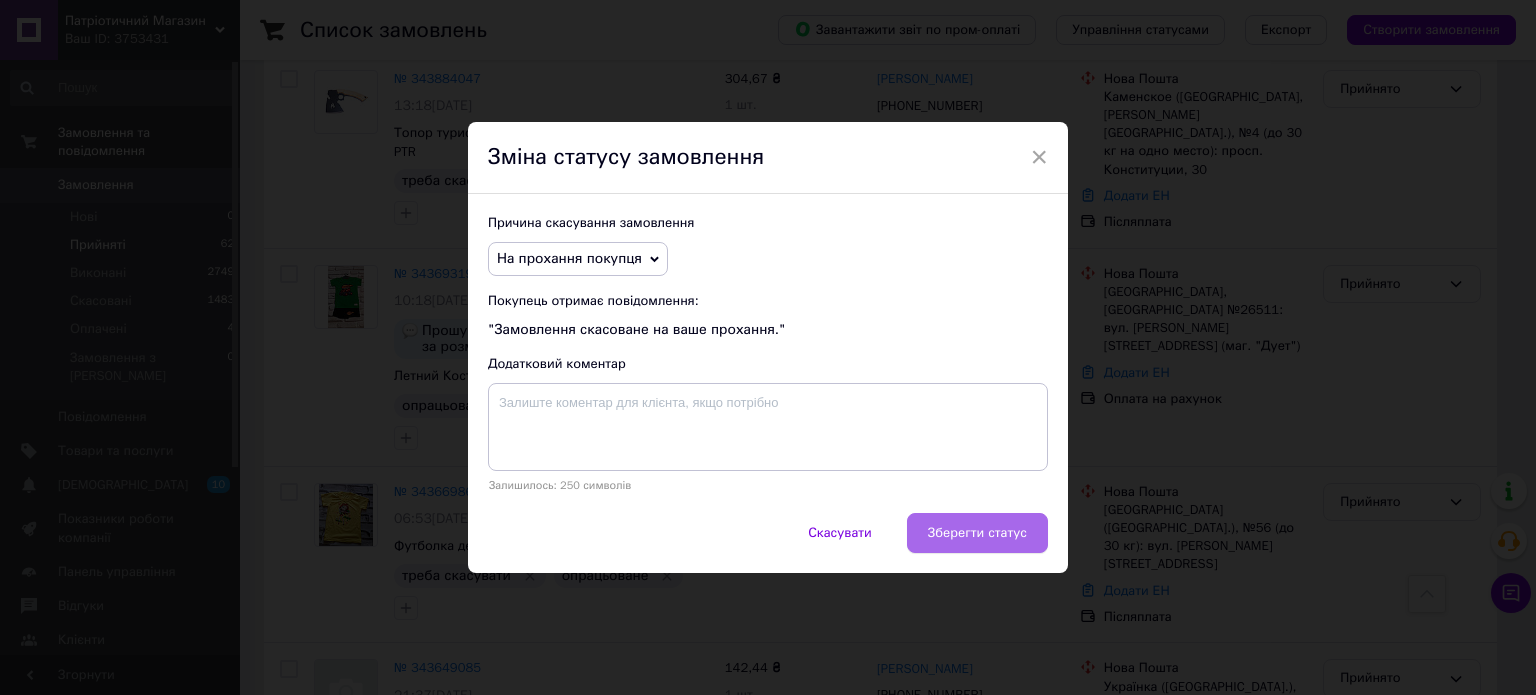 click on "Зберегти статус" at bounding box center (977, 533) 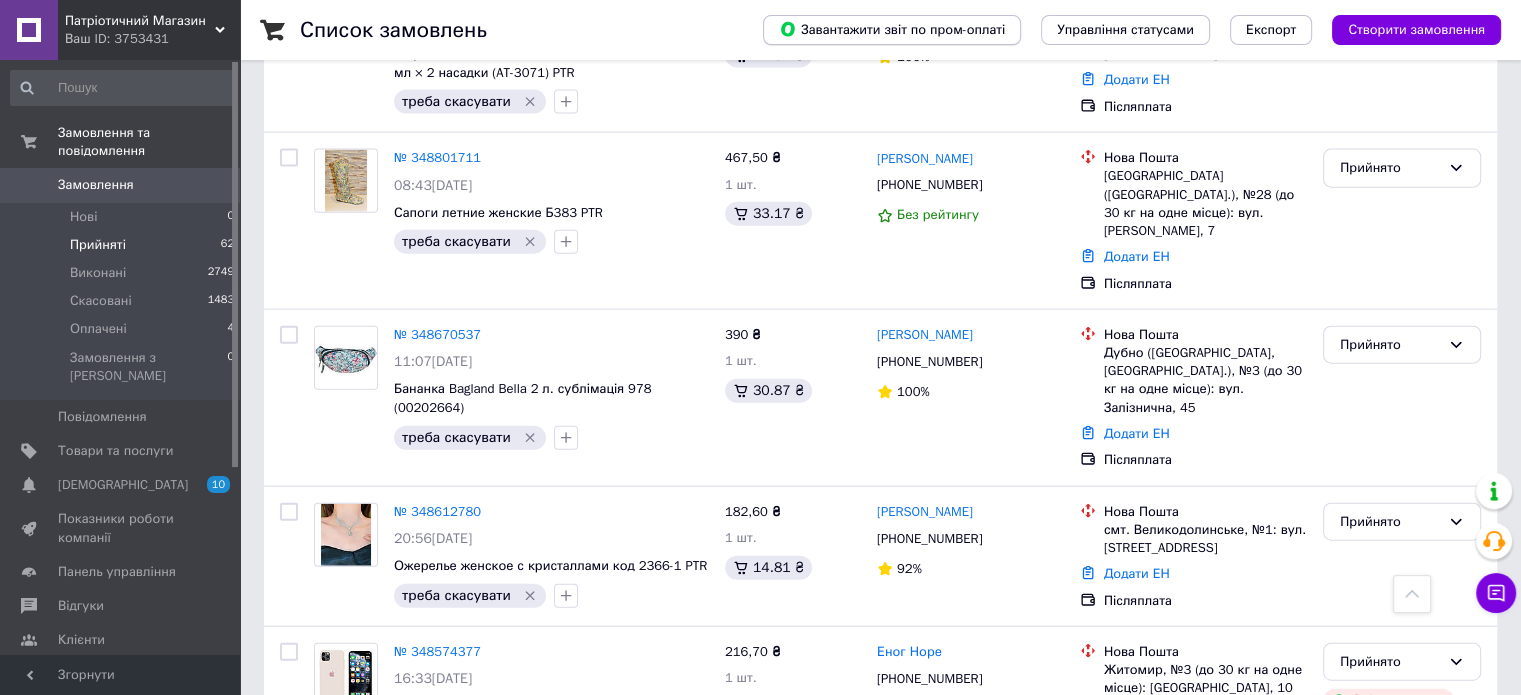 scroll, scrollTop: 4365, scrollLeft: 0, axis: vertical 